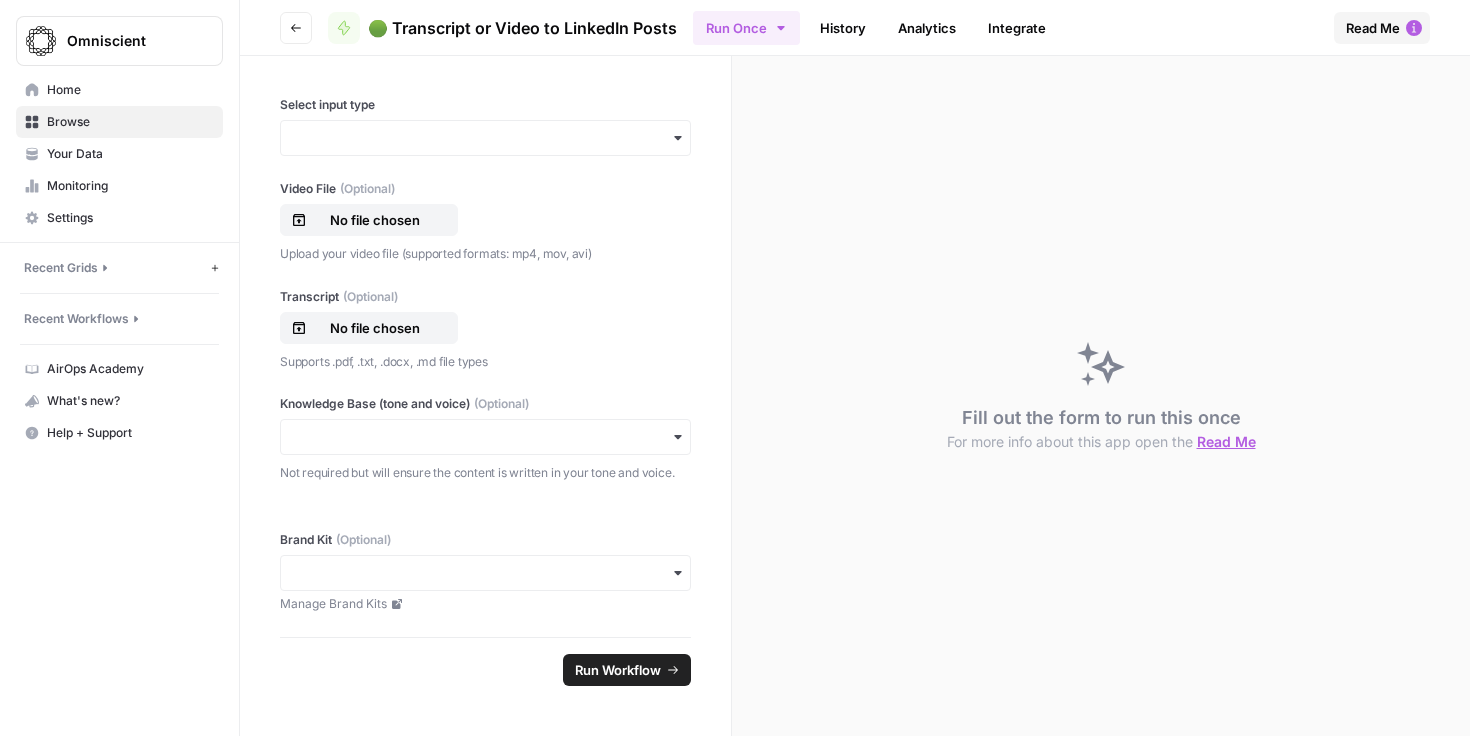 scroll, scrollTop: 0, scrollLeft: 0, axis: both 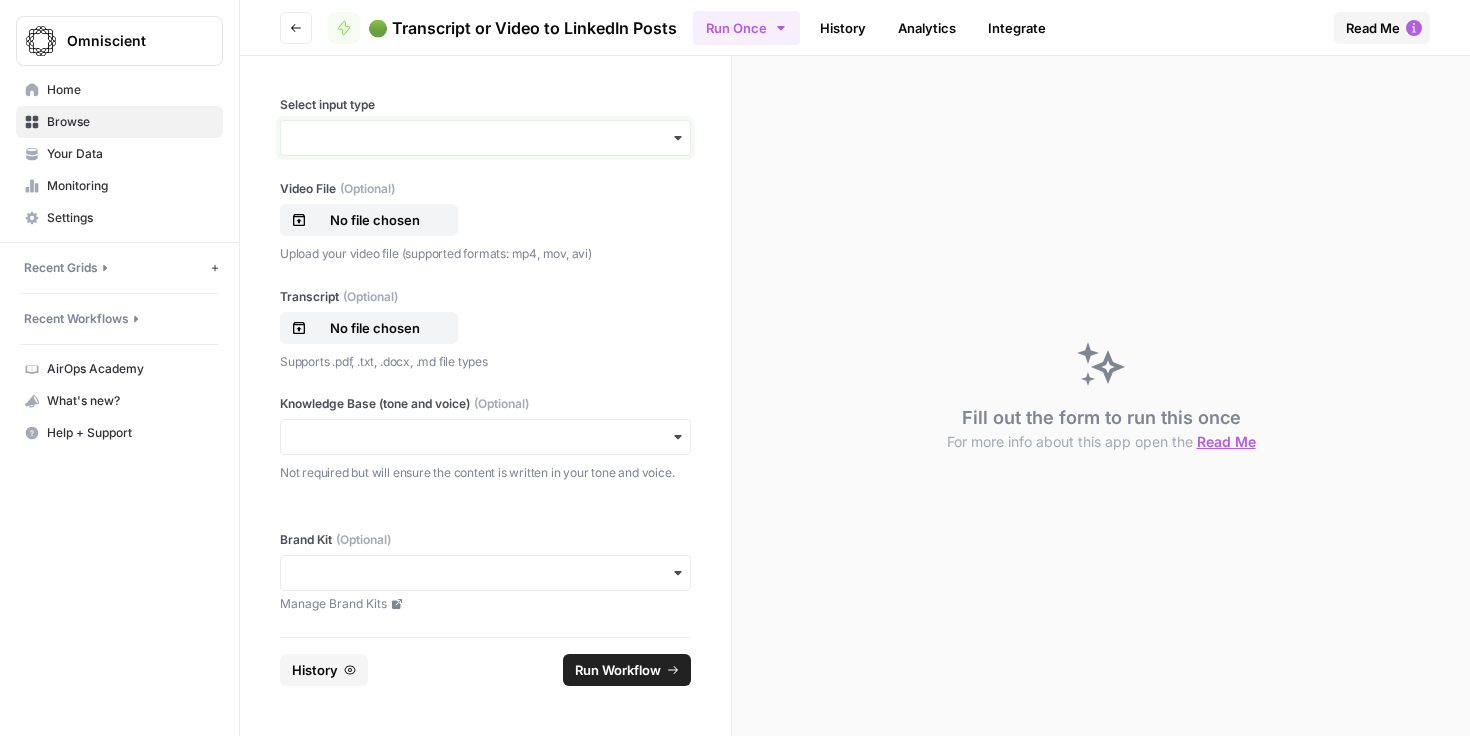 click on "Select input type" at bounding box center [485, 138] 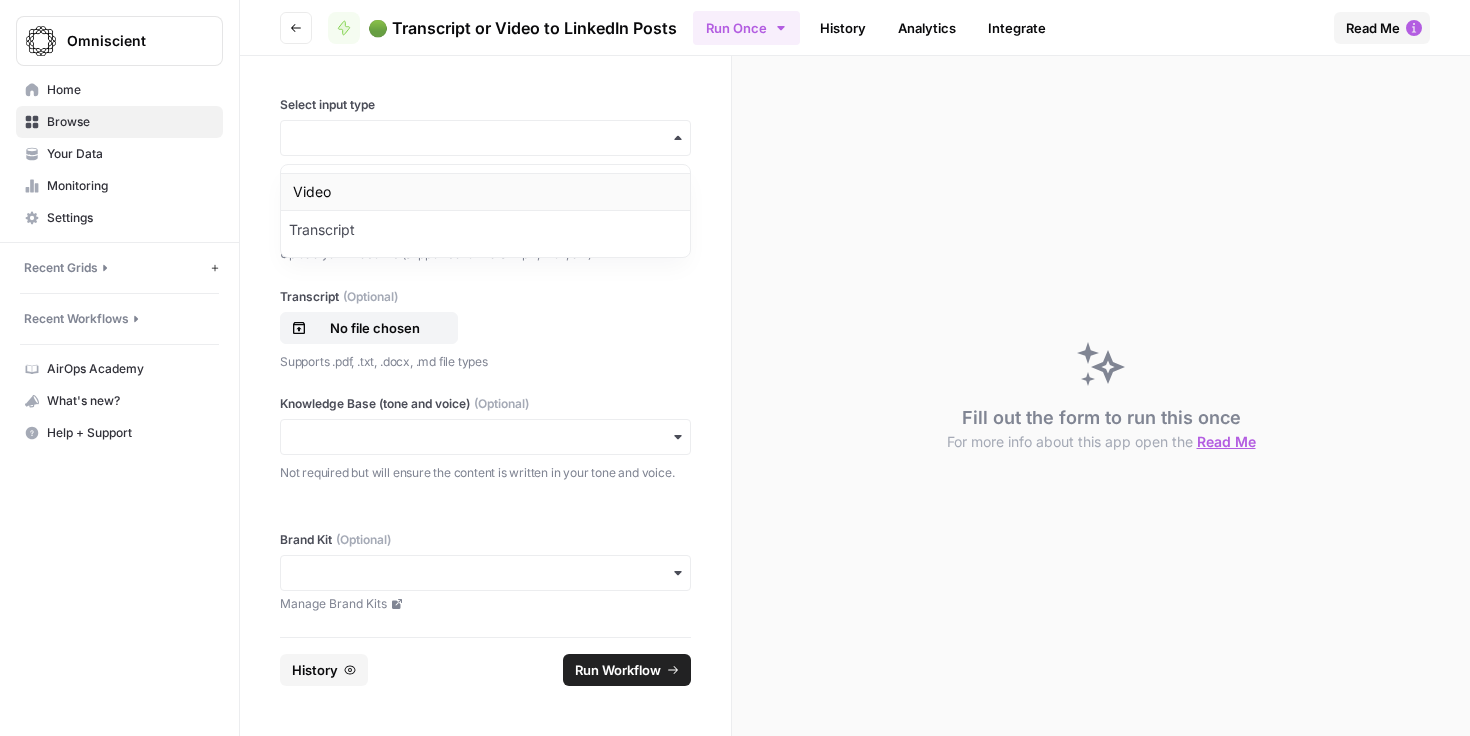 click on "Video" at bounding box center [485, 192] 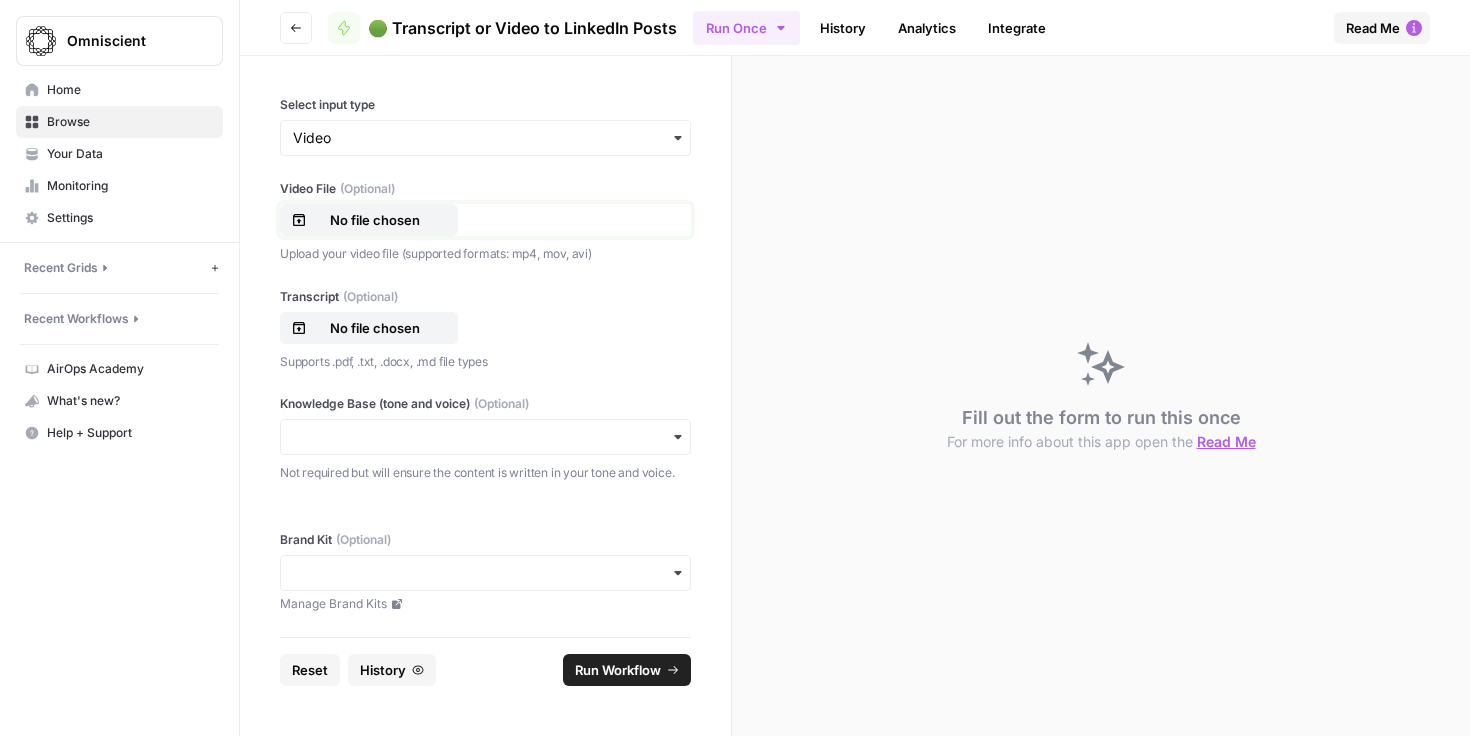 click on "No file chosen" at bounding box center [375, 220] 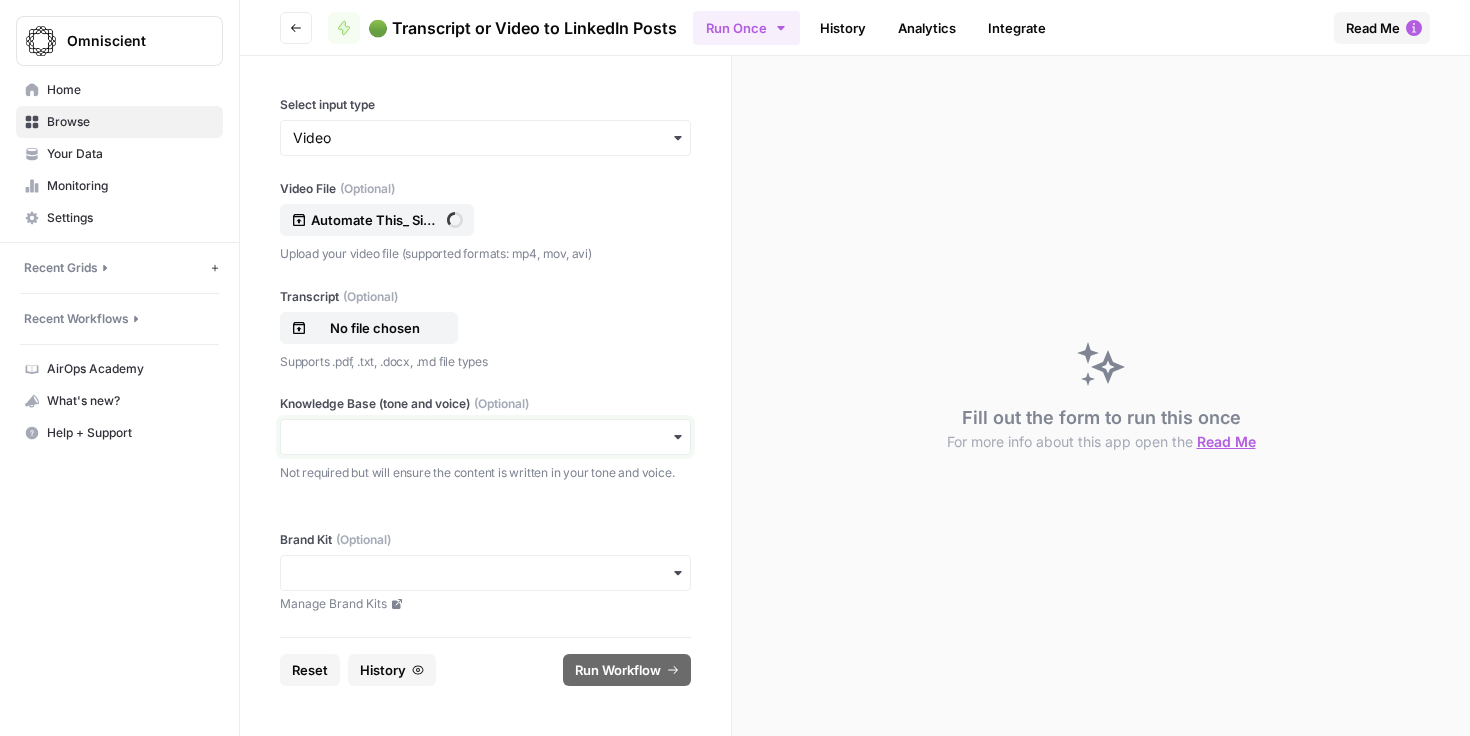 click on "Knowledge Base (tone and voice) (Optional)" at bounding box center (485, 437) 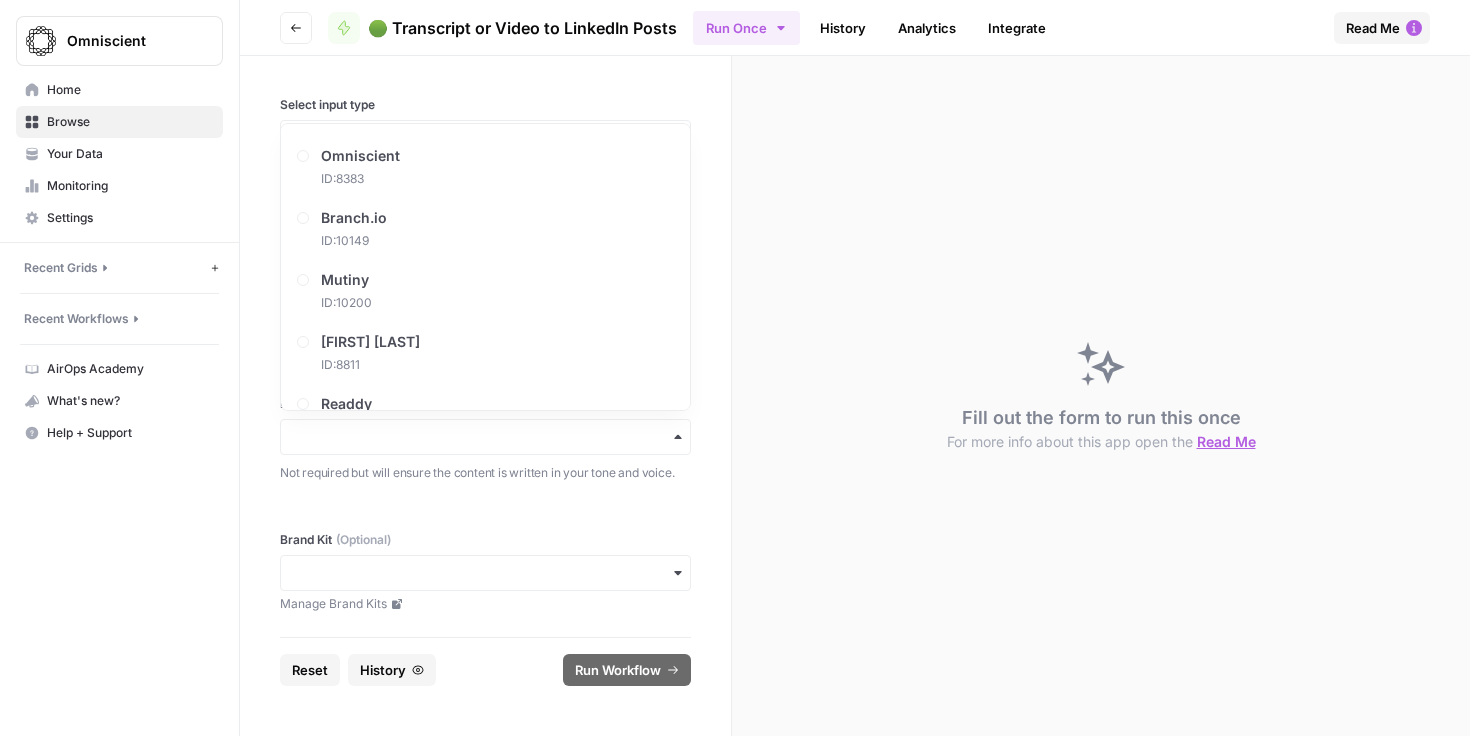 scroll, scrollTop: 1280, scrollLeft: 0, axis: vertical 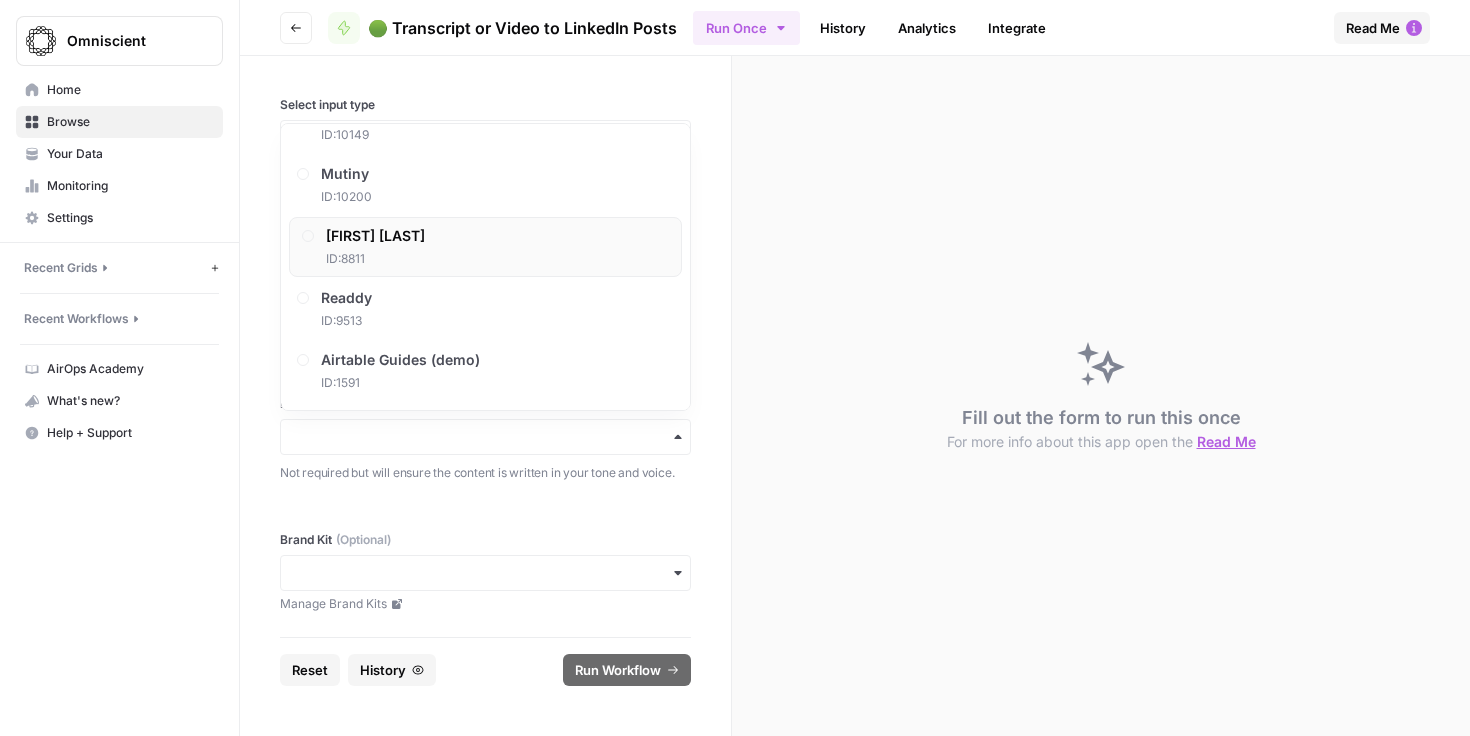click on "[FIRST] [LAST] ID:  [NUMBER]" at bounding box center (485, 247) 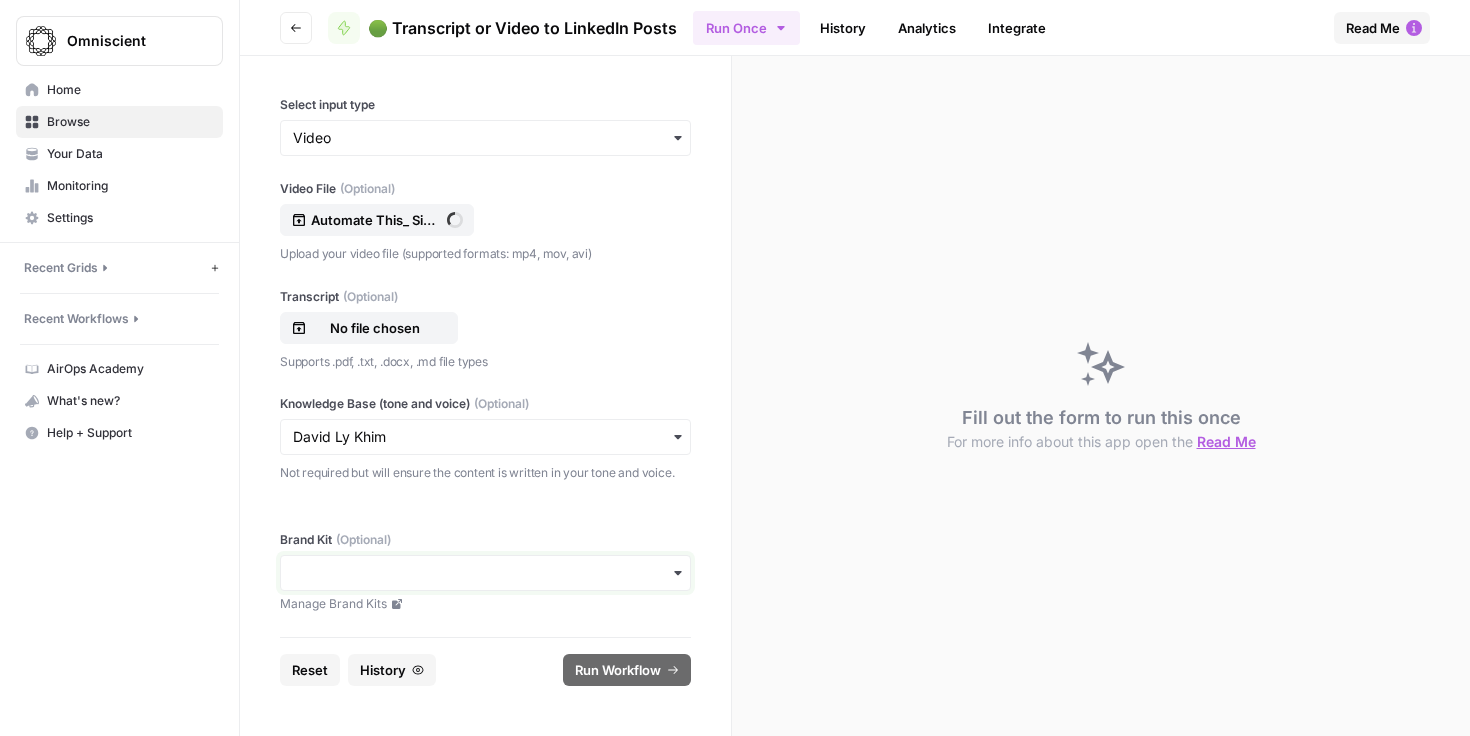 click on "Brand Kit (Optional)" at bounding box center (485, 573) 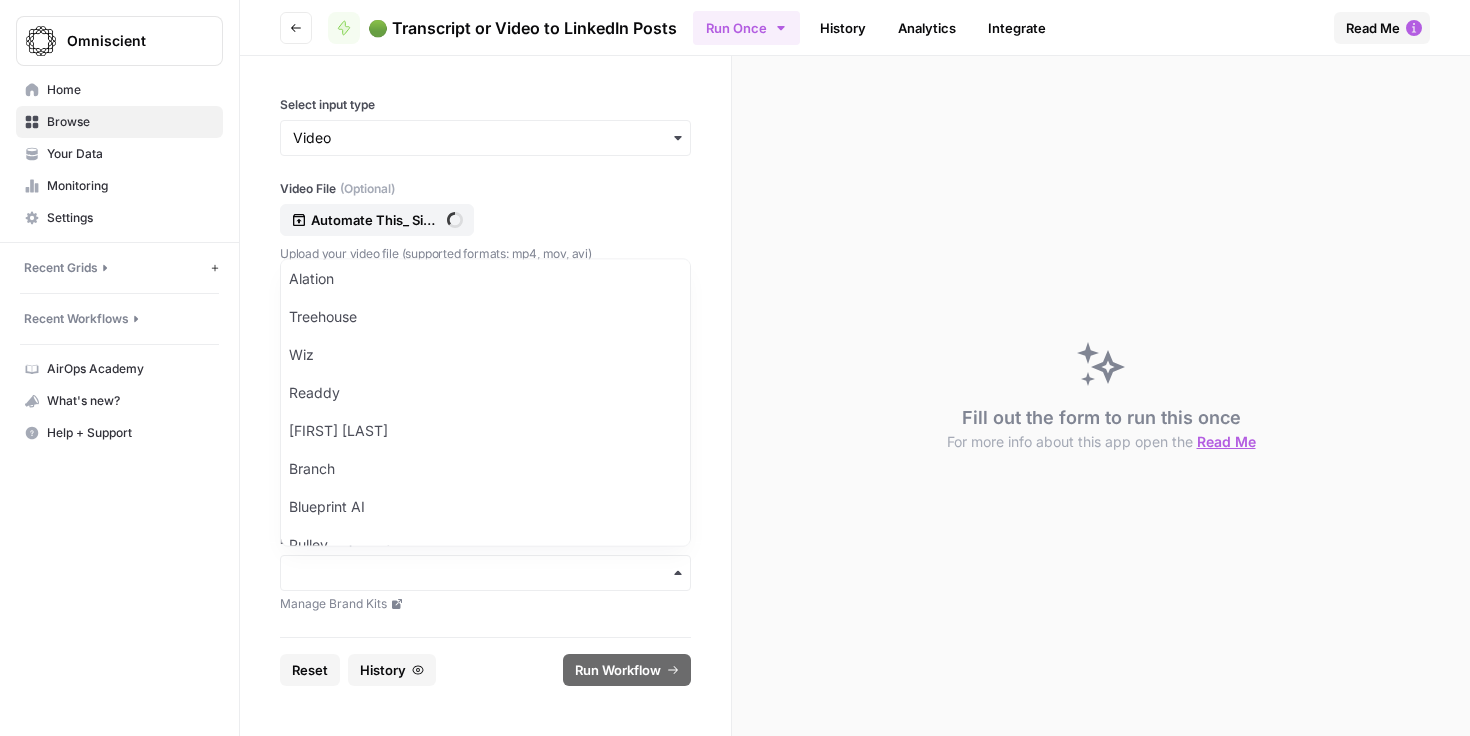 scroll, scrollTop: 528, scrollLeft: 0, axis: vertical 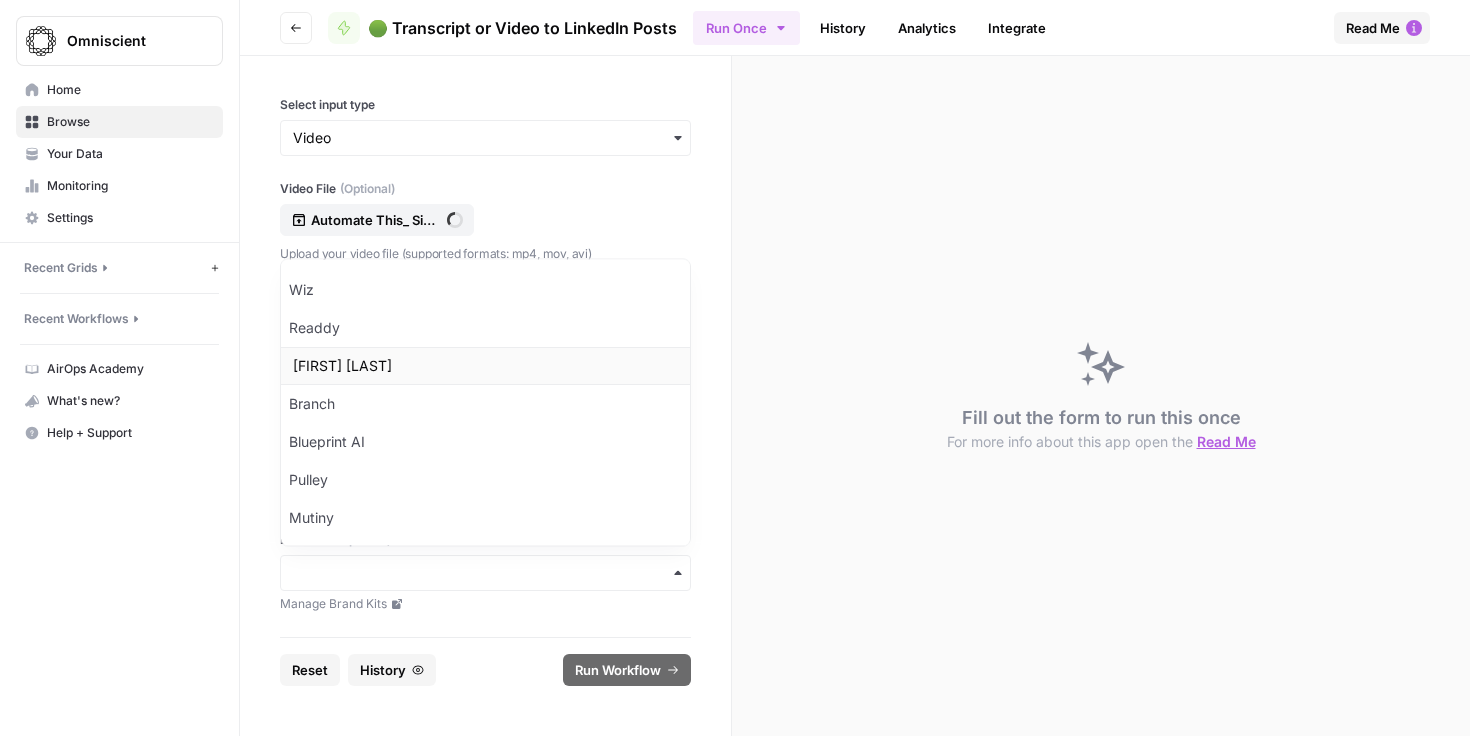 click on "[FIRST] [LAST]" at bounding box center (485, 367) 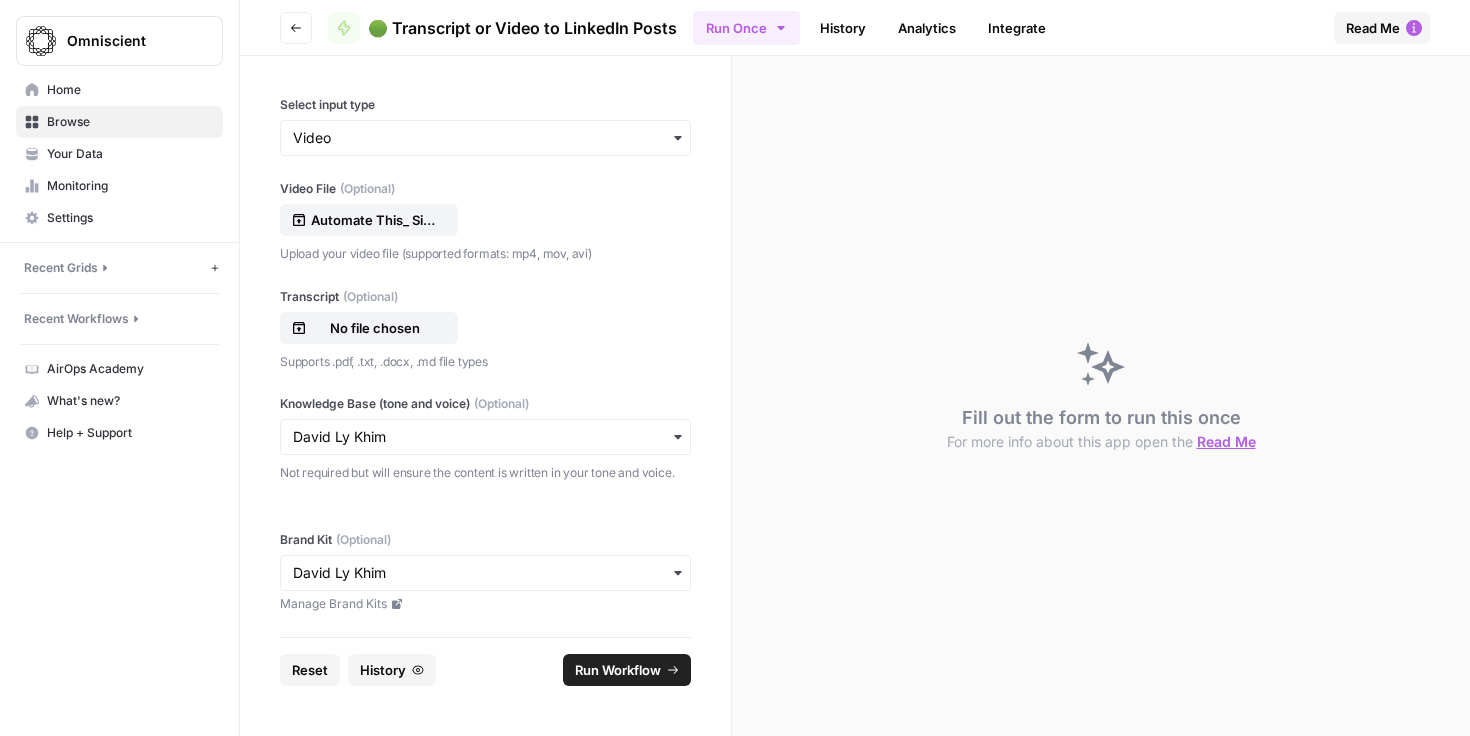 click on "Run Workflow" at bounding box center (618, 670) 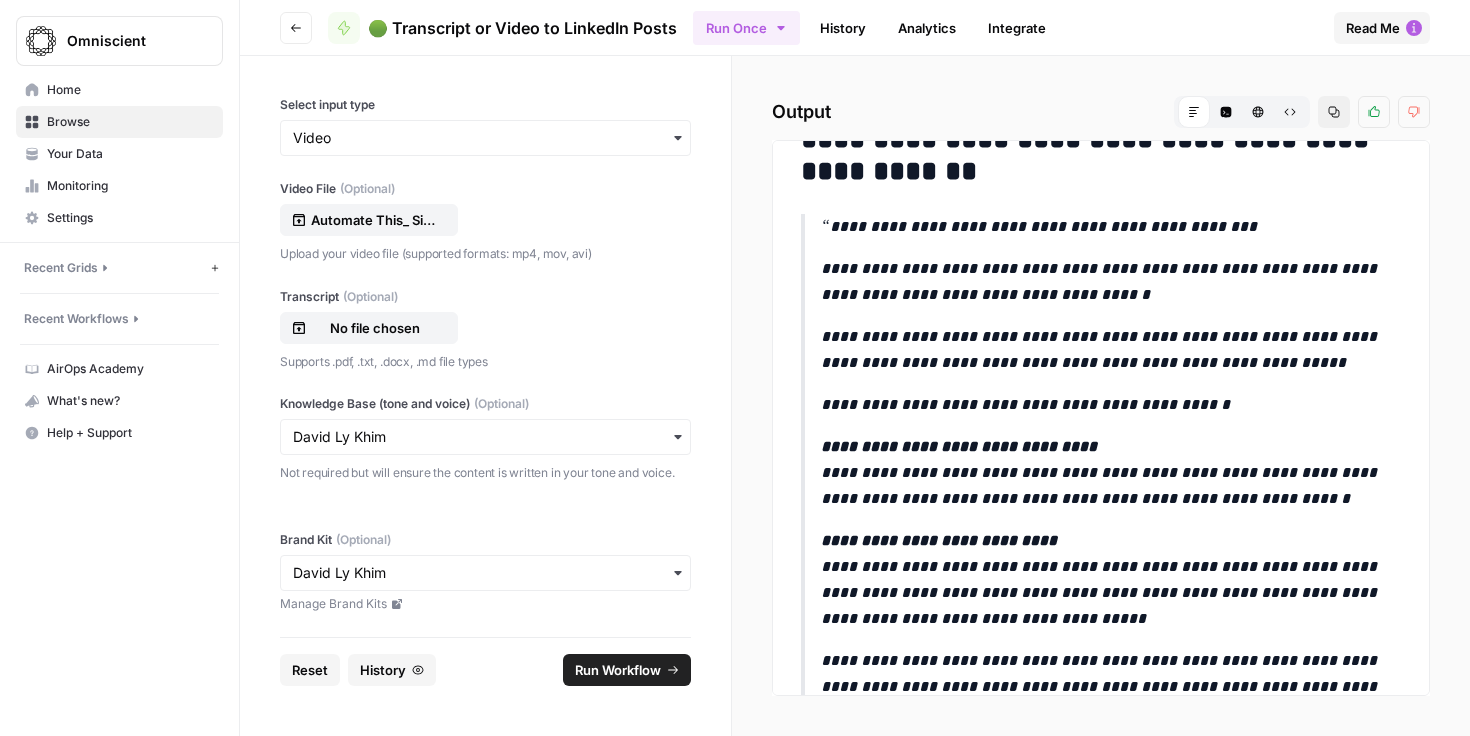 scroll, scrollTop: 636, scrollLeft: 0, axis: vertical 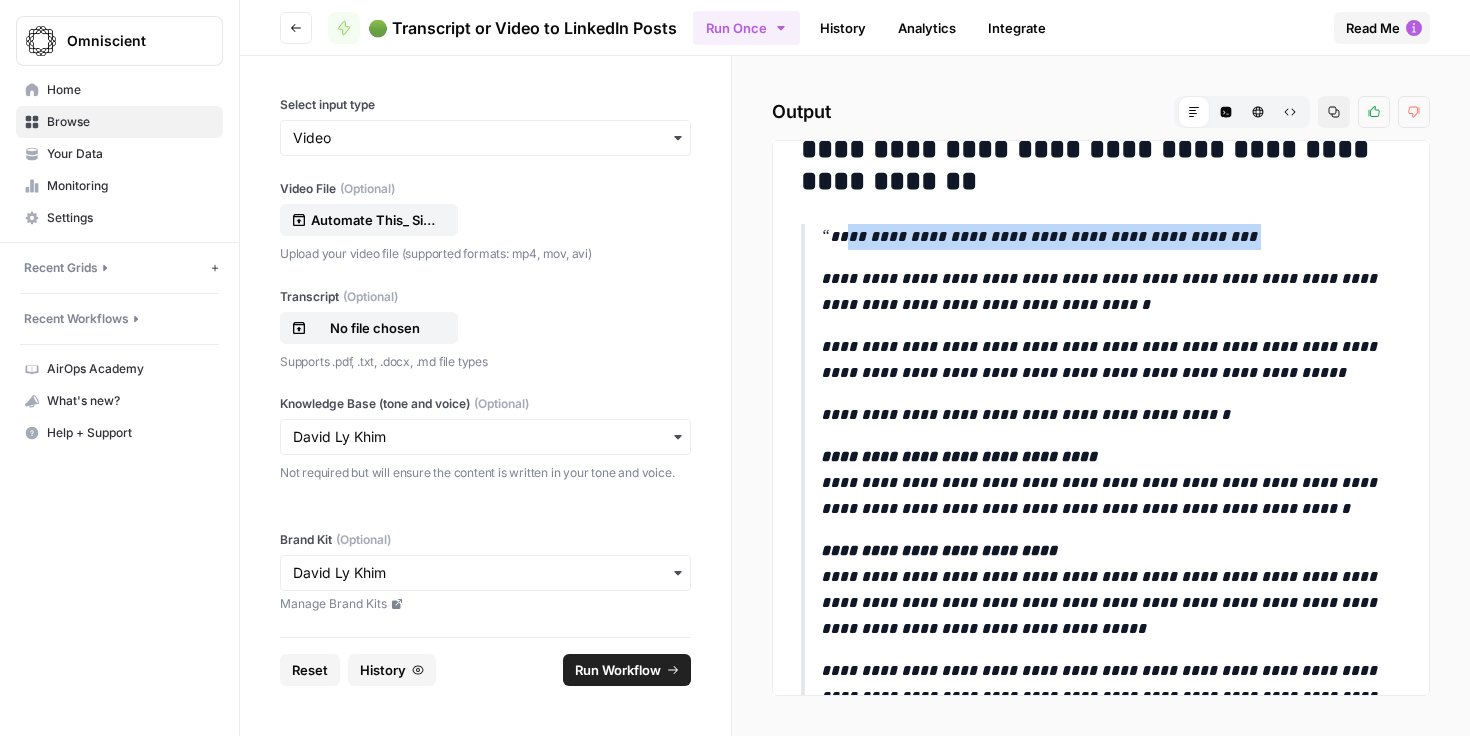drag, startPoint x: 826, startPoint y: 233, endPoint x: 858, endPoint y: 256, distance: 39.40812 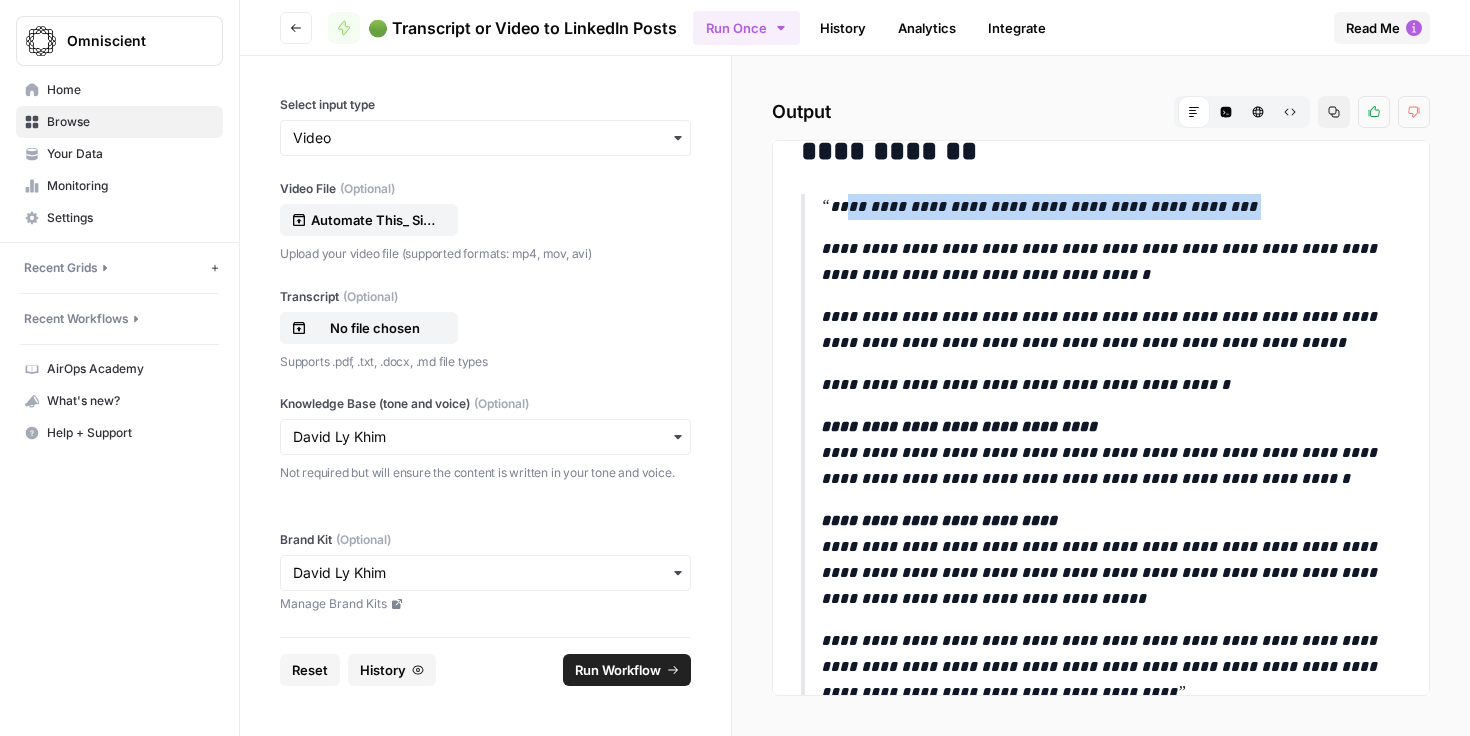 scroll, scrollTop: 640, scrollLeft: 0, axis: vertical 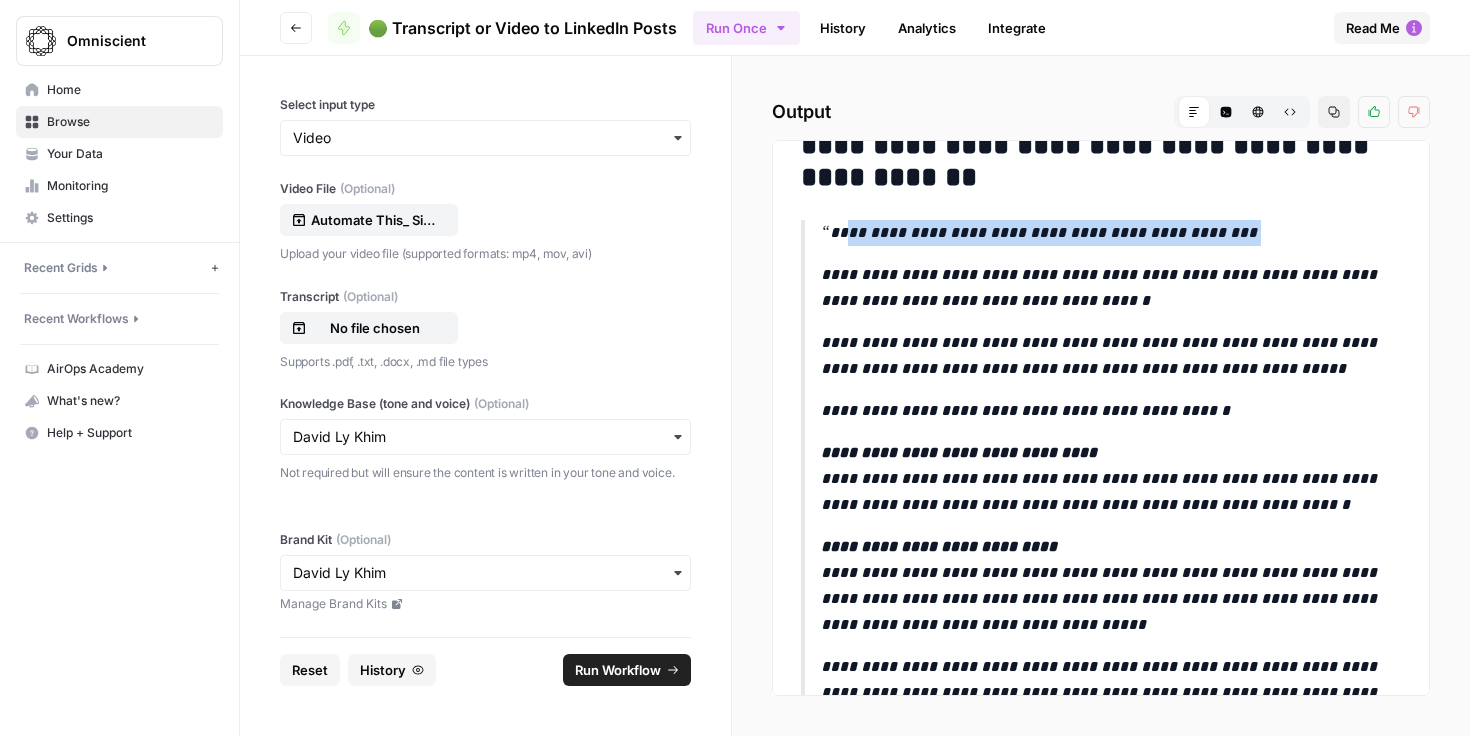 click on "**********" at bounding box center (1111, 233) 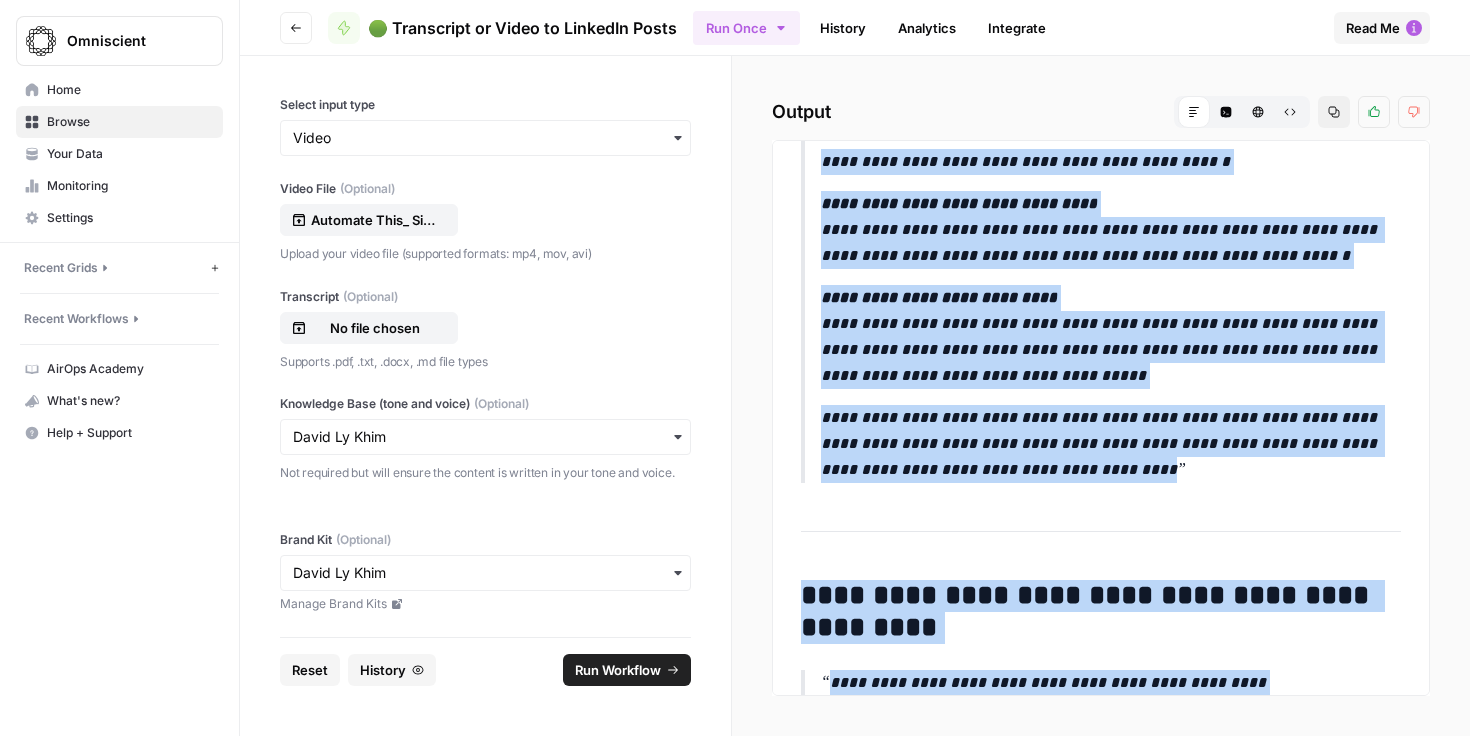 scroll, scrollTop: 953, scrollLeft: 0, axis: vertical 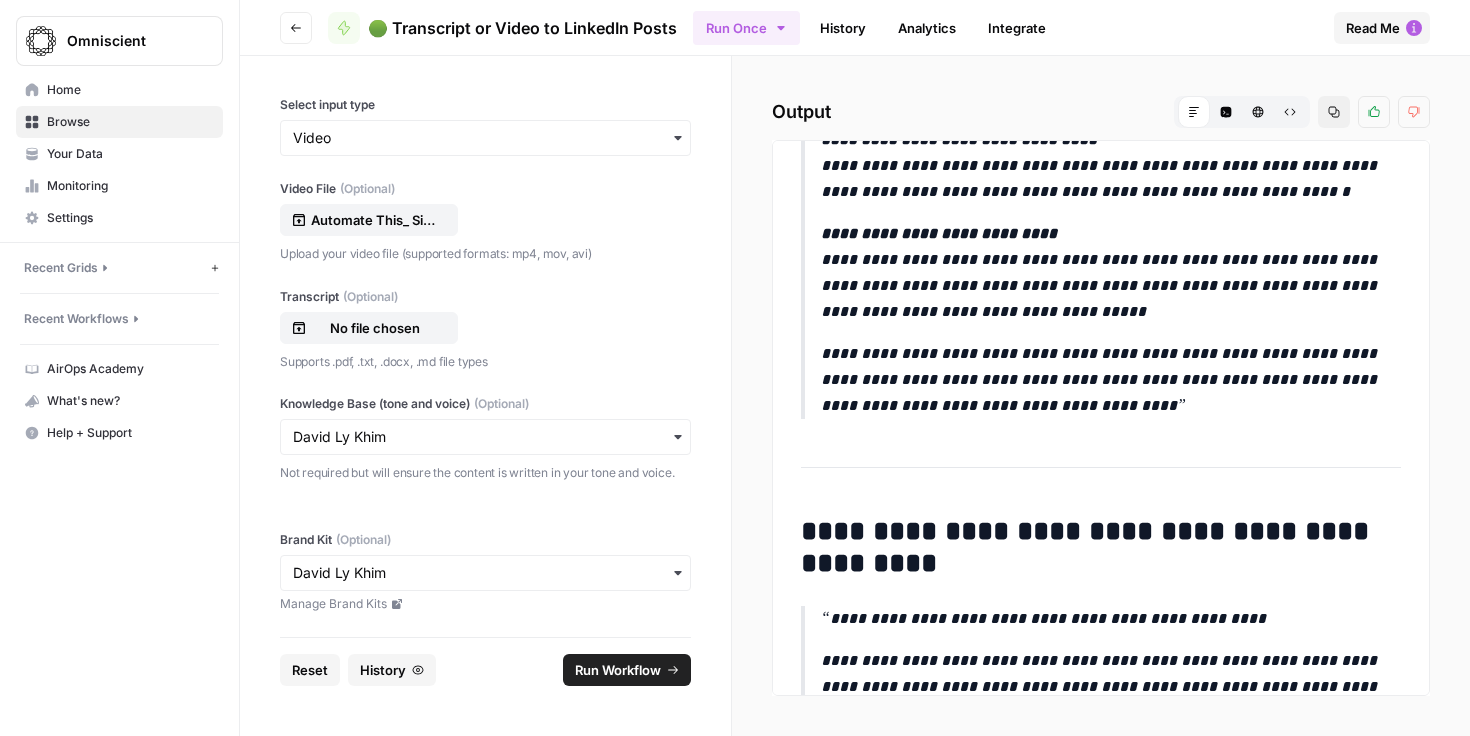 drag, startPoint x: 823, startPoint y: 230, endPoint x: 1190, endPoint y: 445, distance: 425.33987 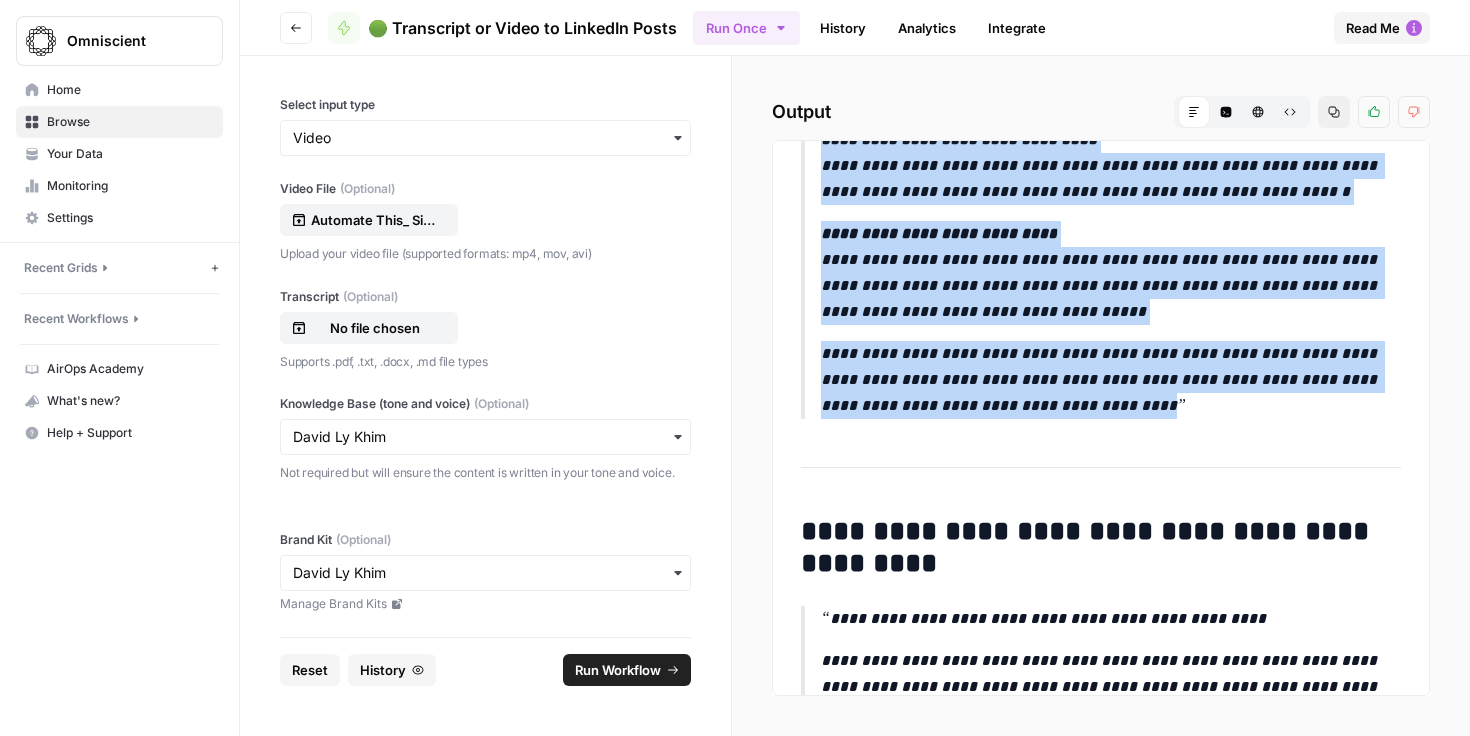 copy on "**********" 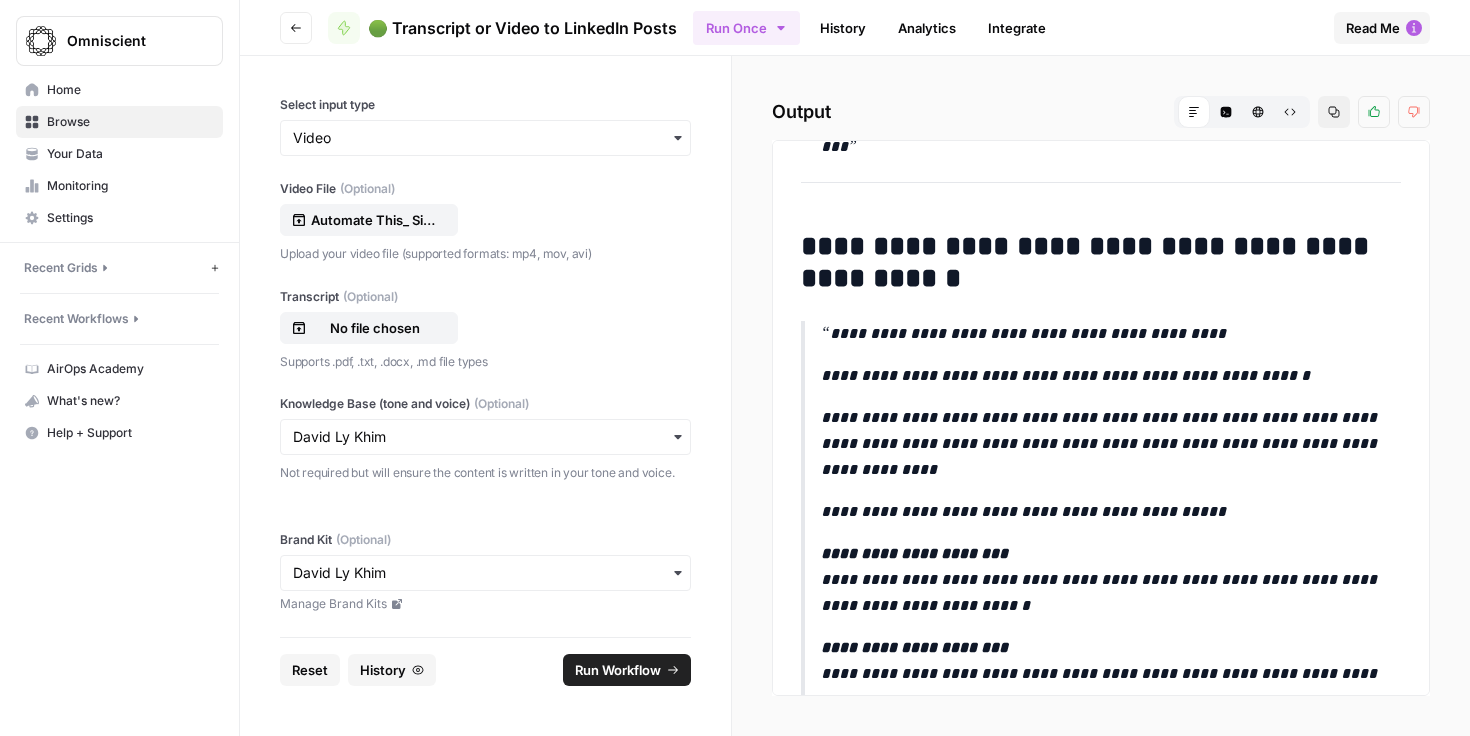 scroll, scrollTop: 2838, scrollLeft: 0, axis: vertical 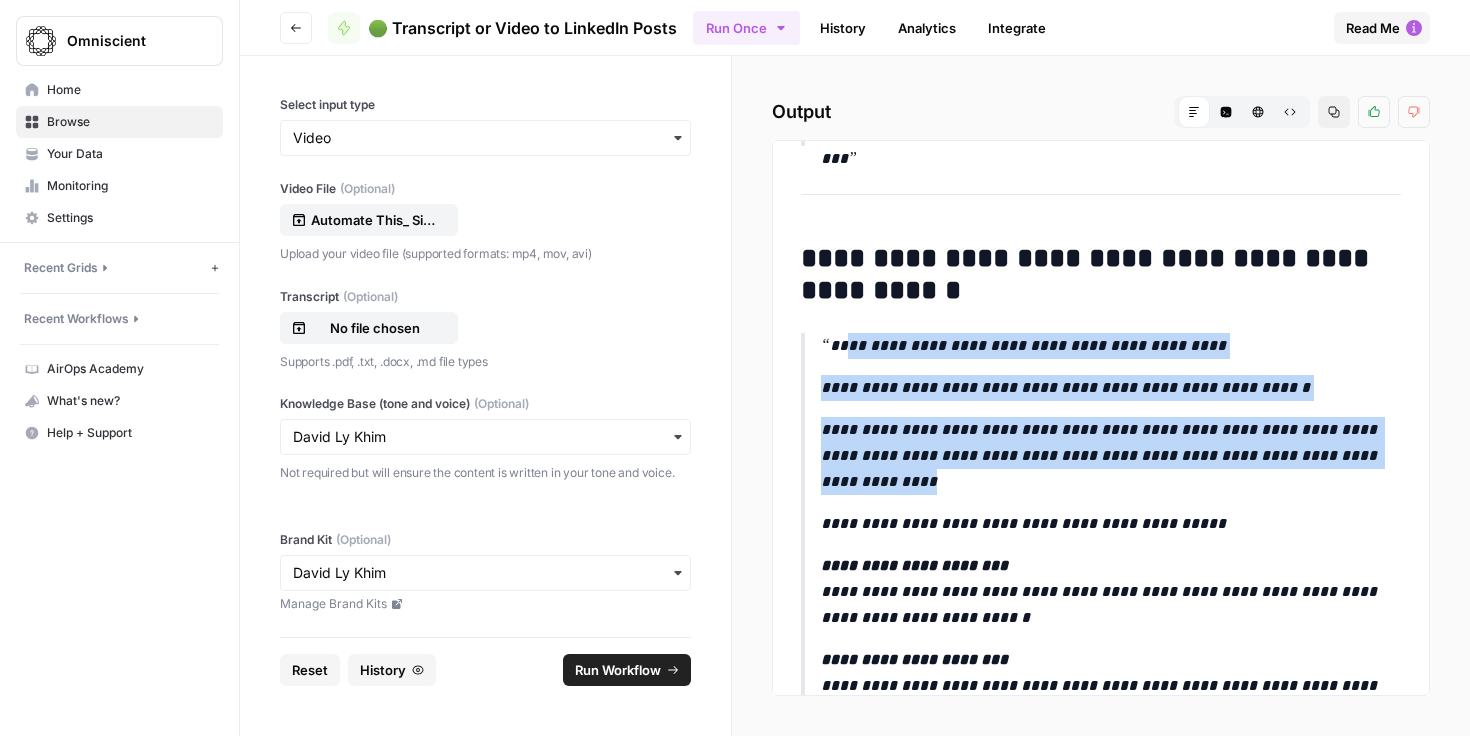 drag, startPoint x: 825, startPoint y: 341, endPoint x: 905, endPoint y: 476, distance: 156.92355 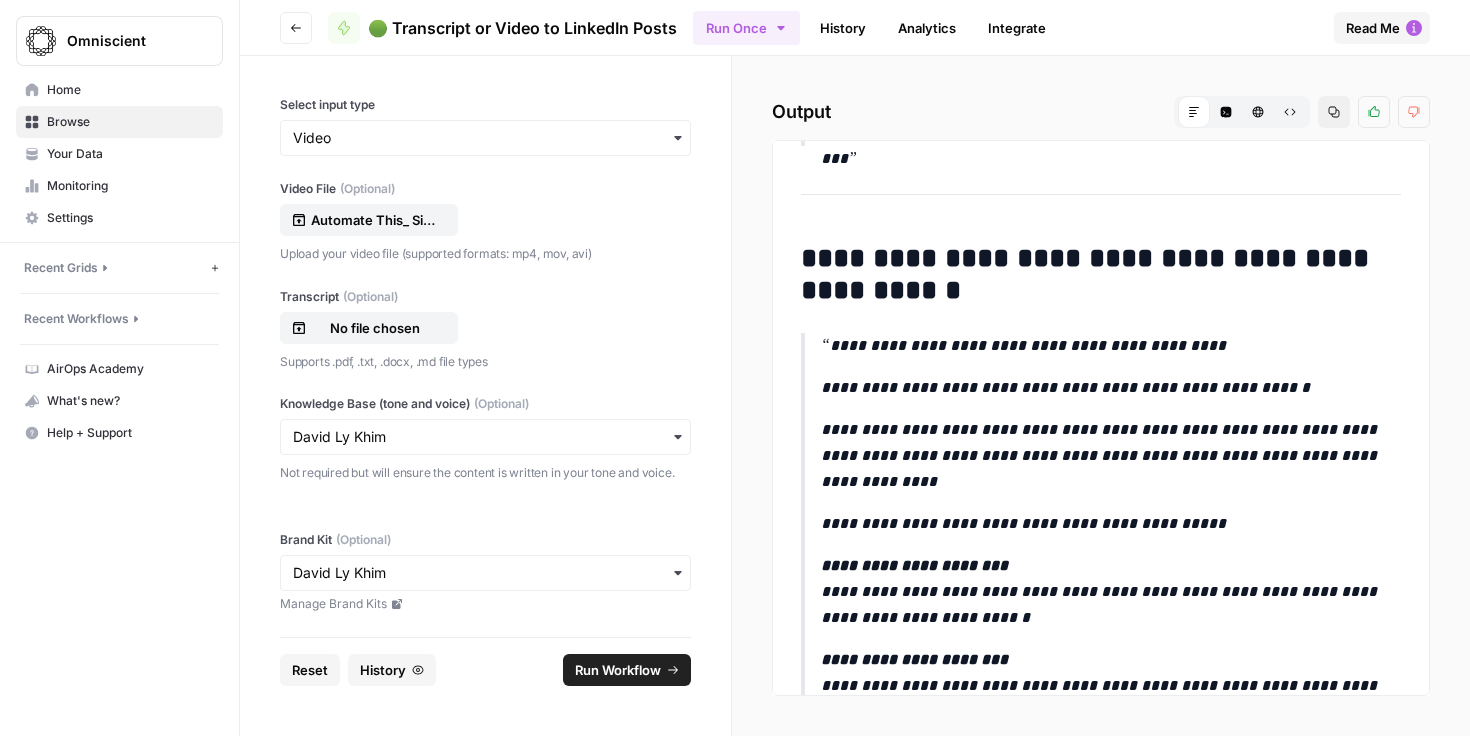 click on "**********" at bounding box center [1111, 346] 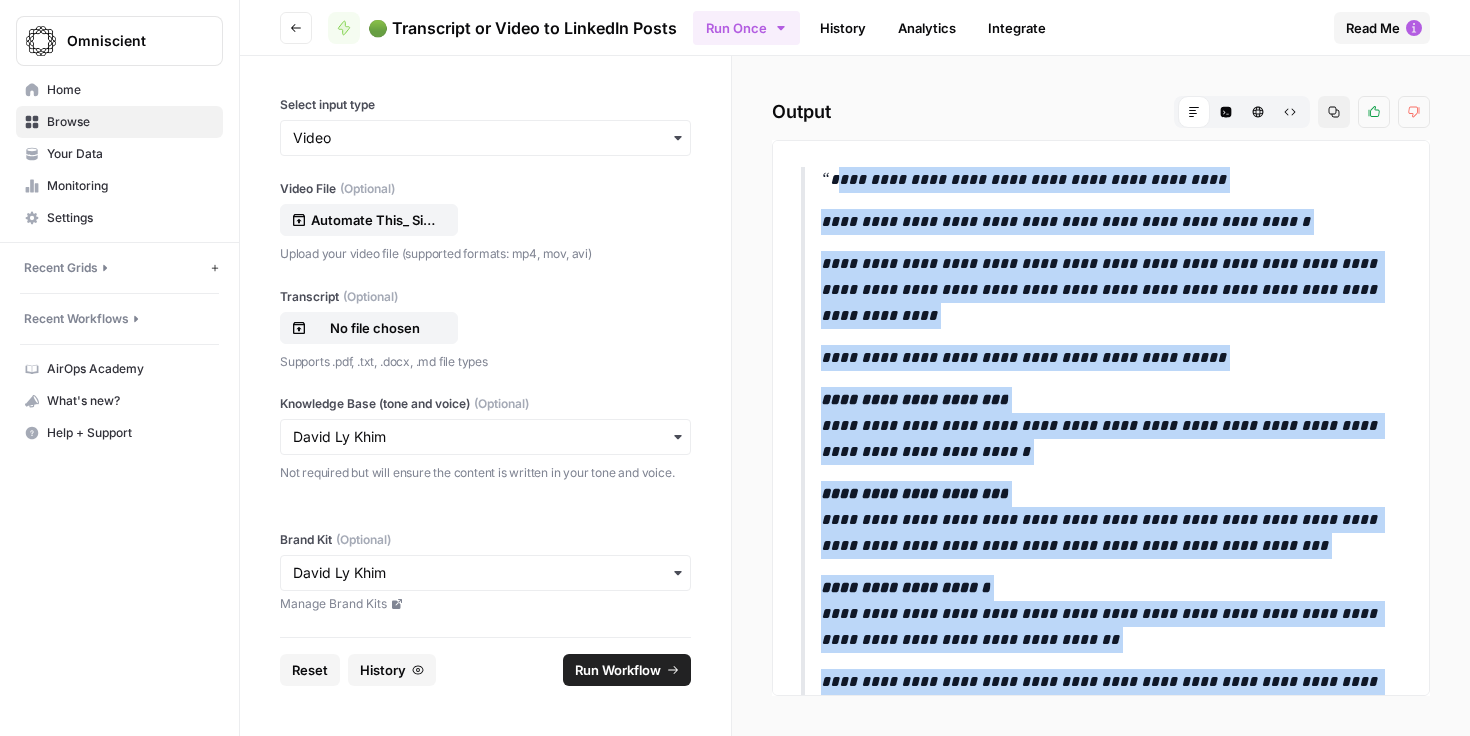 scroll, scrollTop: 3096, scrollLeft: 0, axis: vertical 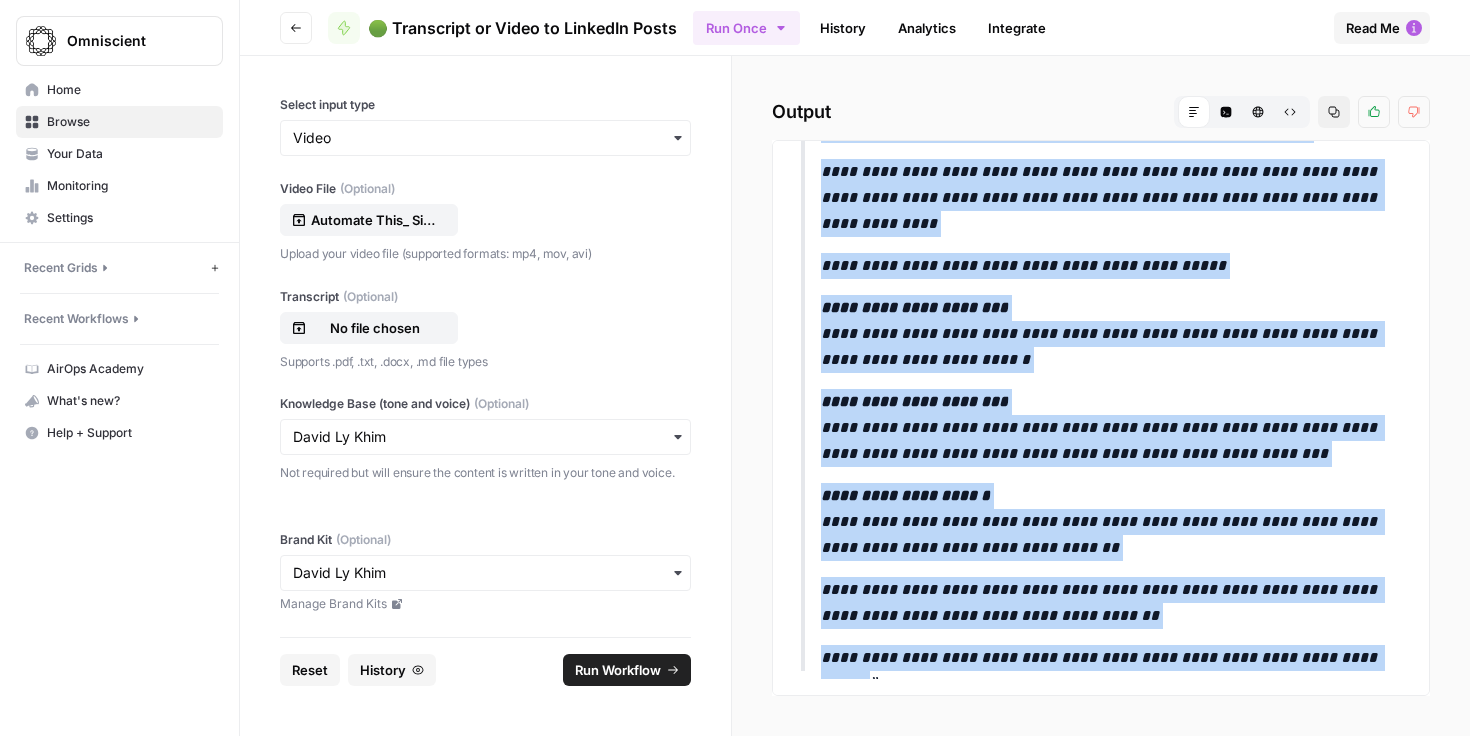 drag, startPoint x: 833, startPoint y: 342, endPoint x: 955, endPoint y: 751, distance: 426.80792 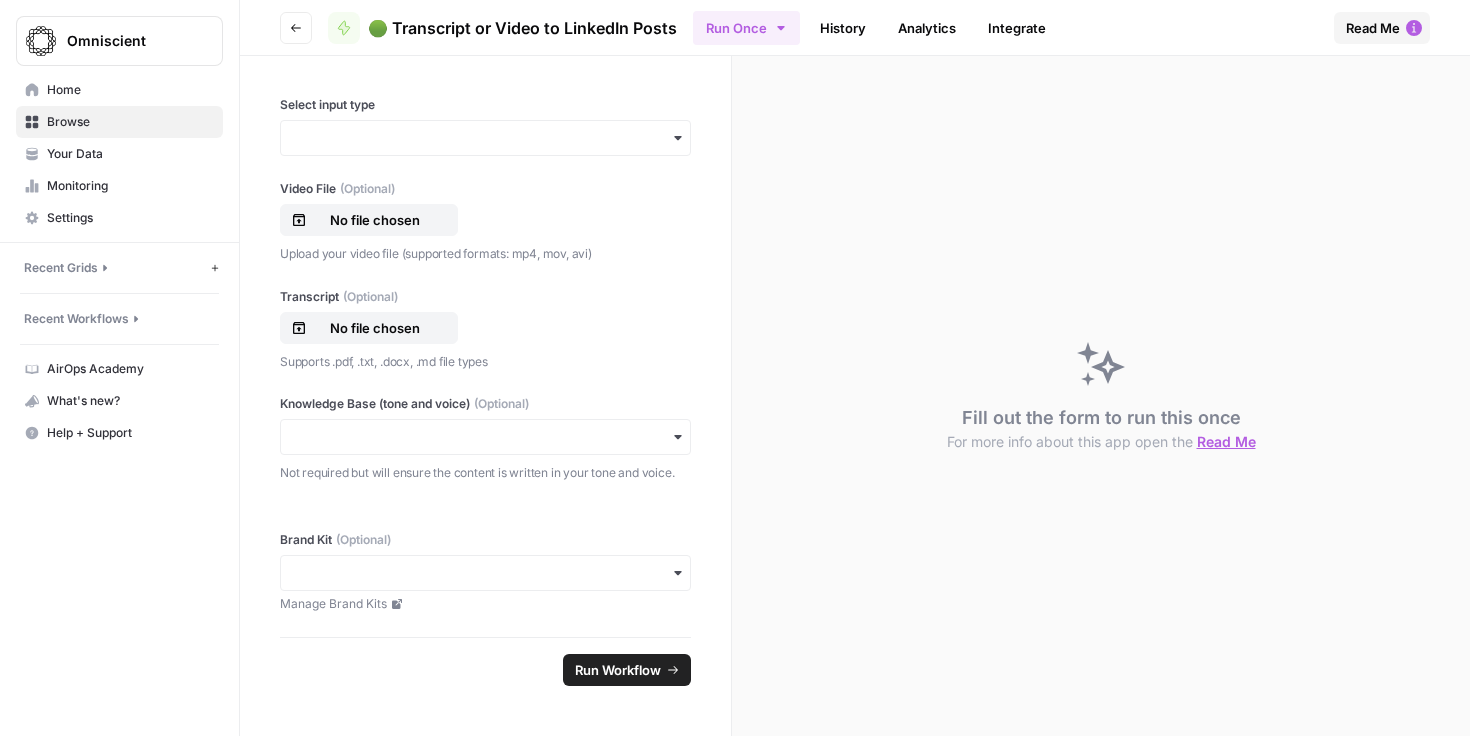 scroll, scrollTop: 0, scrollLeft: 0, axis: both 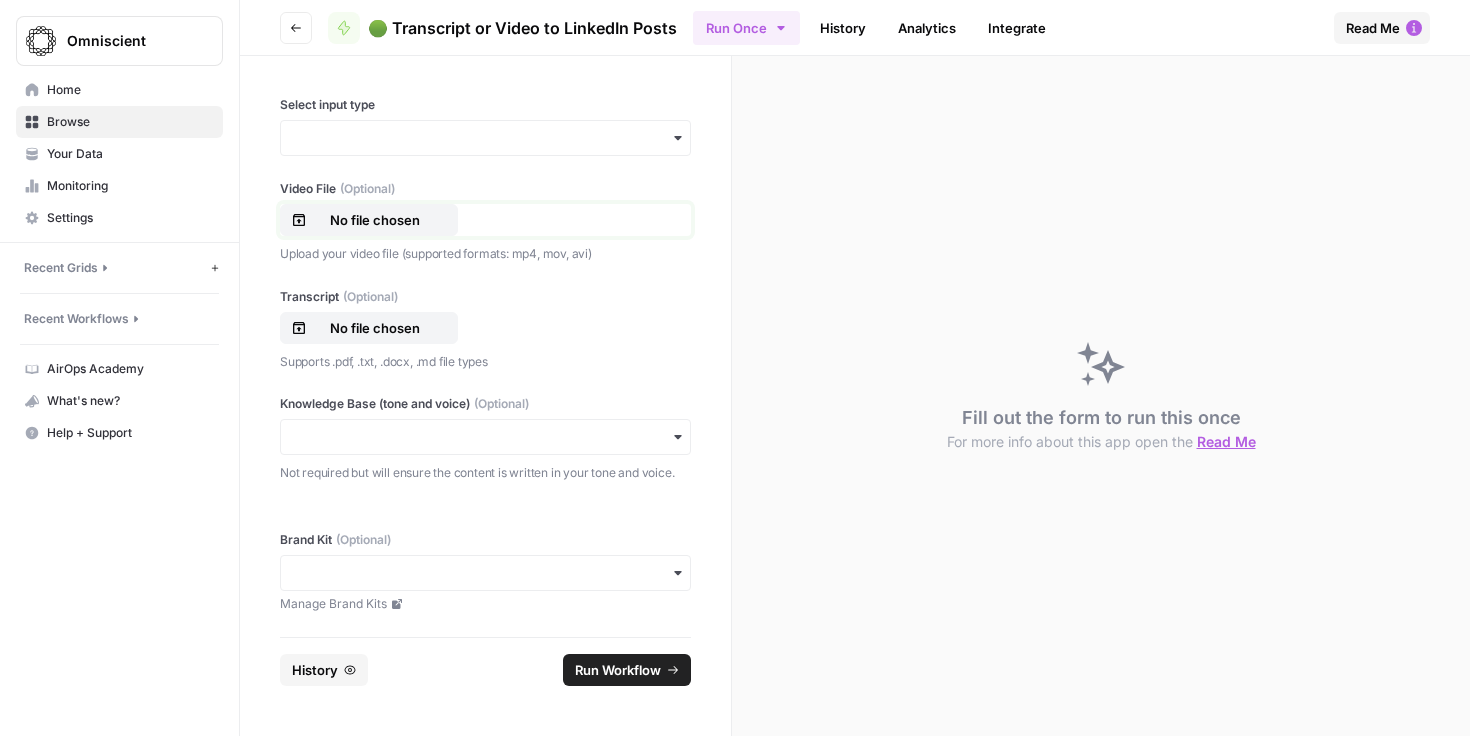 click on "No file chosen" at bounding box center [375, 220] 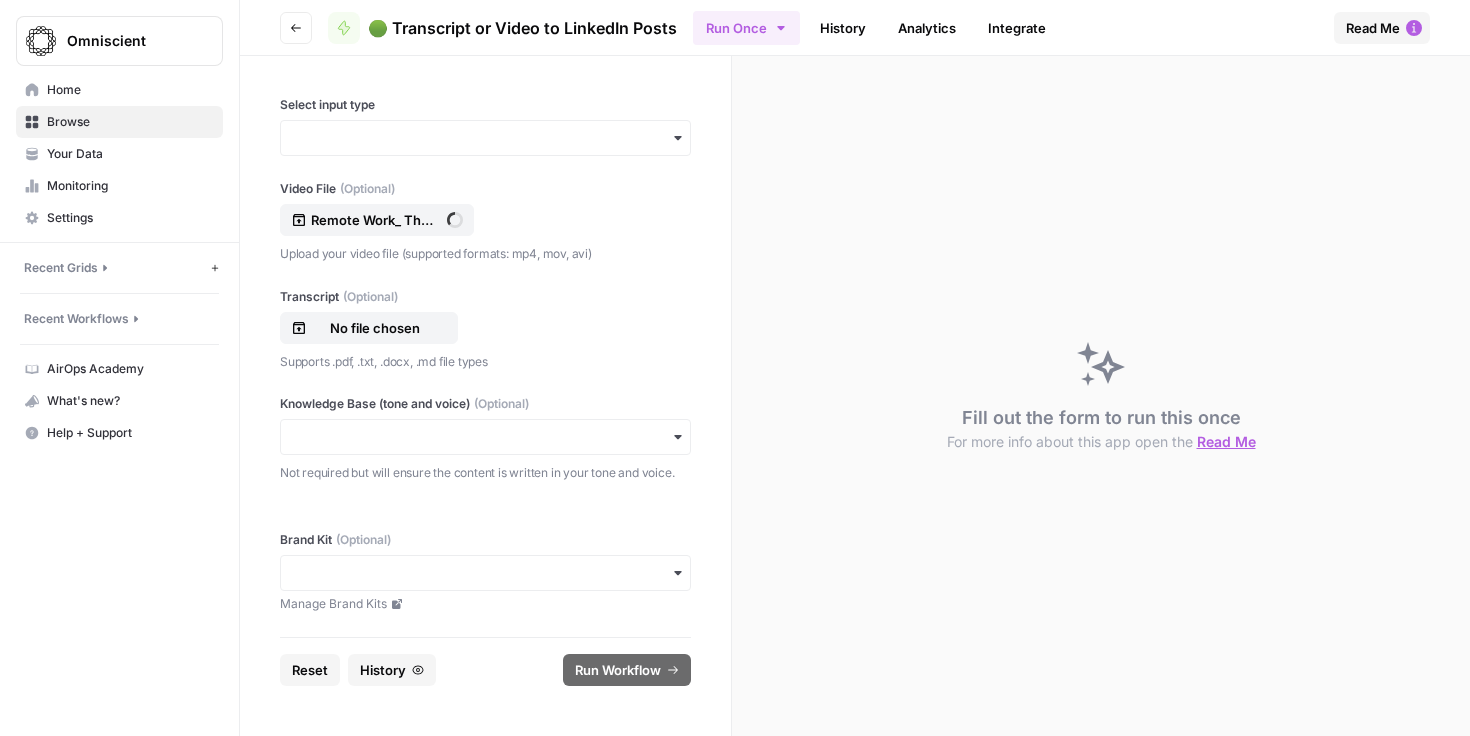 click at bounding box center (485, 138) 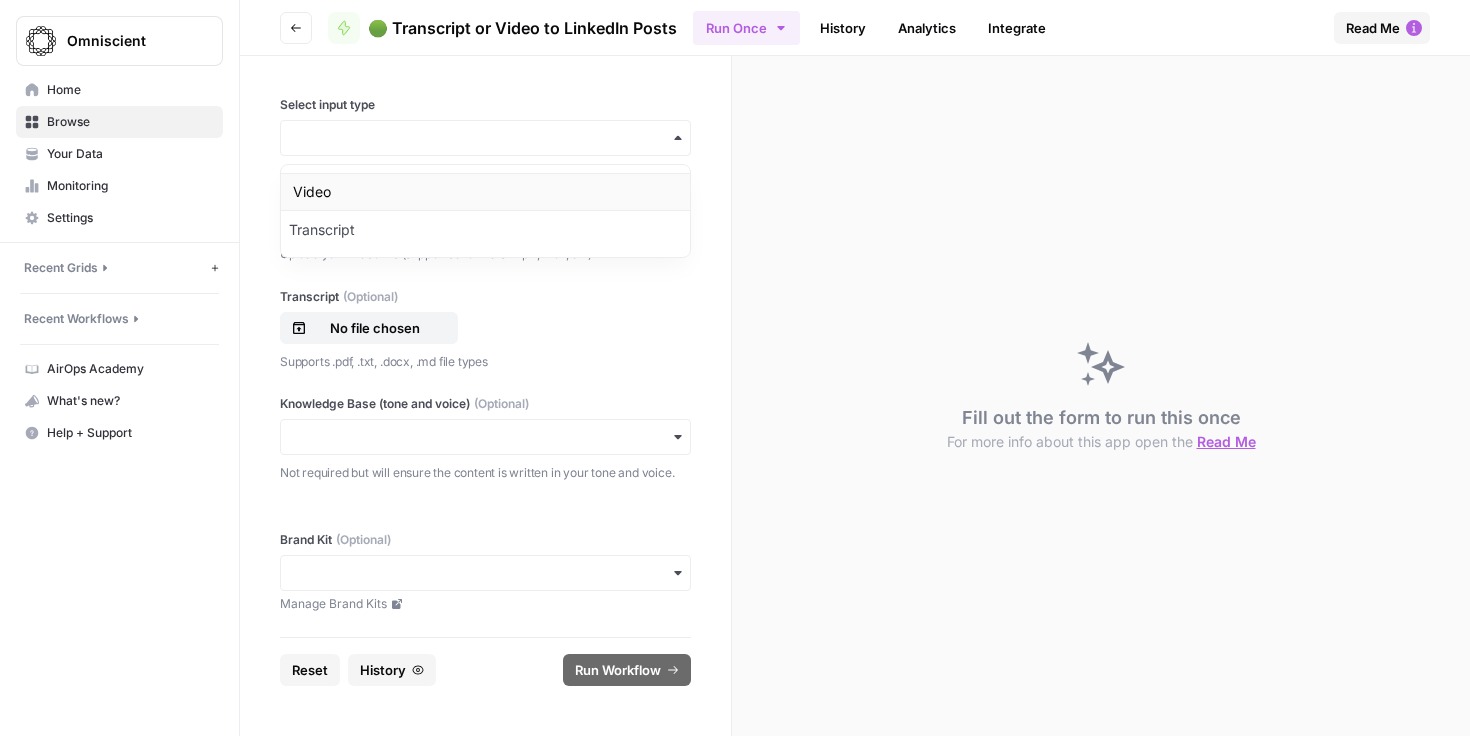 click on "Video" at bounding box center [485, 192] 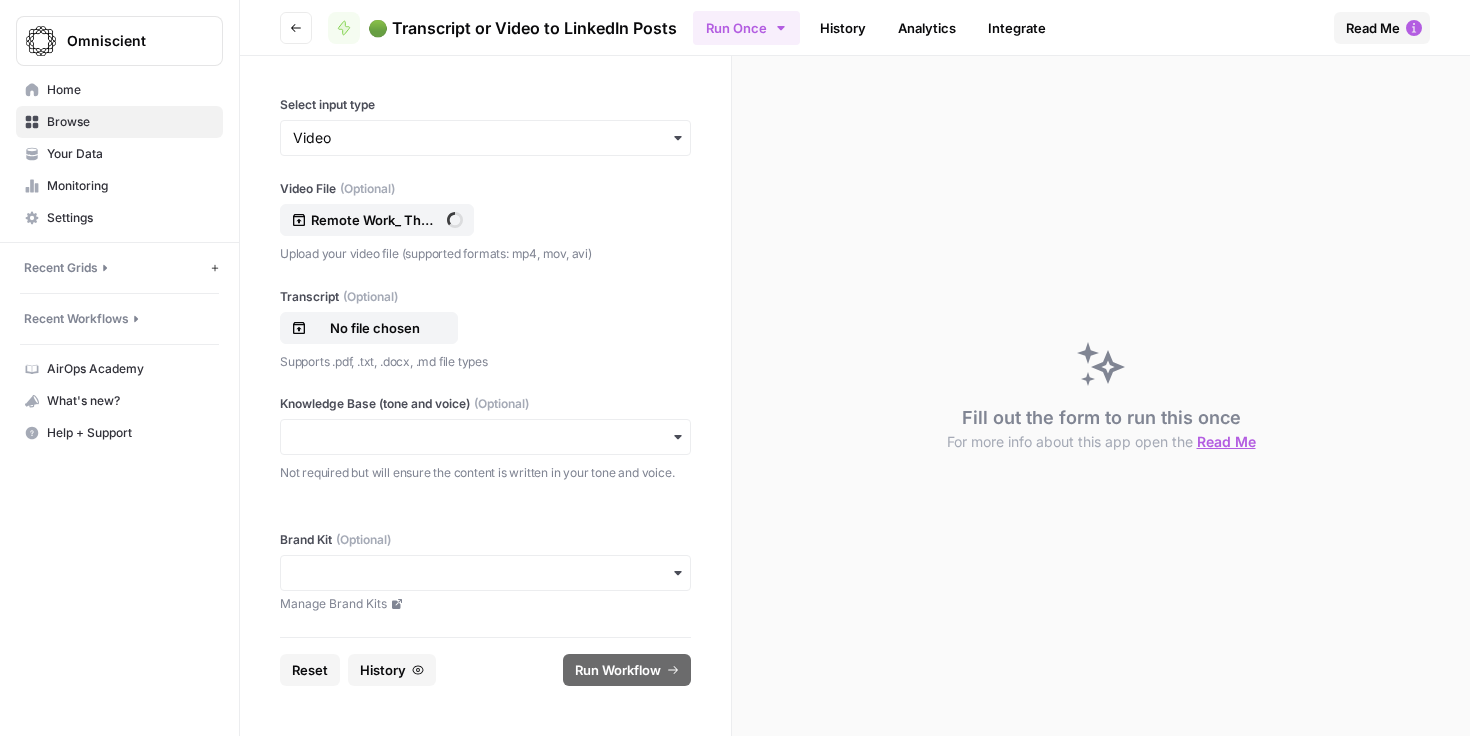 click at bounding box center [485, 437] 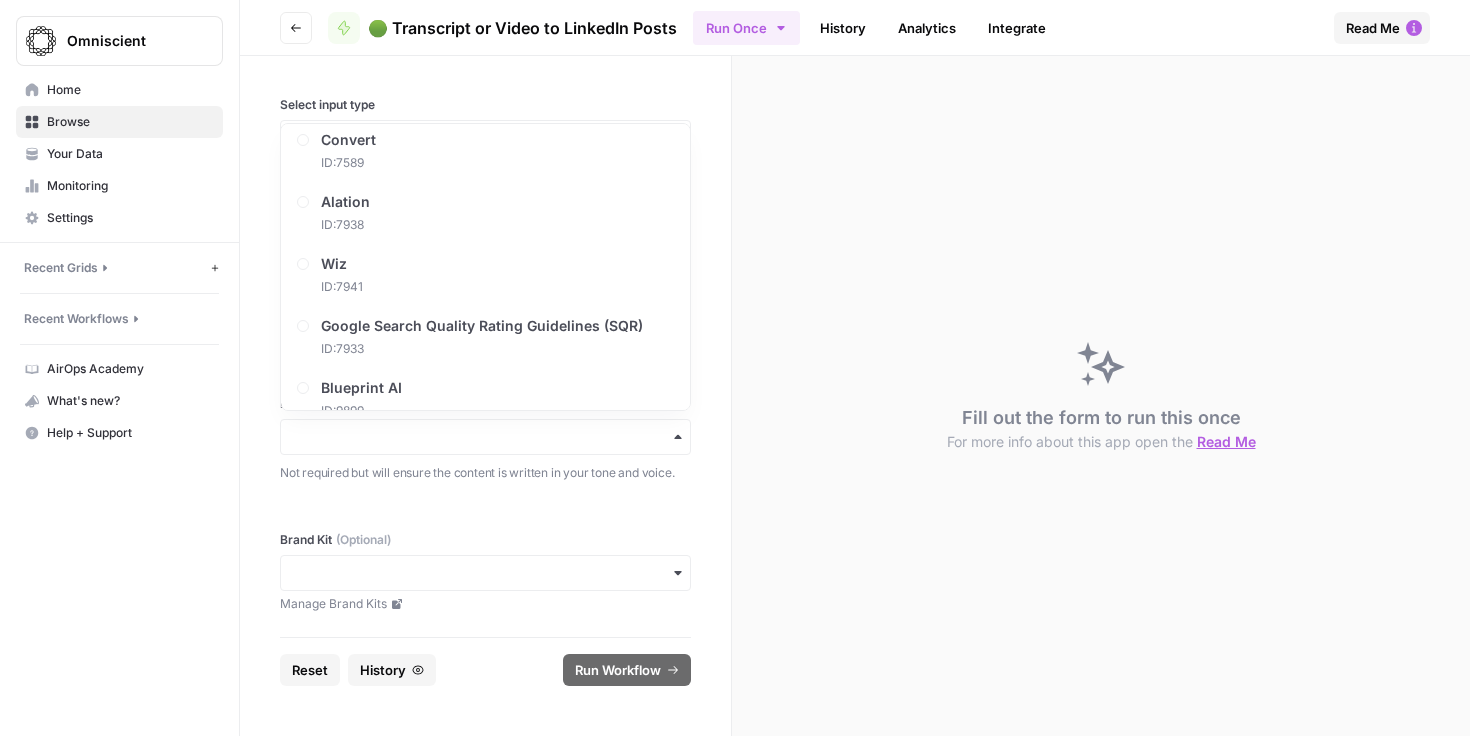 scroll, scrollTop: 1280, scrollLeft: 0, axis: vertical 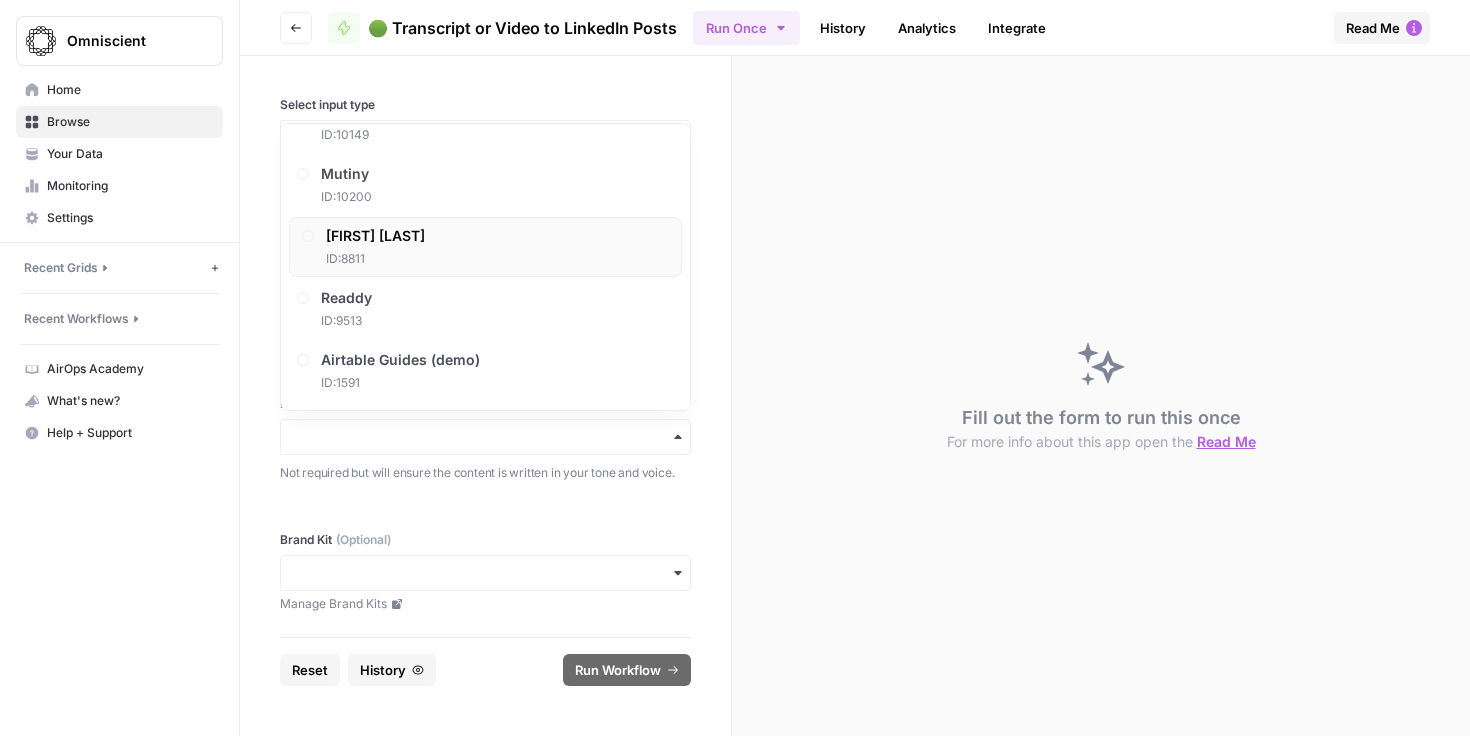 click on "[FIRST] [LAST] ID:  [NUMBER]" at bounding box center [485, 247] 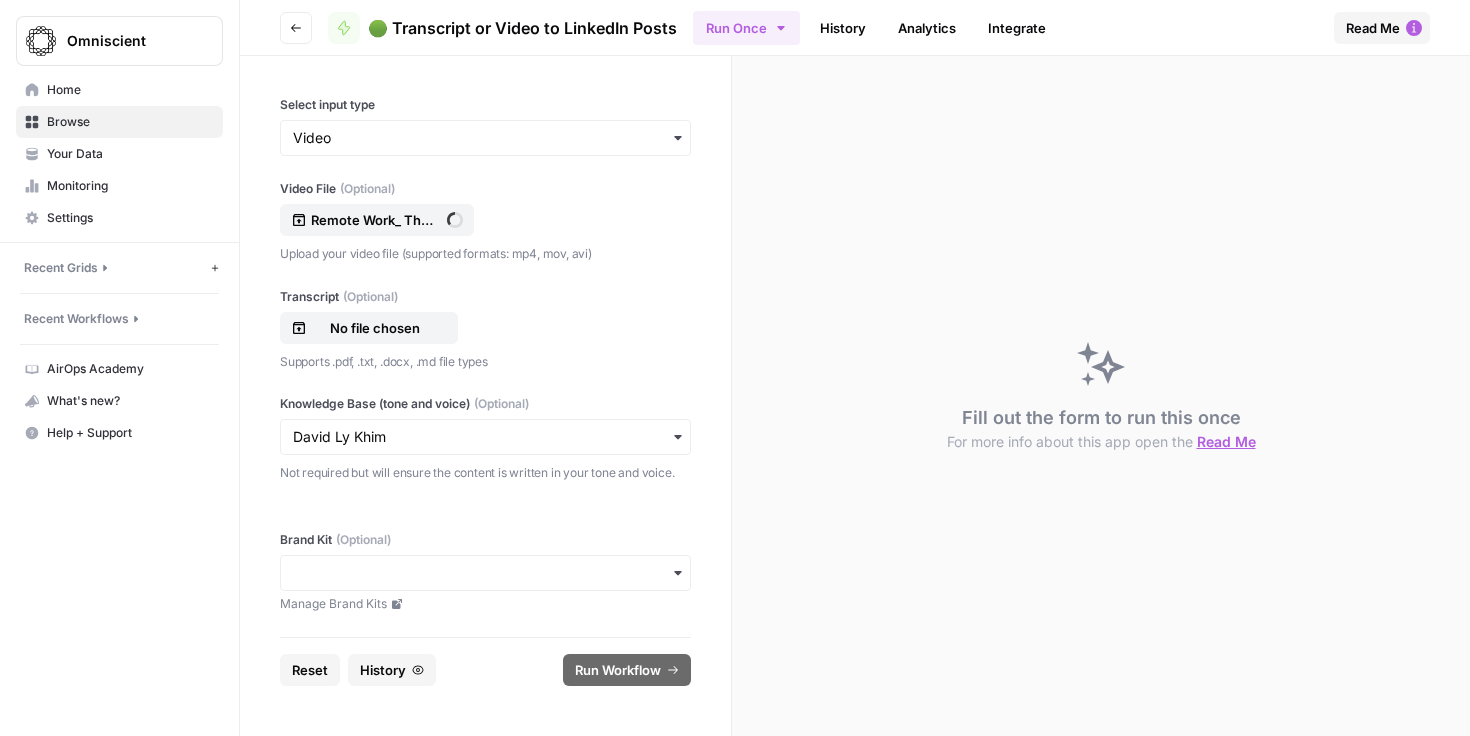 click at bounding box center [485, 573] 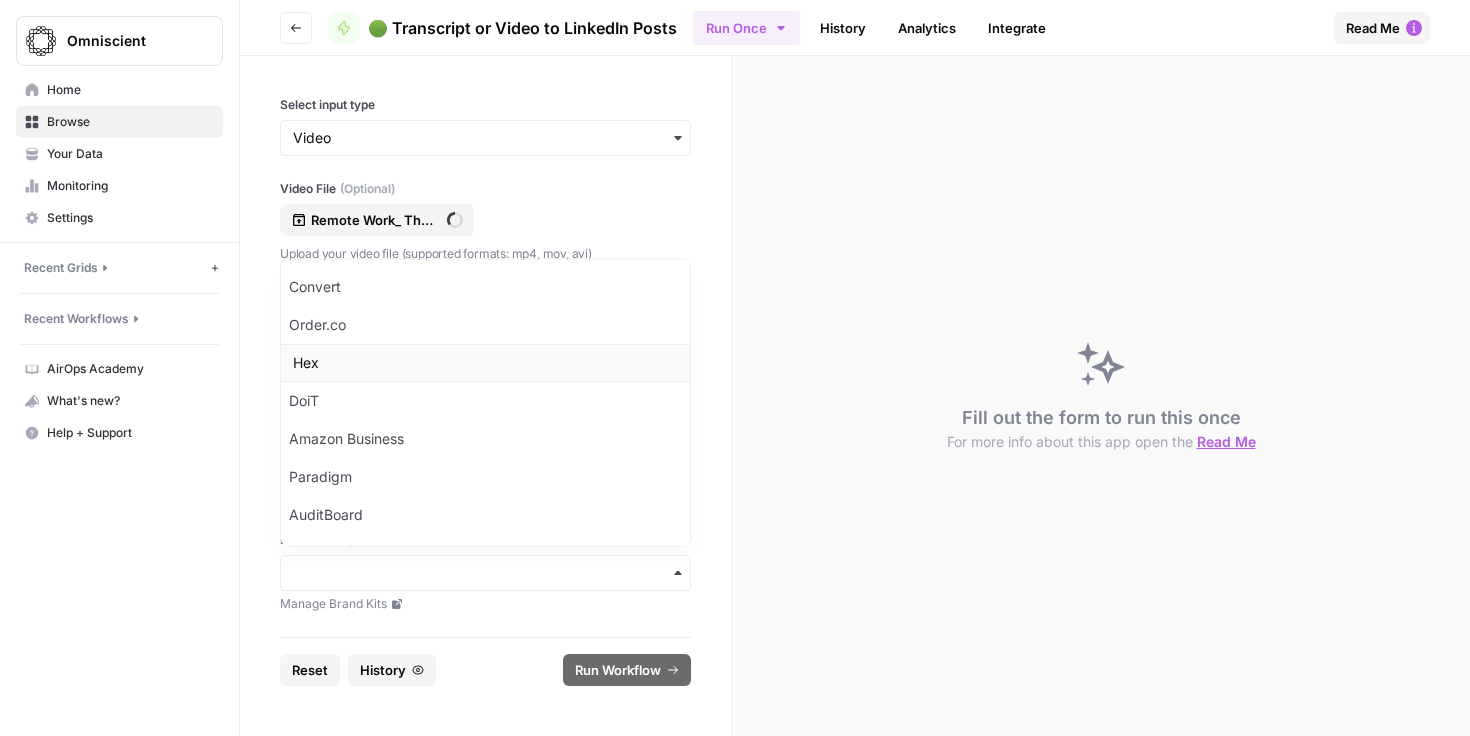 scroll, scrollTop: 528, scrollLeft: 0, axis: vertical 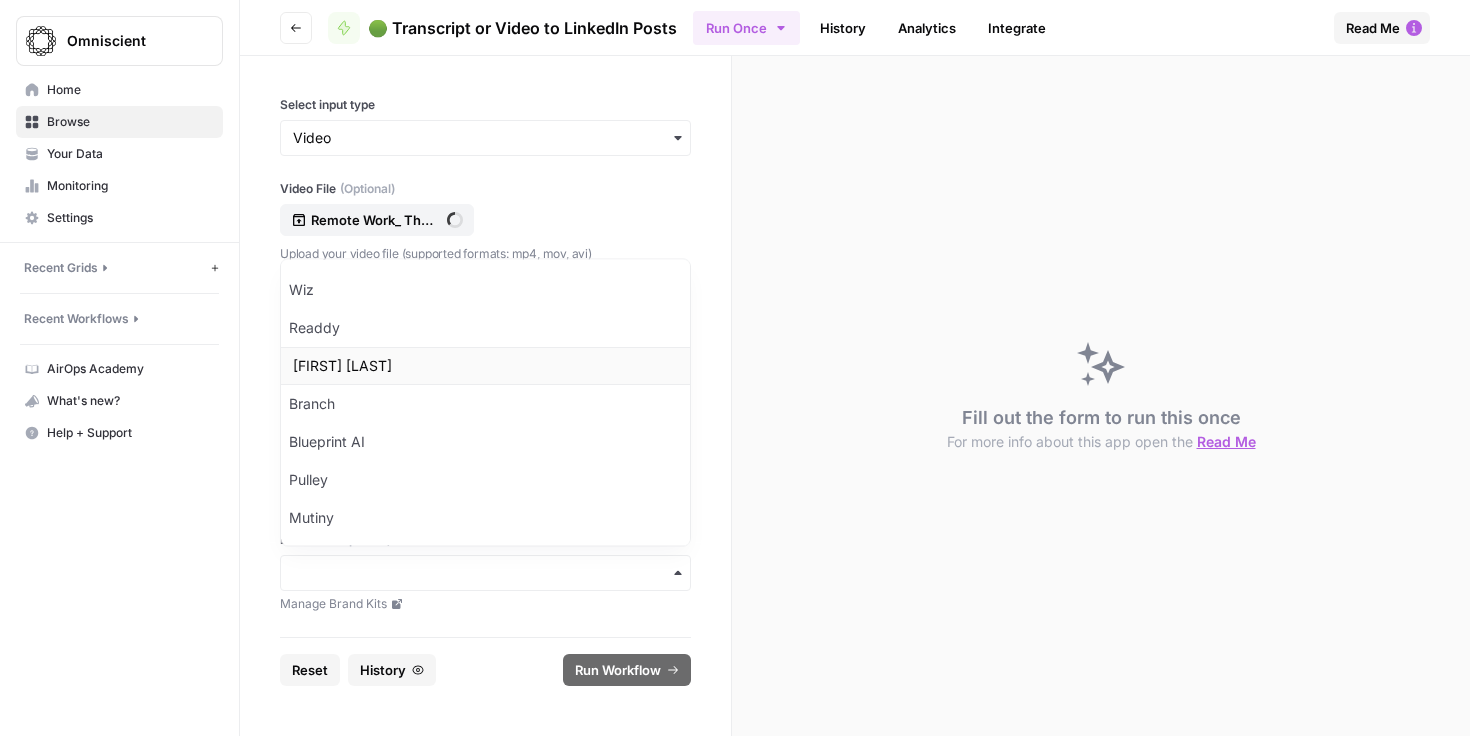 click on "[FIRST] [LAST]" at bounding box center [485, 367] 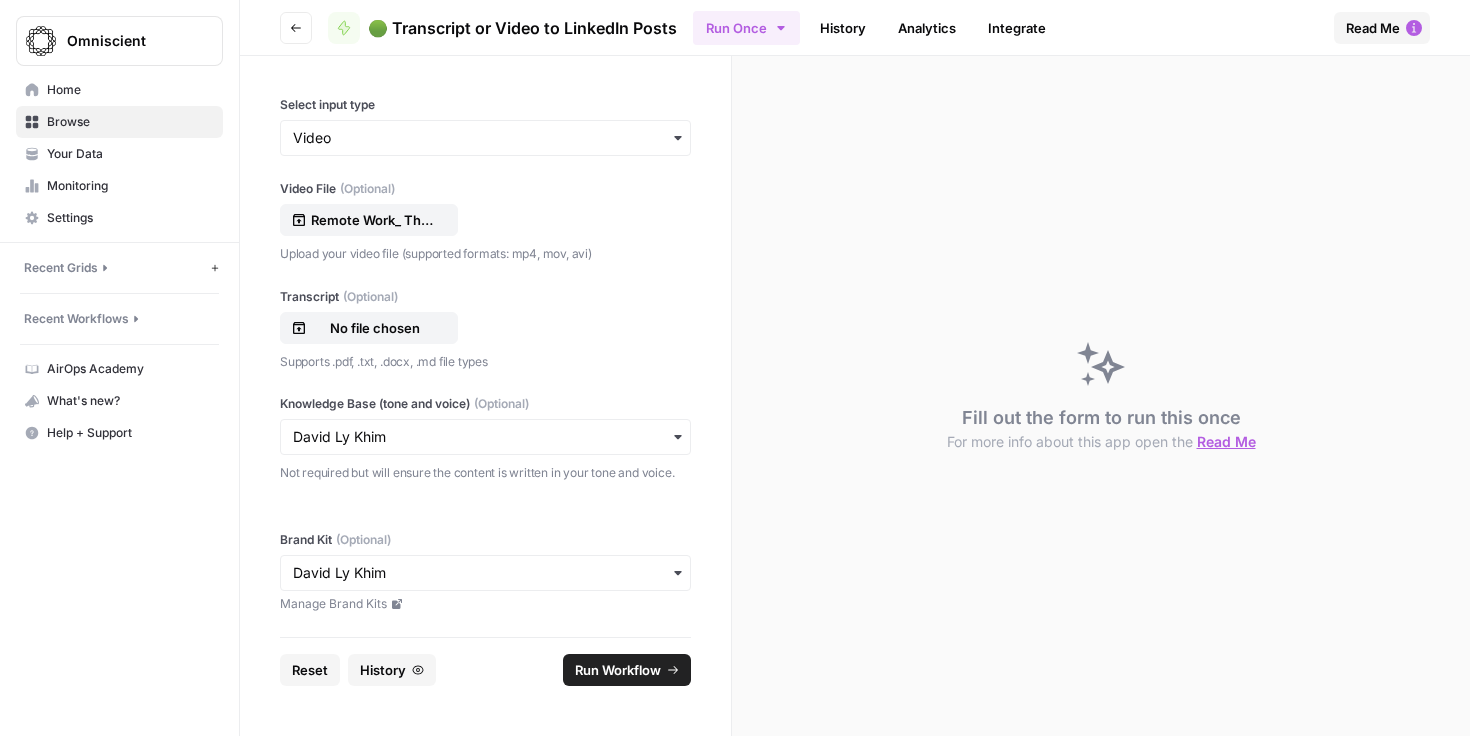 click on "Run Workflow" at bounding box center (618, 670) 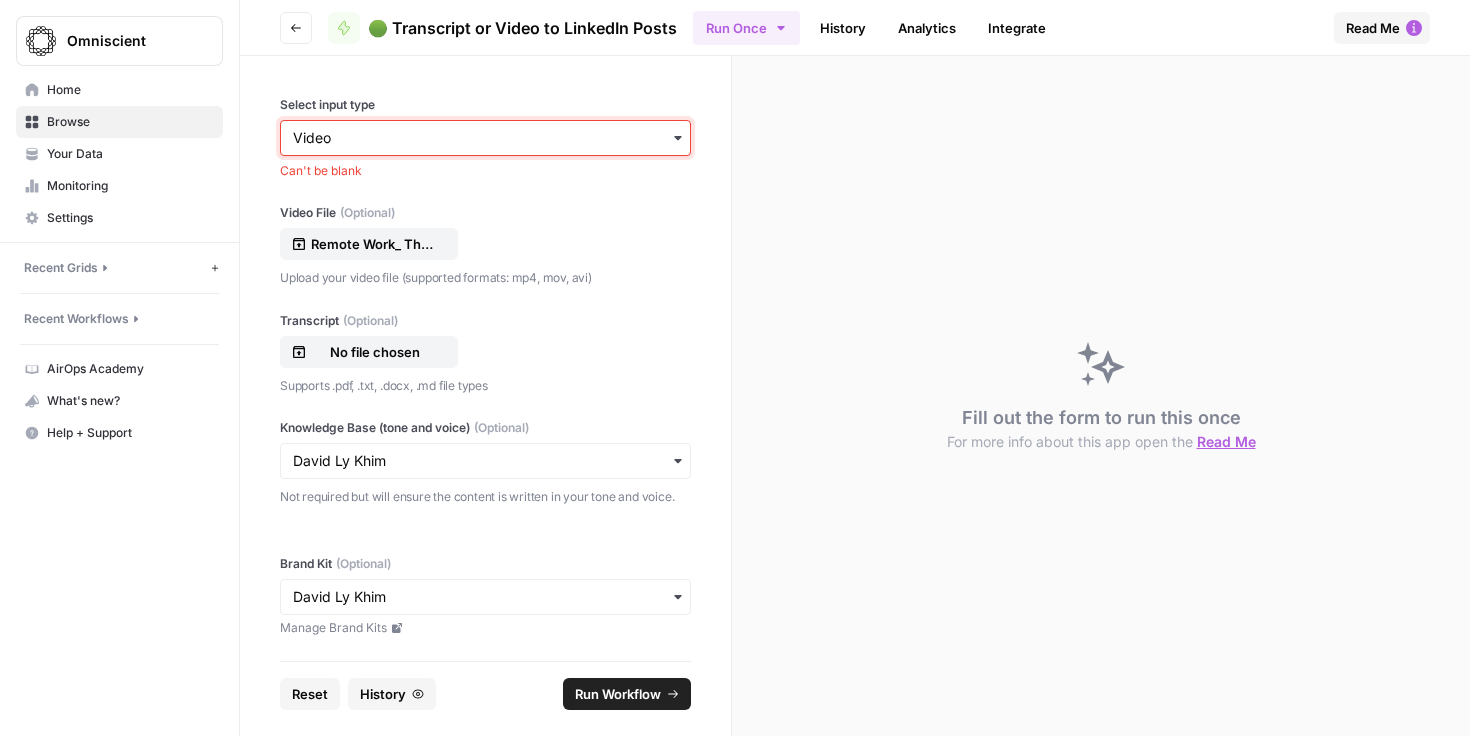 click on "Select input type" at bounding box center [485, 138] 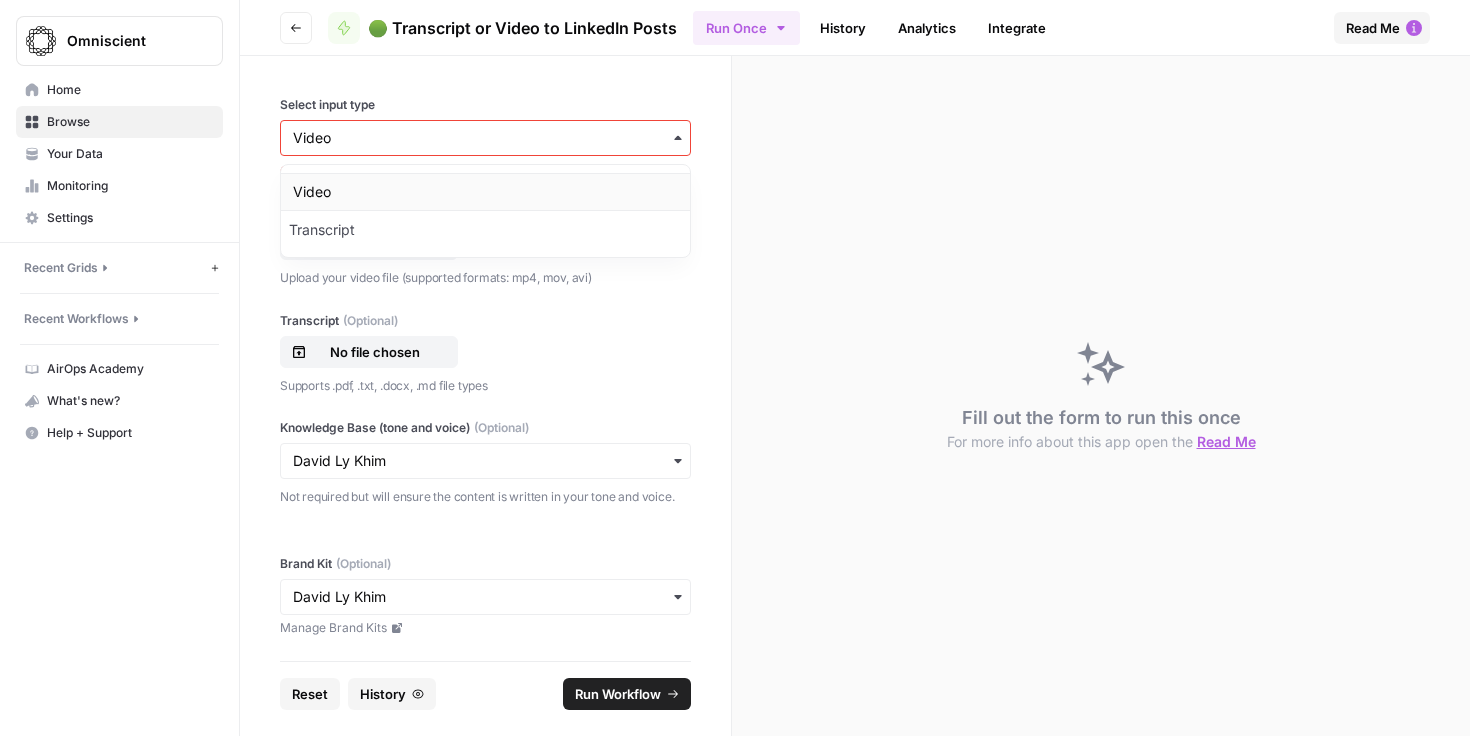 click on "Video" at bounding box center (485, 192) 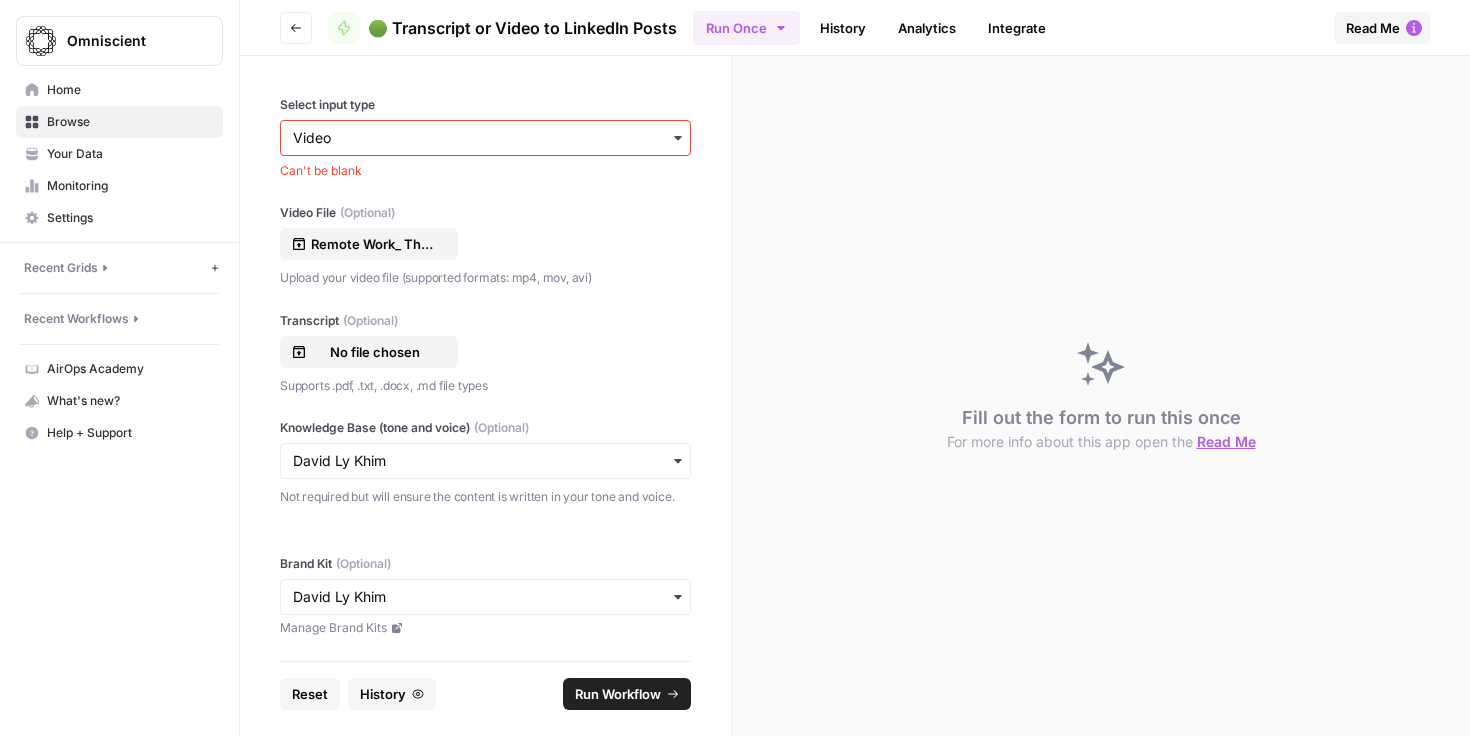 click on "Run Workflow" at bounding box center (618, 694) 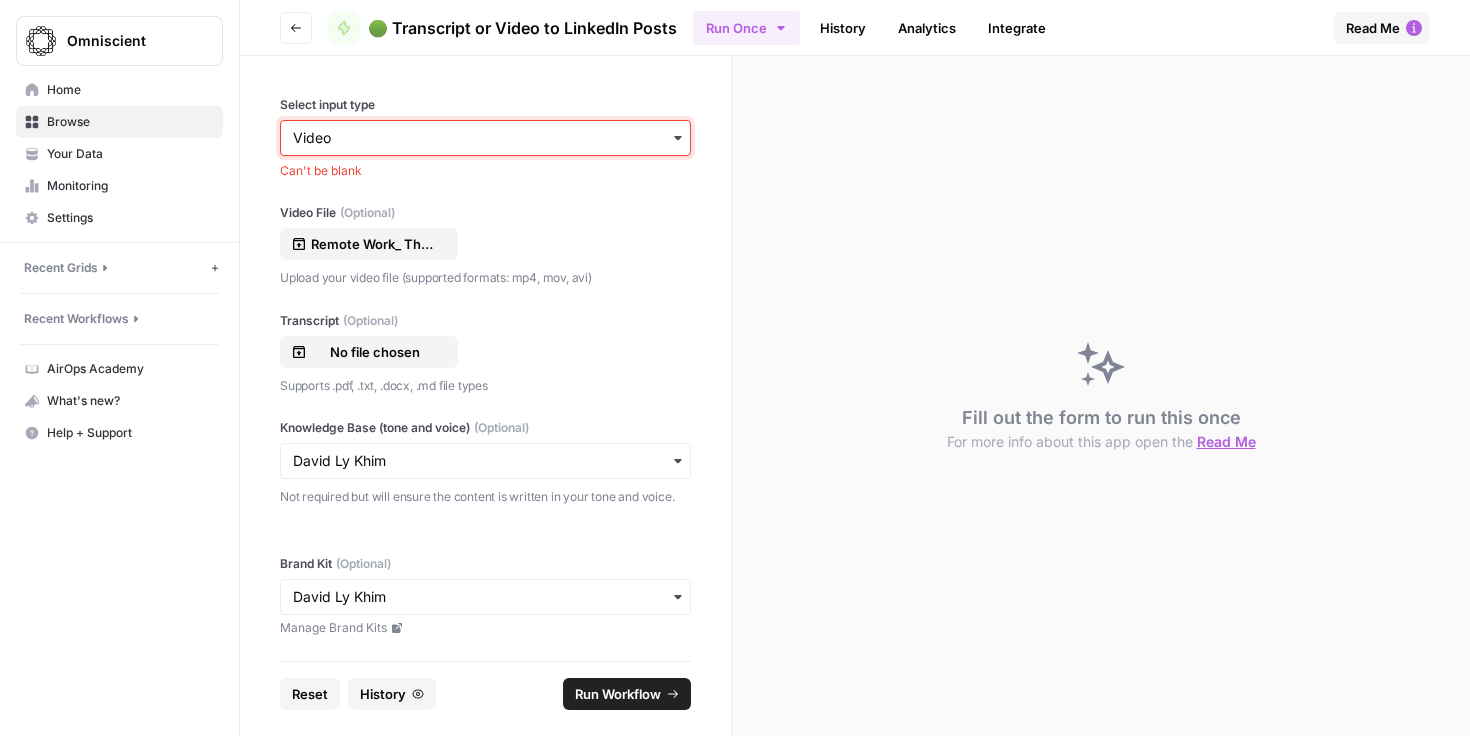 click on "Select input type" at bounding box center [485, 138] 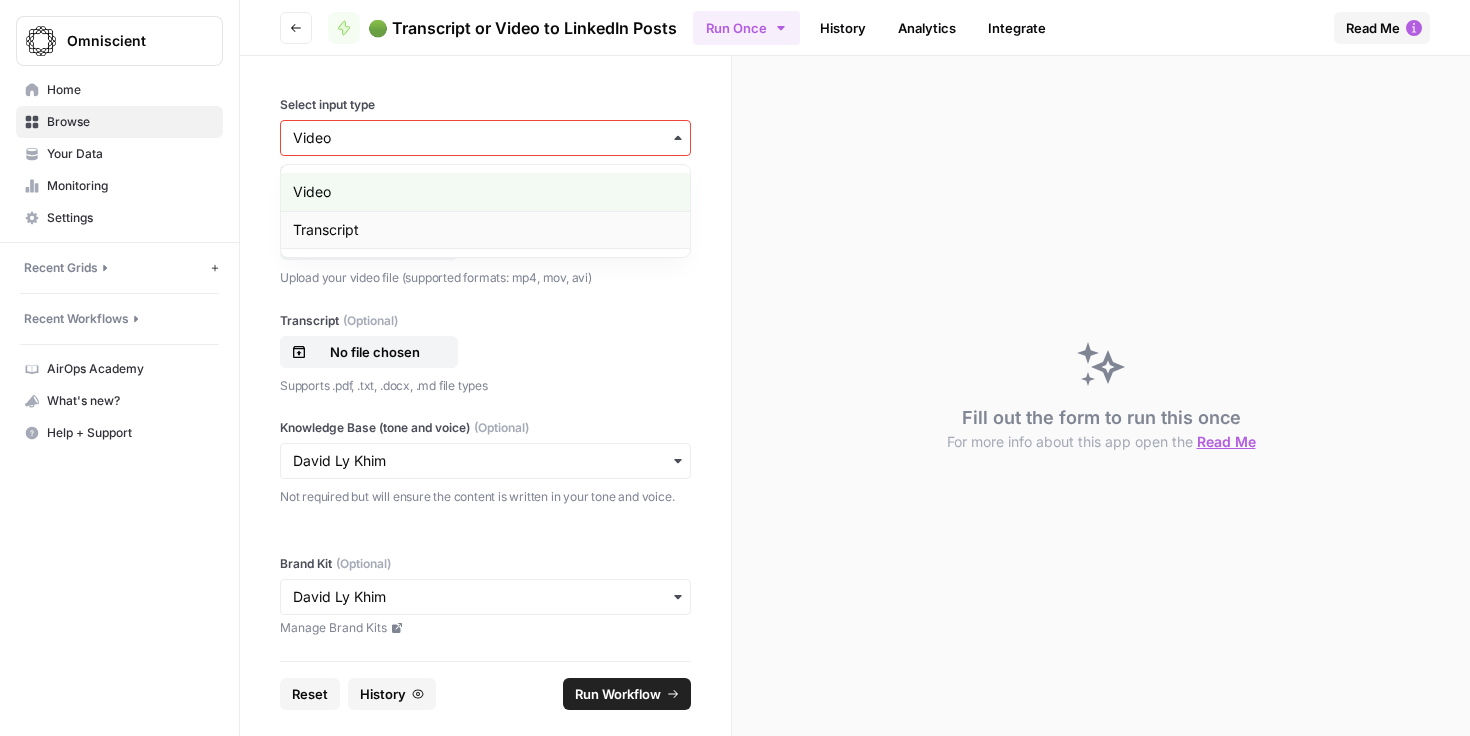 click on "Transcript" at bounding box center (485, 230) 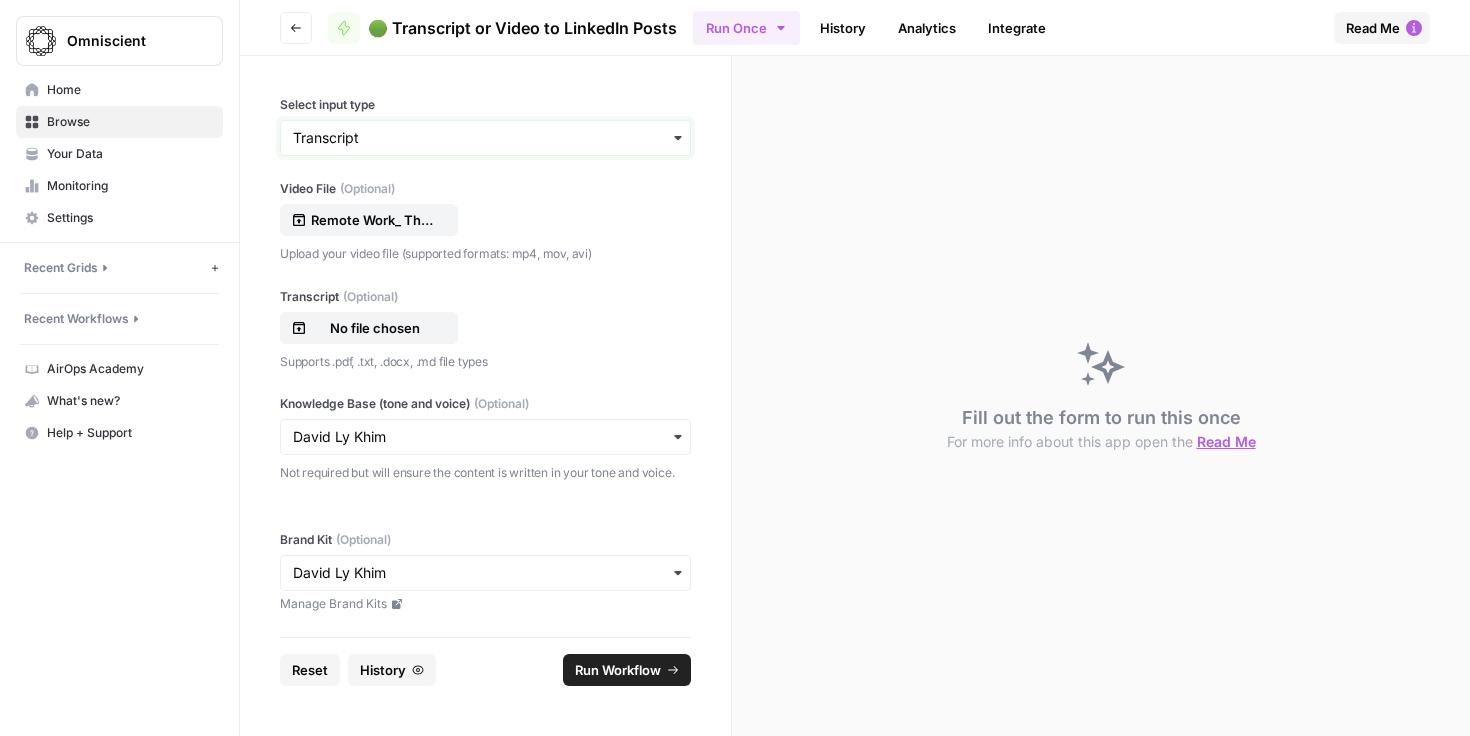 click on "Select input type" at bounding box center [485, 138] 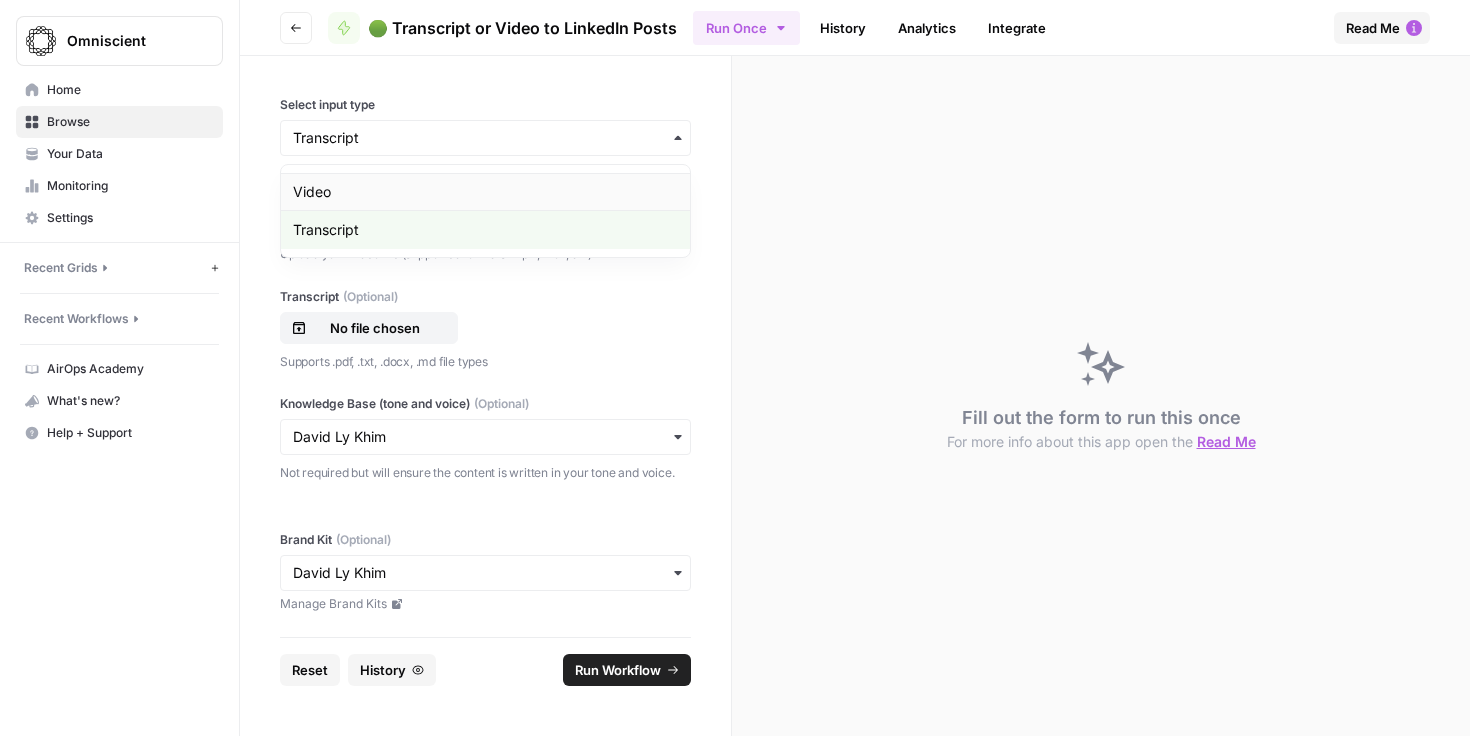 click on "Video" at bounding box center [485, 192] 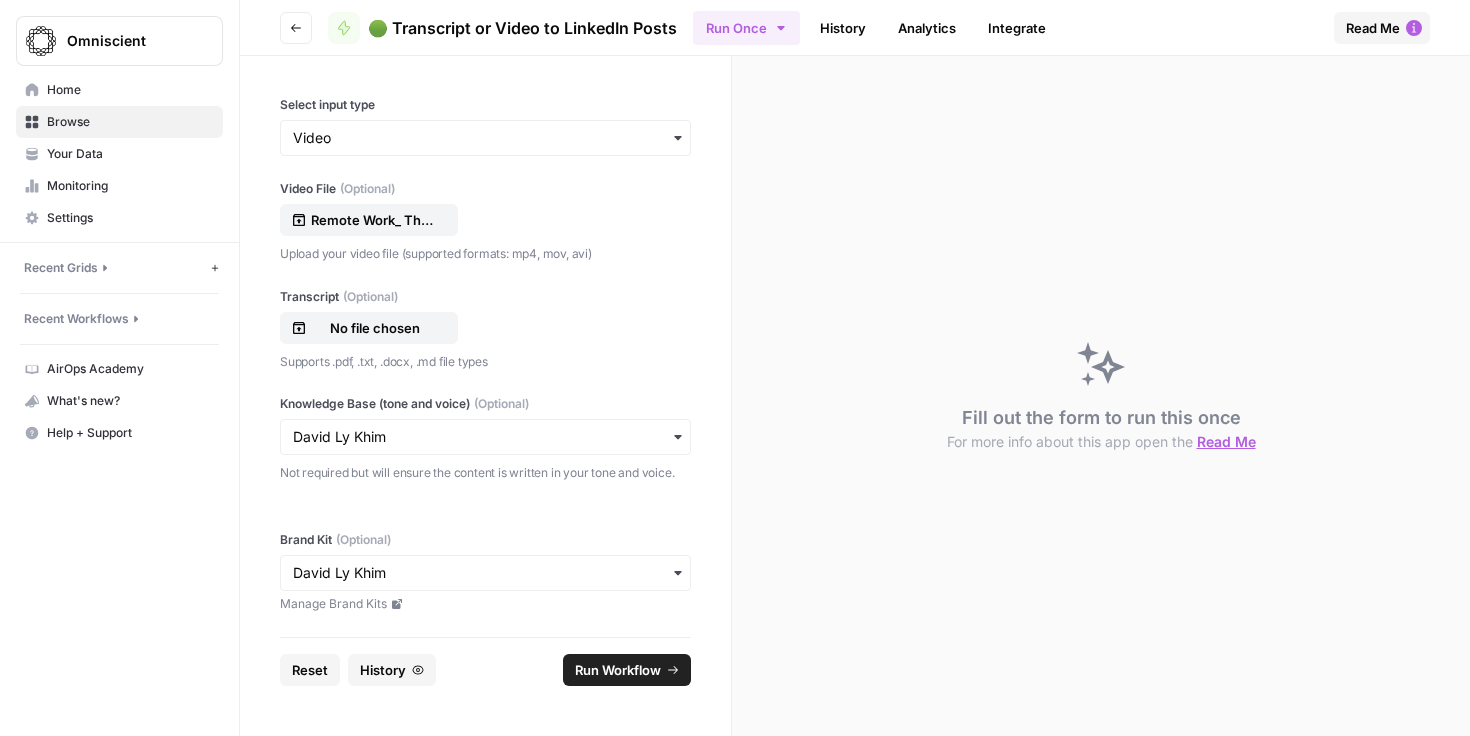 click on "Run Workflow" at bounding box center (618, 670) 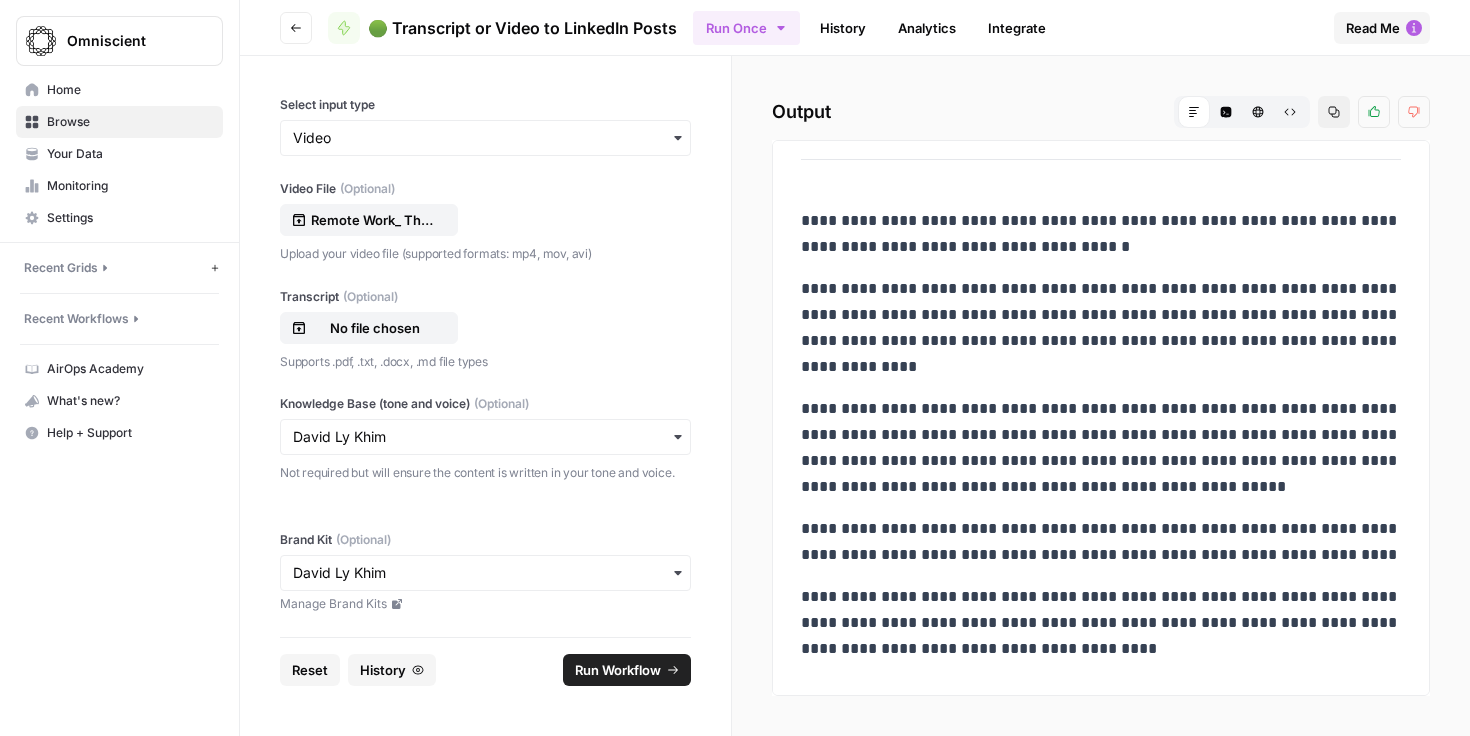 scroll, scrollTop: 755, scrollLeft: 0, axis: vertical 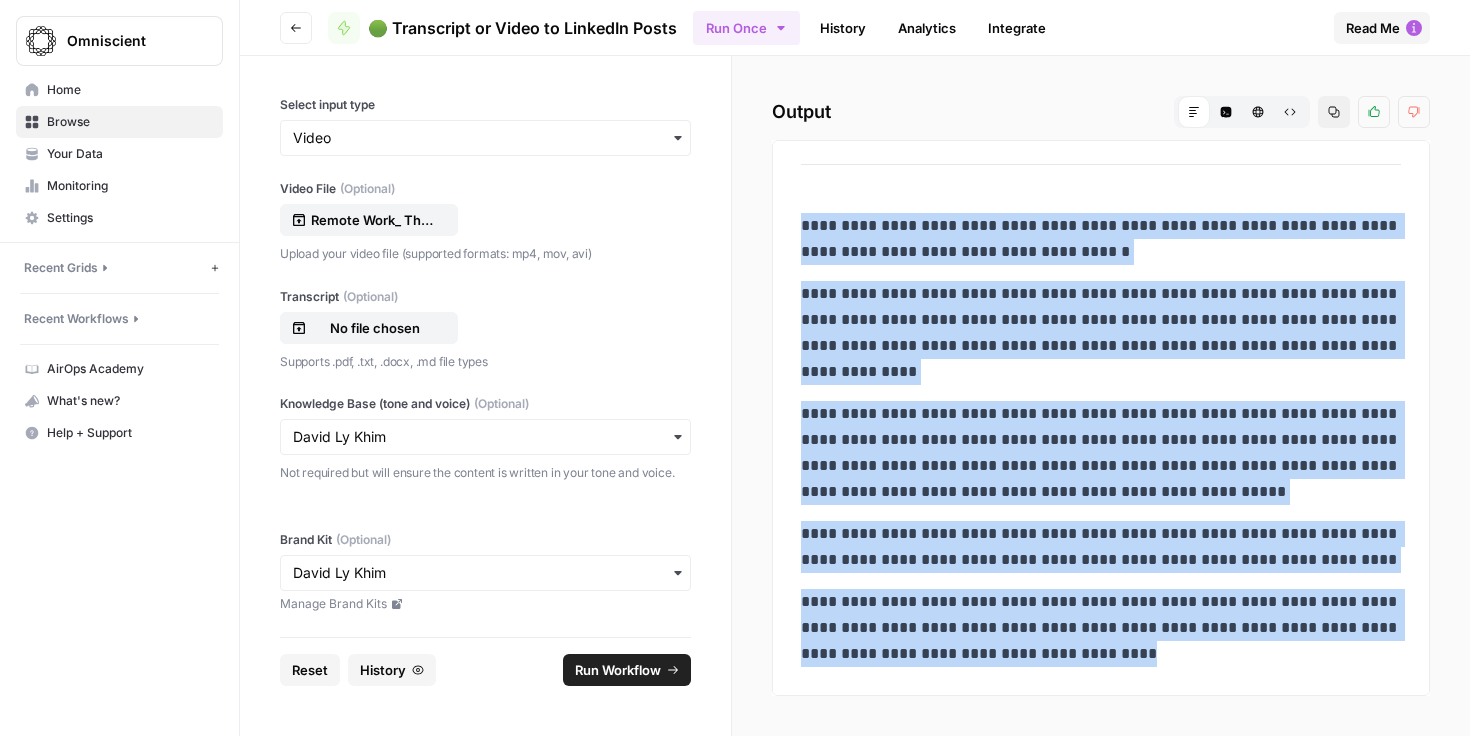 drag, startPoint x: 803, startPoint y: 227, endPoint x: 1072, endPoint y: 667, distance: 515.71405 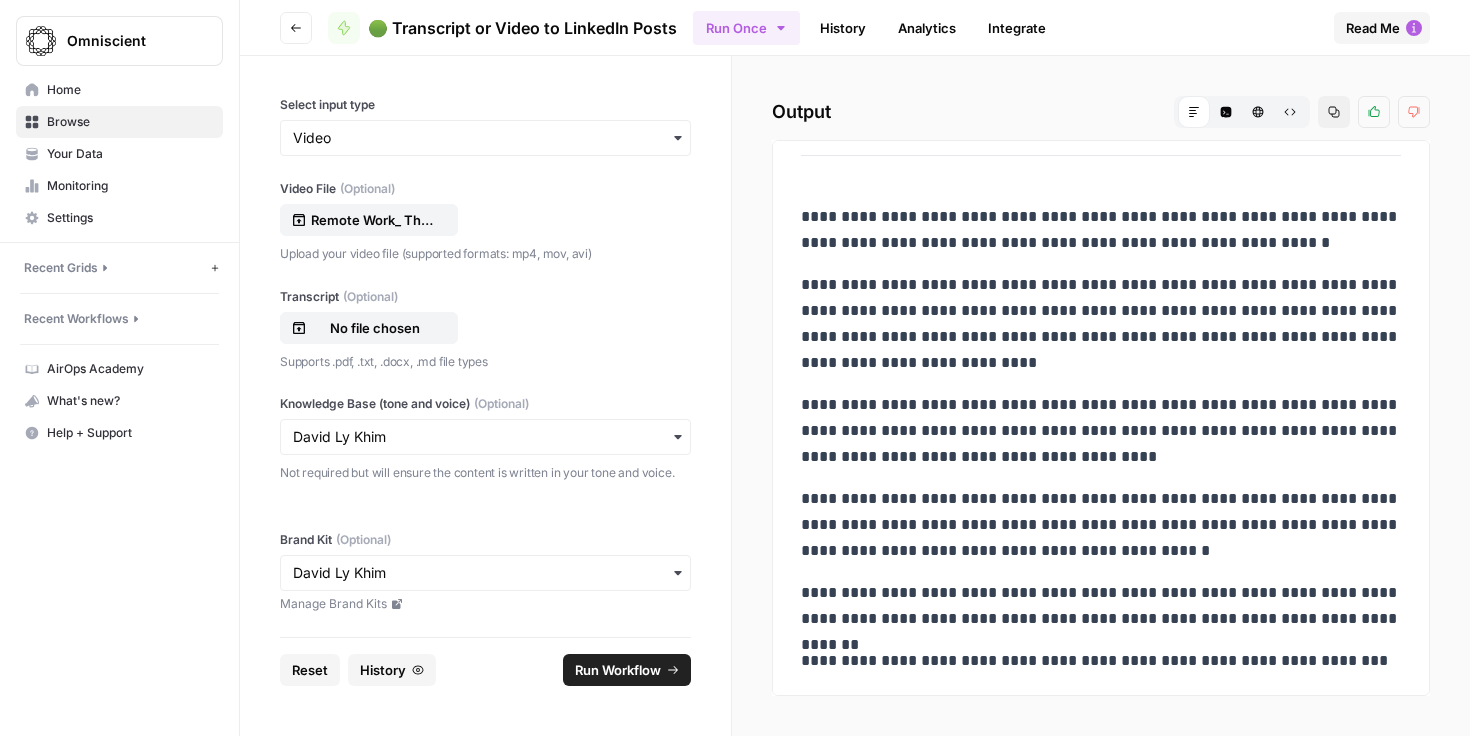 scroll, scrollTop: 1411, scrollLeft: 0, axis: vertical 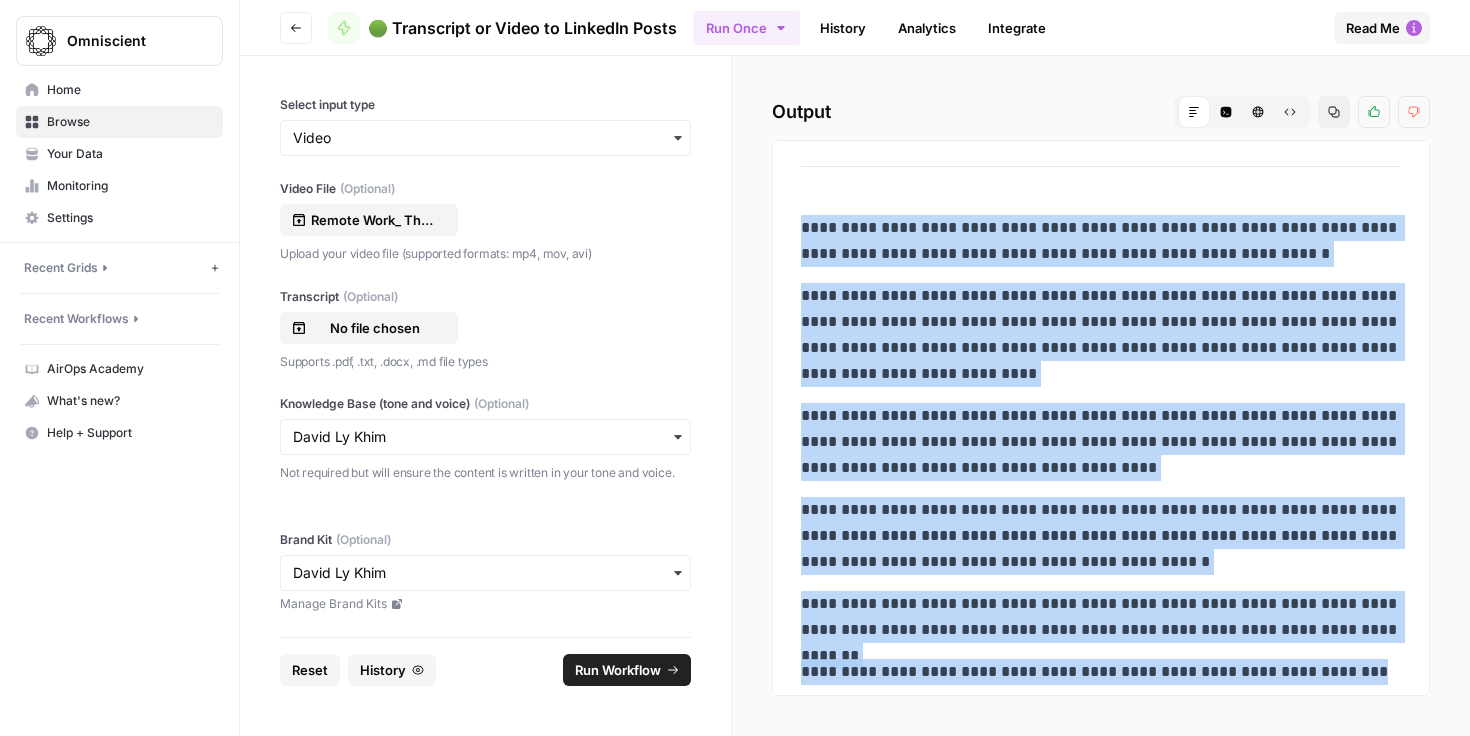 drag, startPoint x: 802, startPoint y: 227, endPoint x: 1401, endPoint y: 676, distance: 748.60004 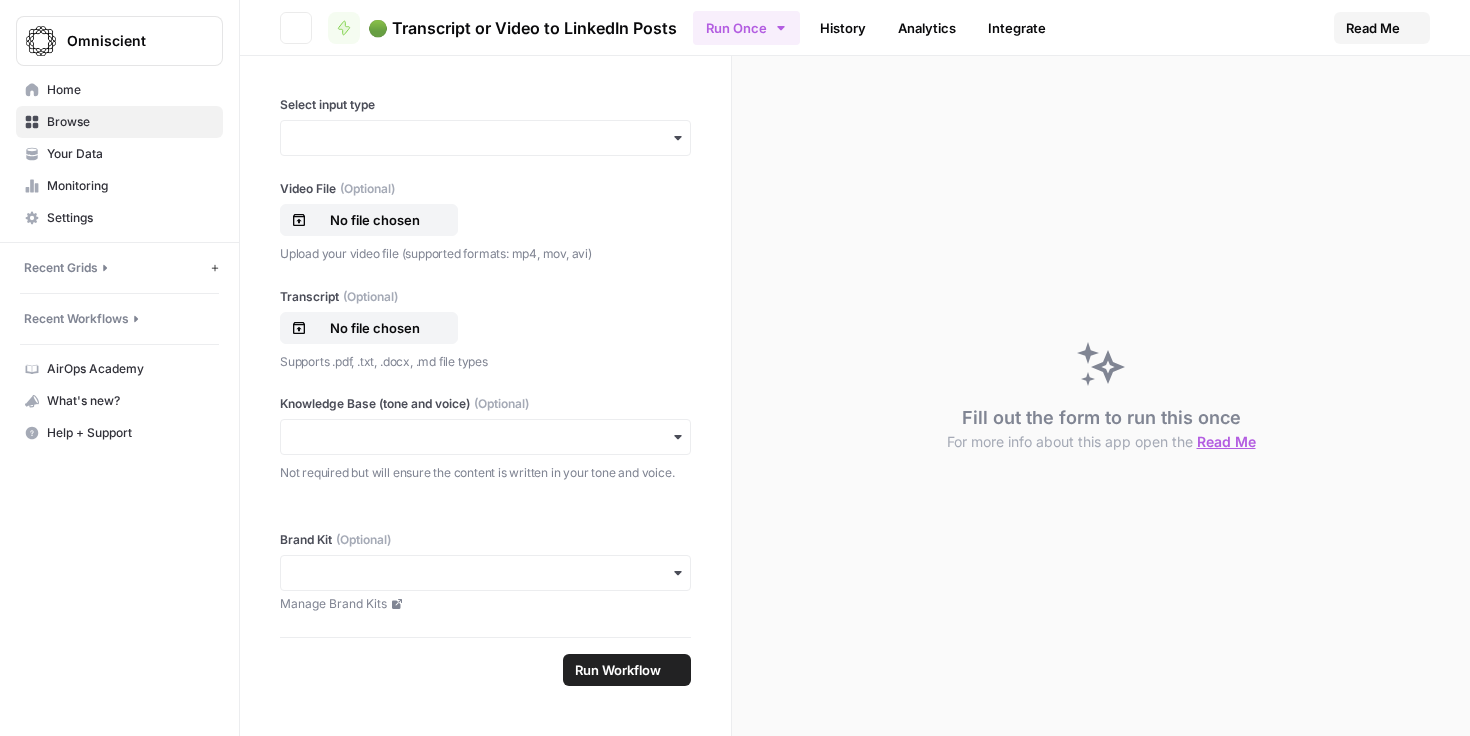 scroll, scrollTop: 0, scrollLeft: 0, axis: both 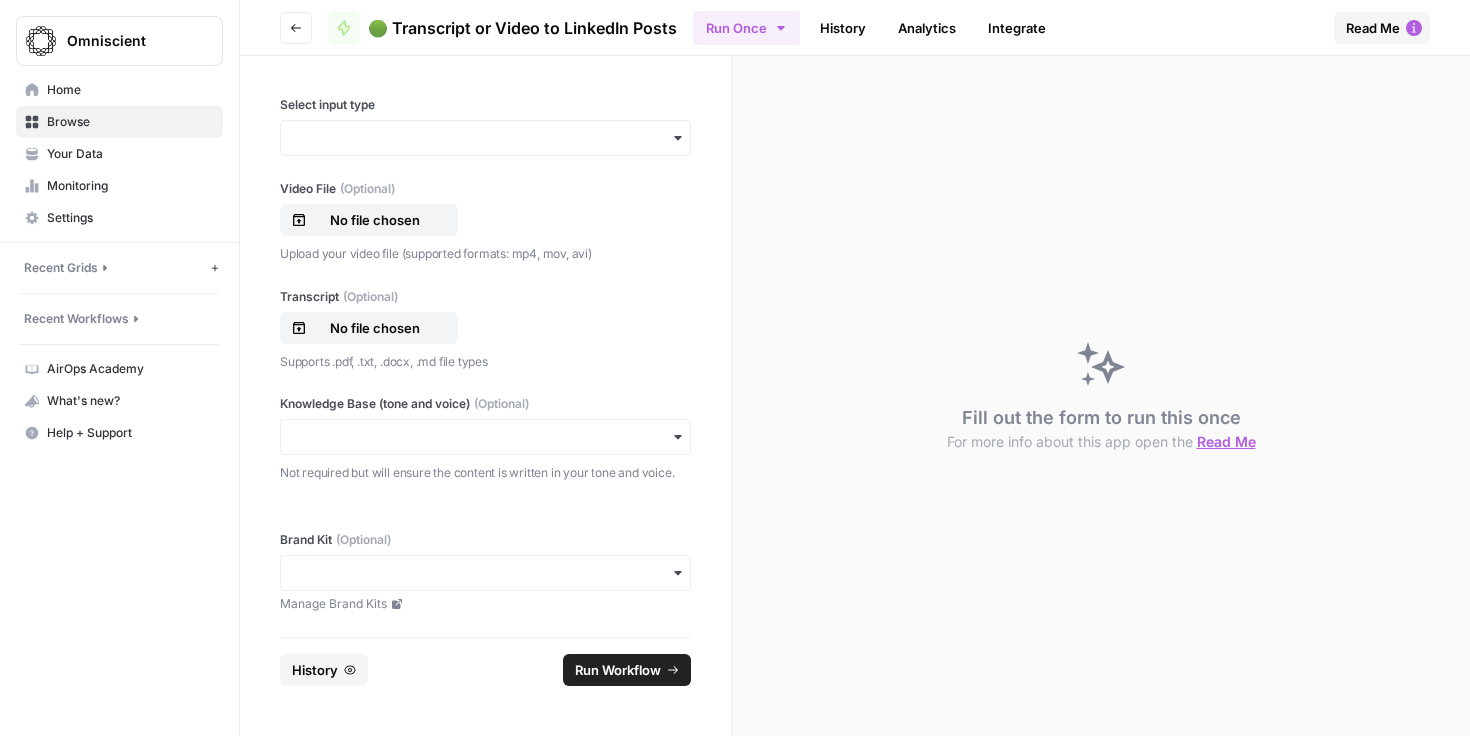 click at bounding box center [485, 138] 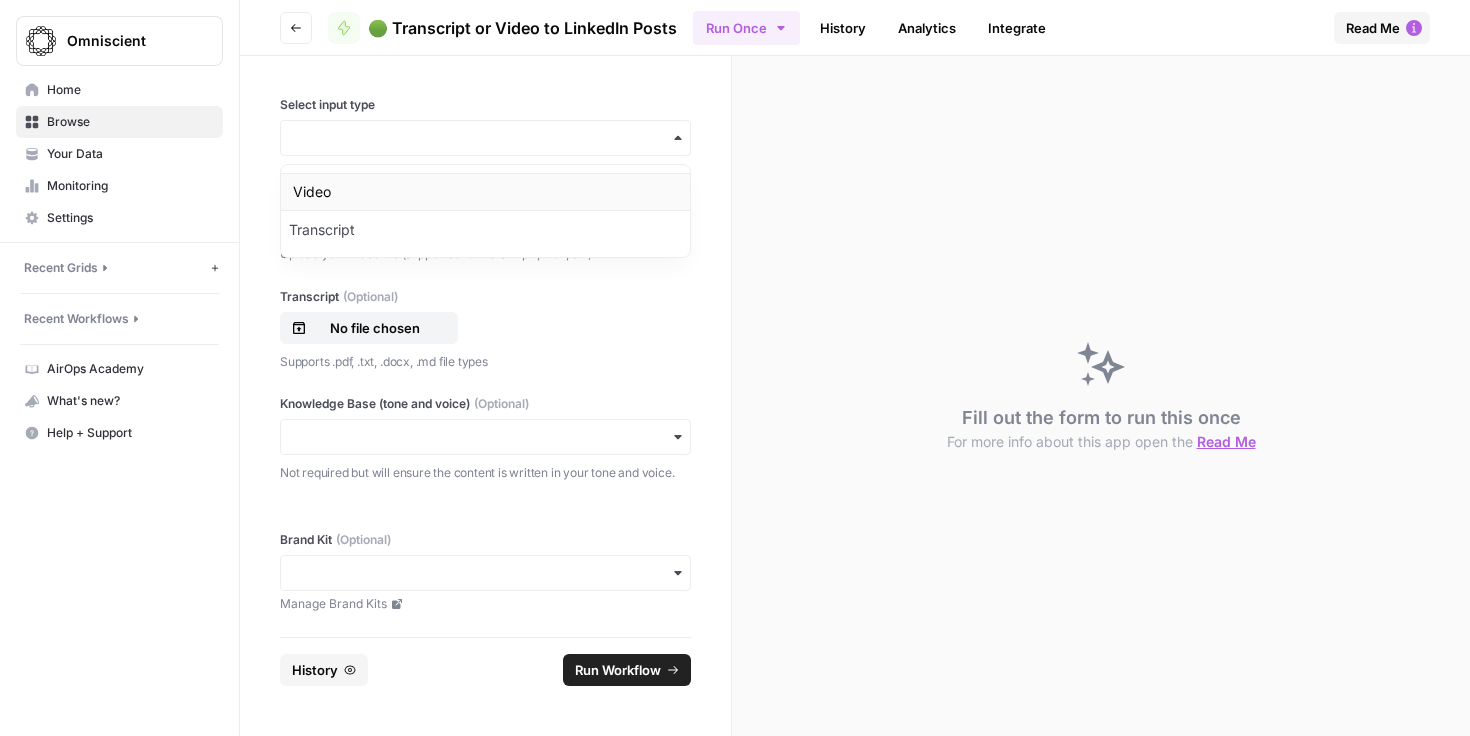 click on "Video" at bounding box center [485, 192] 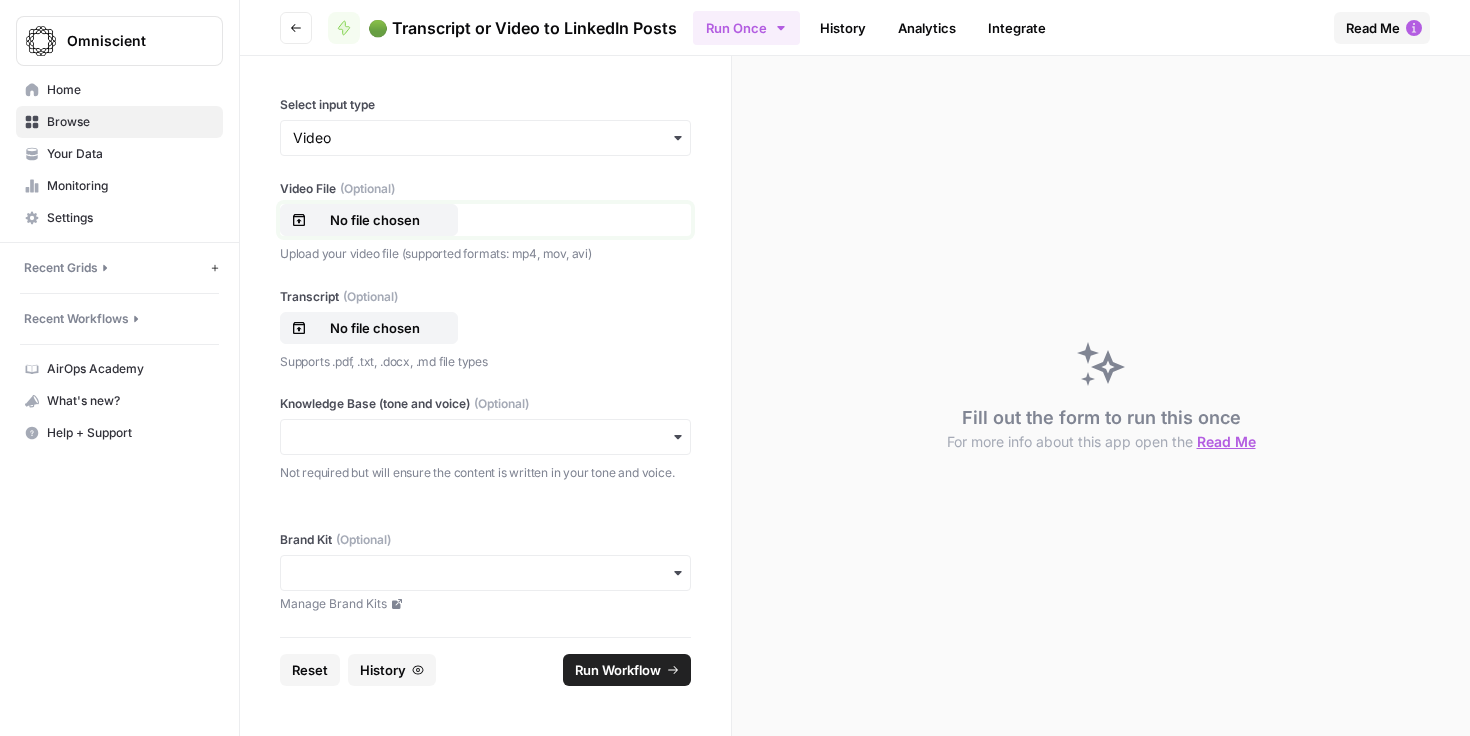 click on "No file chosen" at bounding box center [375, 220] 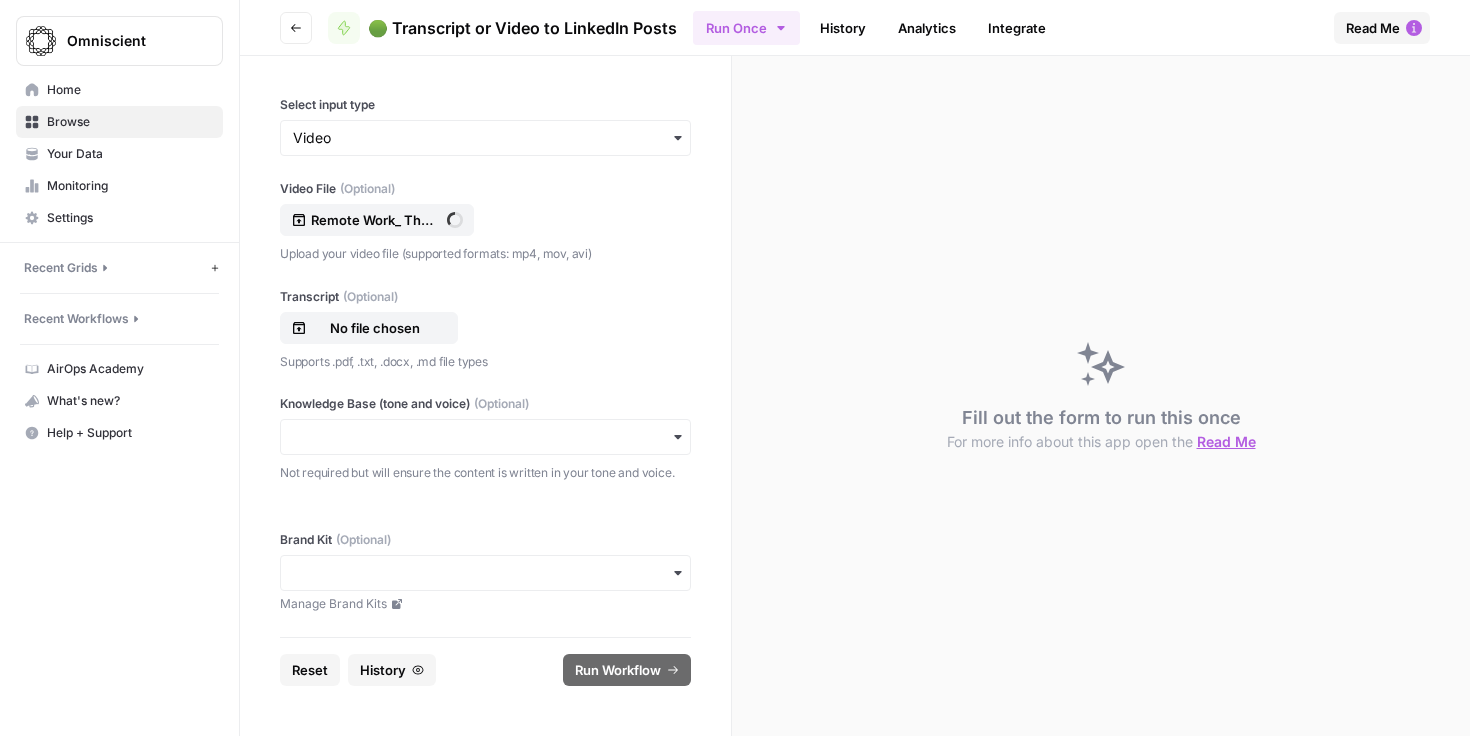 click at bounding box center [485, 437] 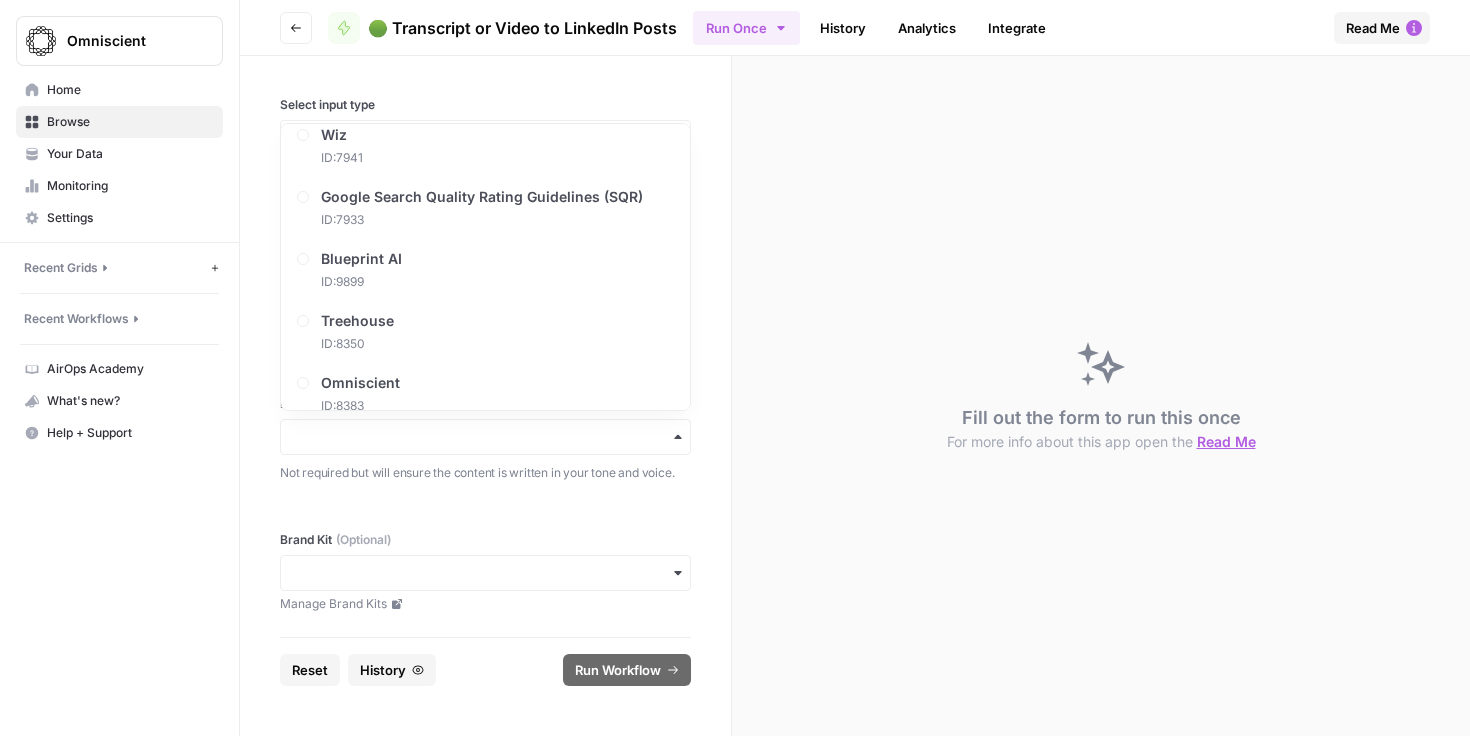 scroll, scrollTop: 1280, scrollLeft: 0, axis: vertical 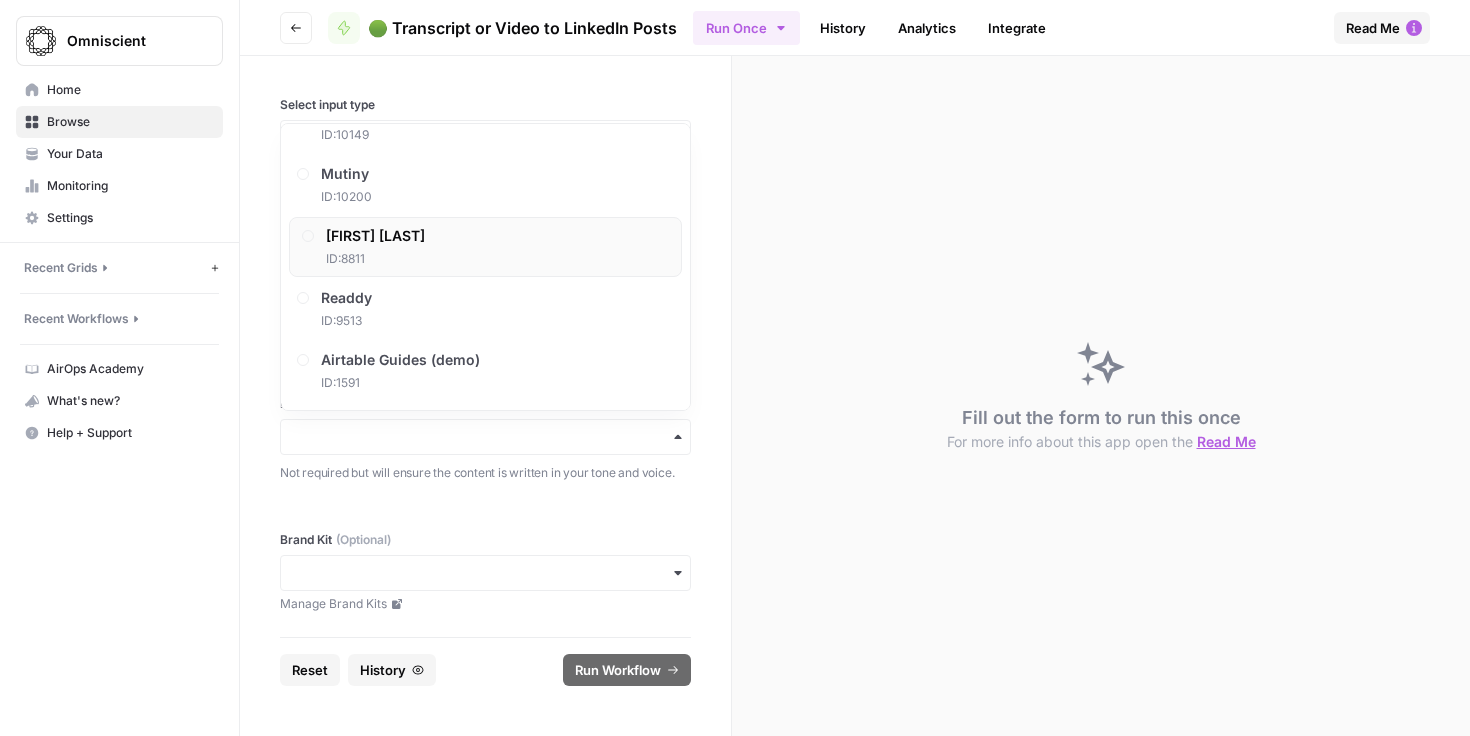 click on "[FIRST] [LAST] ID:  [NUMBER]" at bounding box center [485, 247] 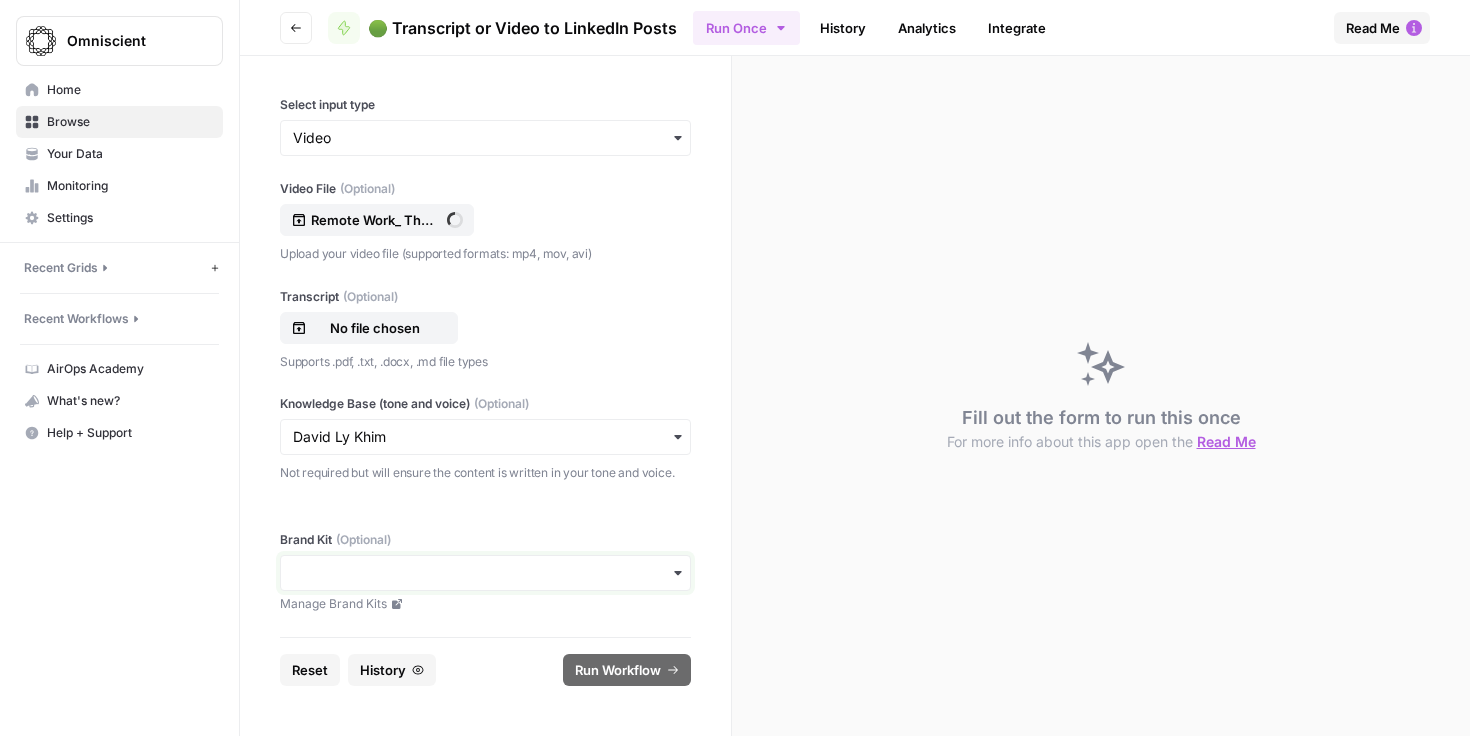 click on "Brand Kit (Optional)" at bounding box center [485, 573] 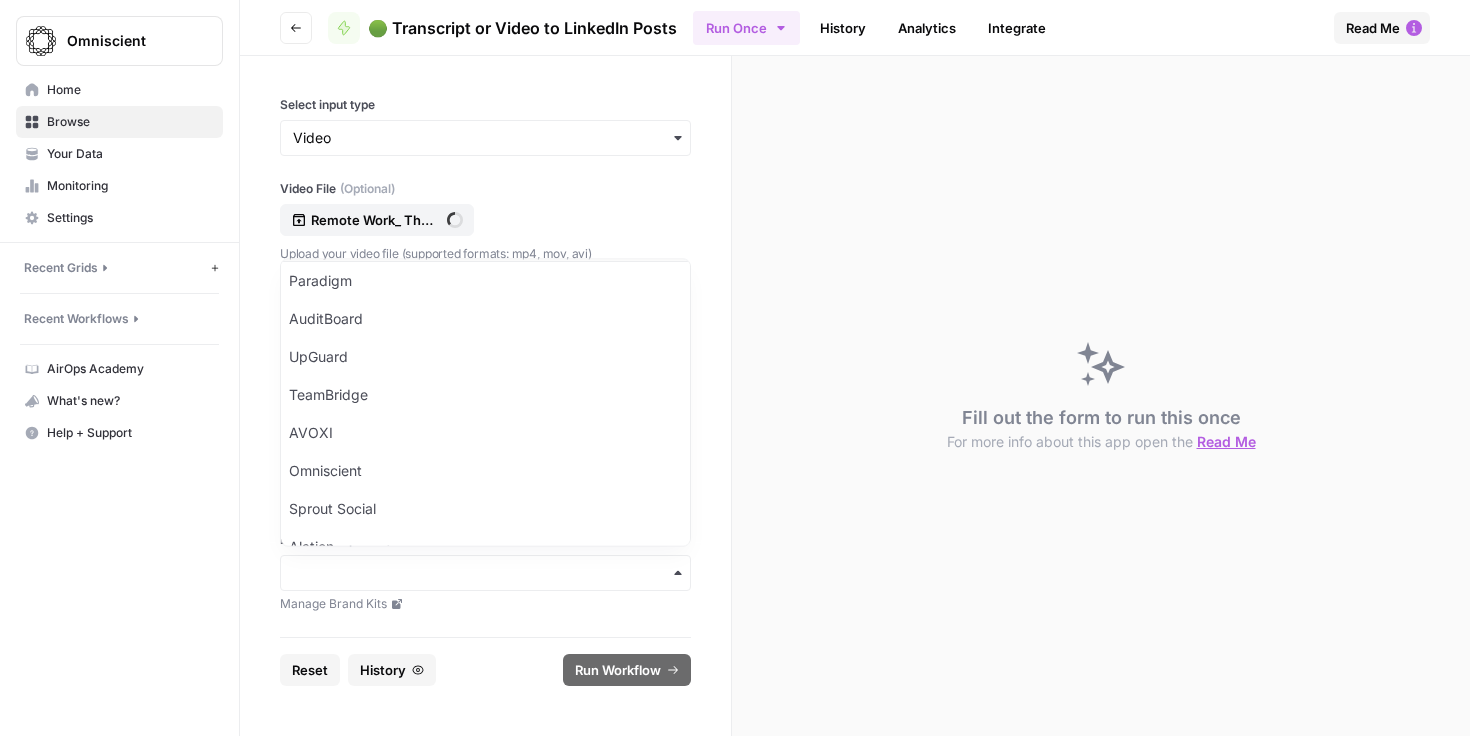 scroll, scrollTop: 528, scrollLeft: 0, axis: vertical 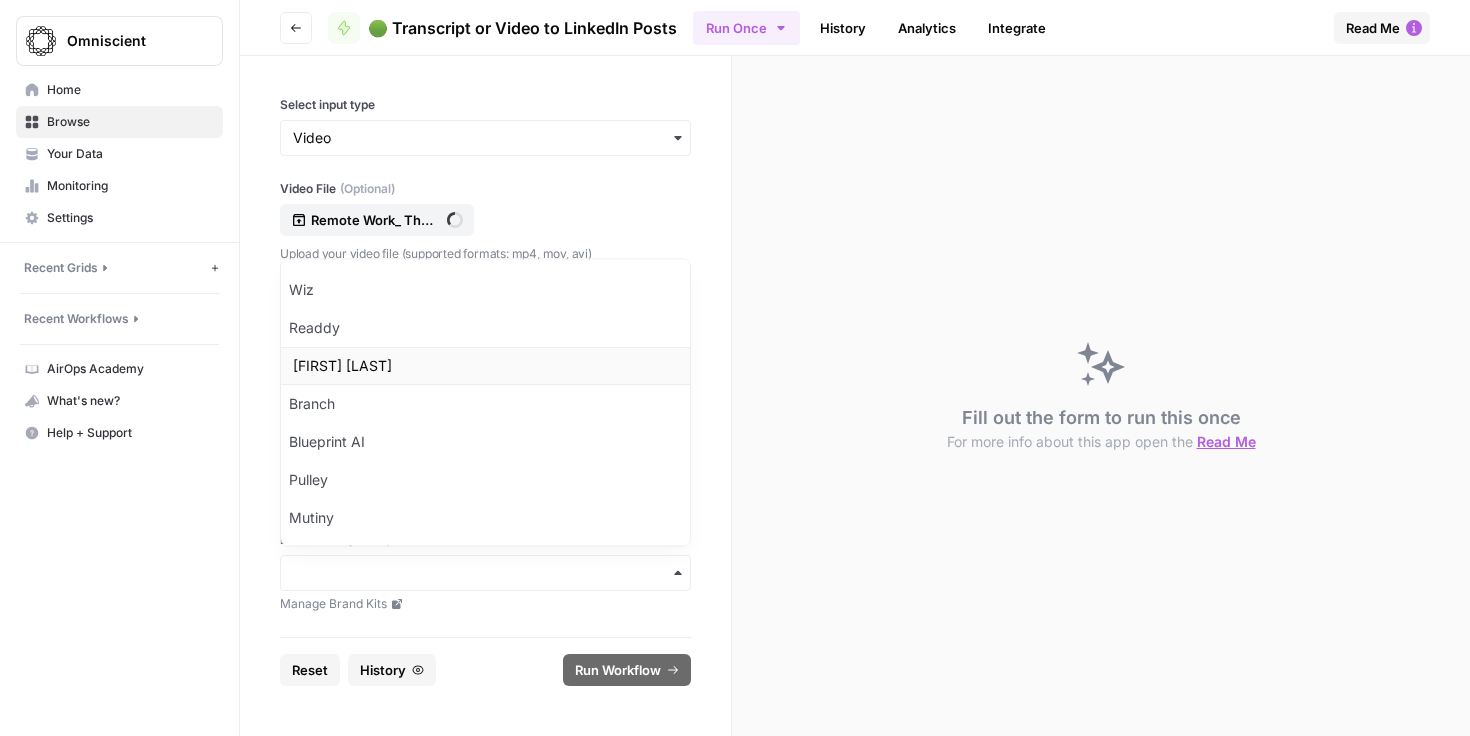 click on "[FIRST] [LAST]" at bounding box center [485, 367] 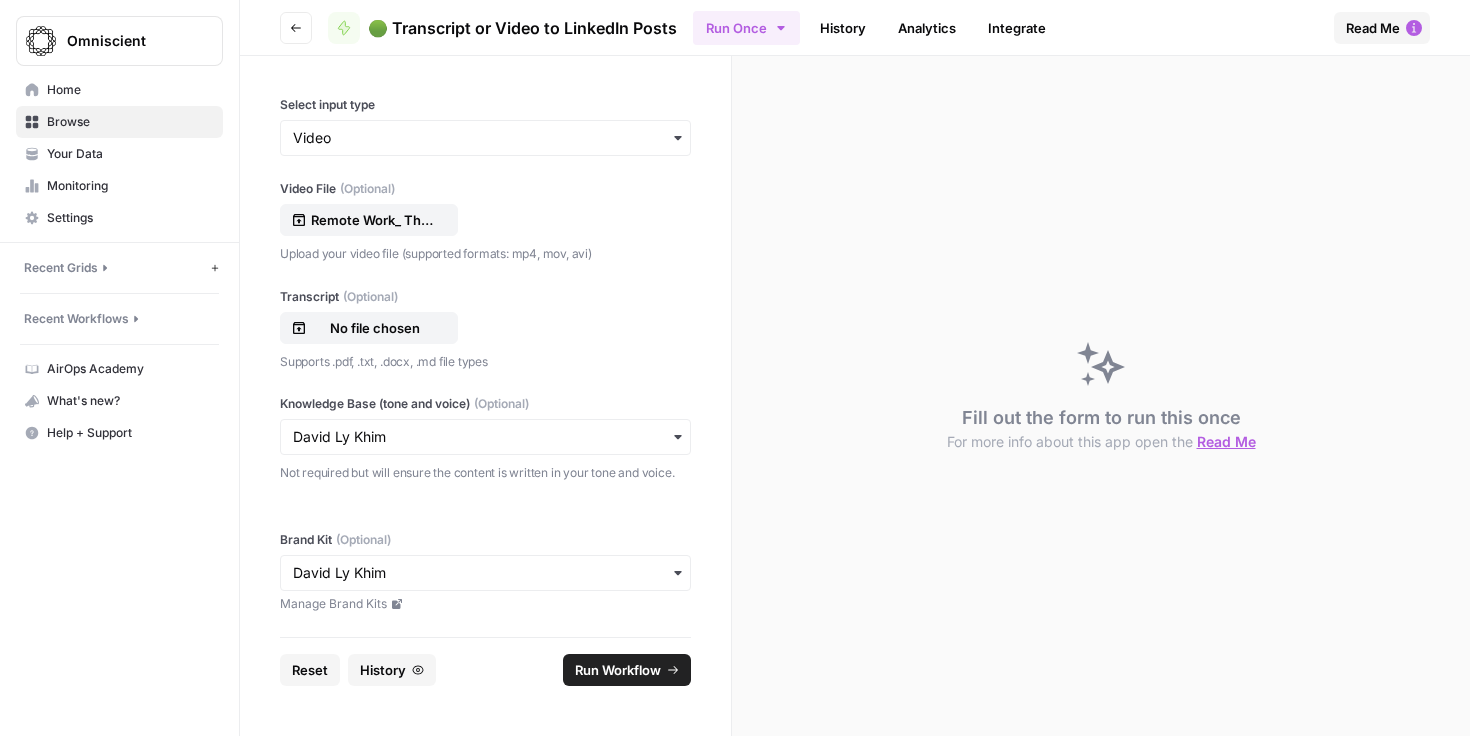 click on "Run Workflow" at bounding box center [627, 670] 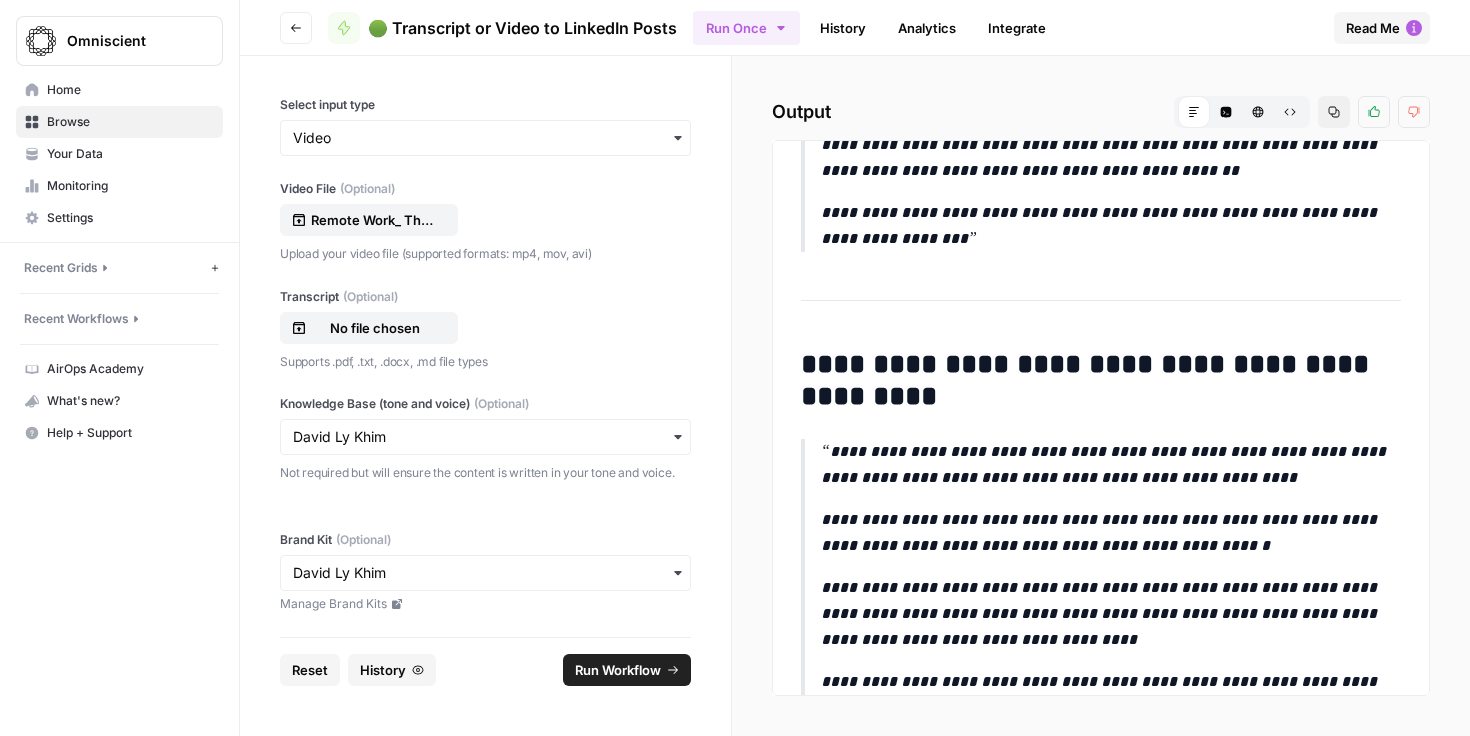 scroll, scrollTop: 1409, scrollLeft: 0, axis: vertical 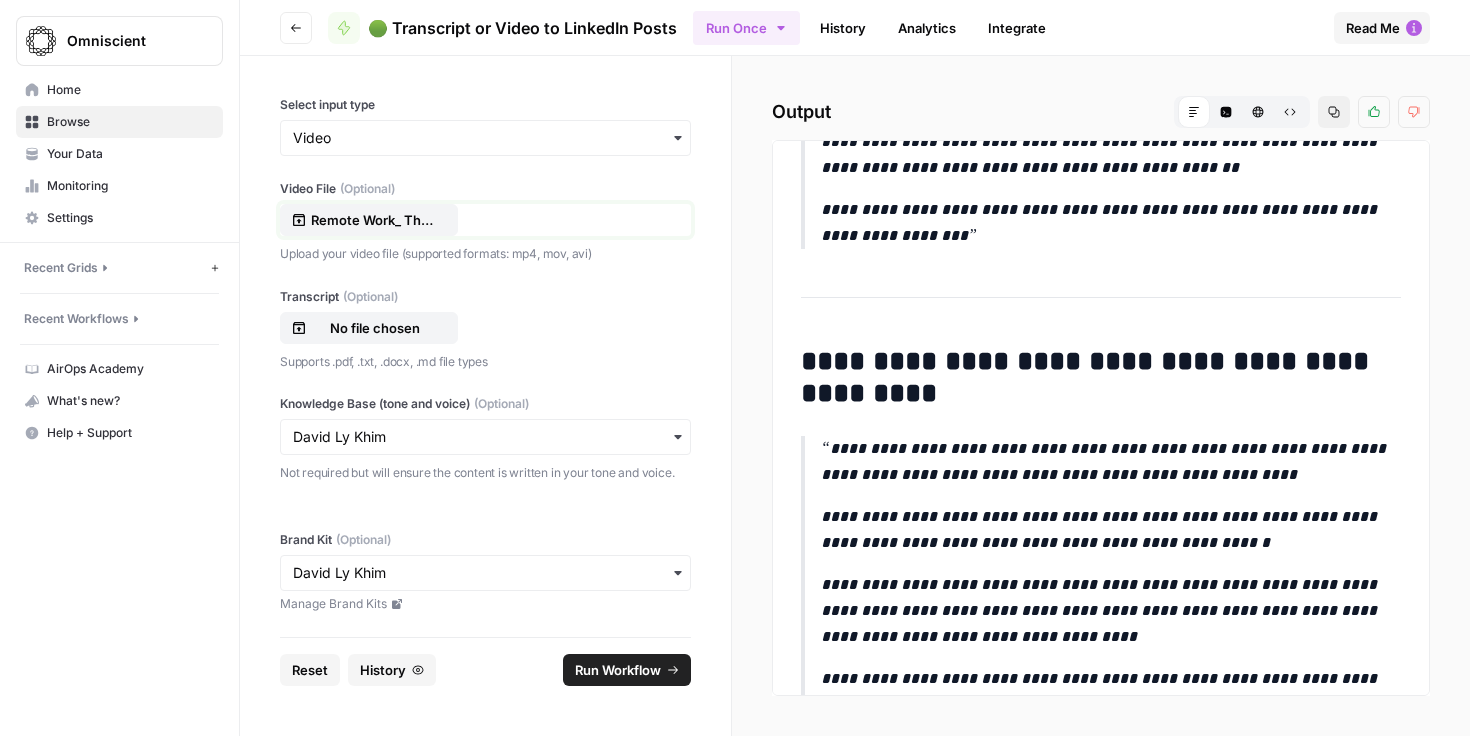 click on "Remote Work_ The Missing Link in Building Relationships.mp4" at bounding box center (375, 220) 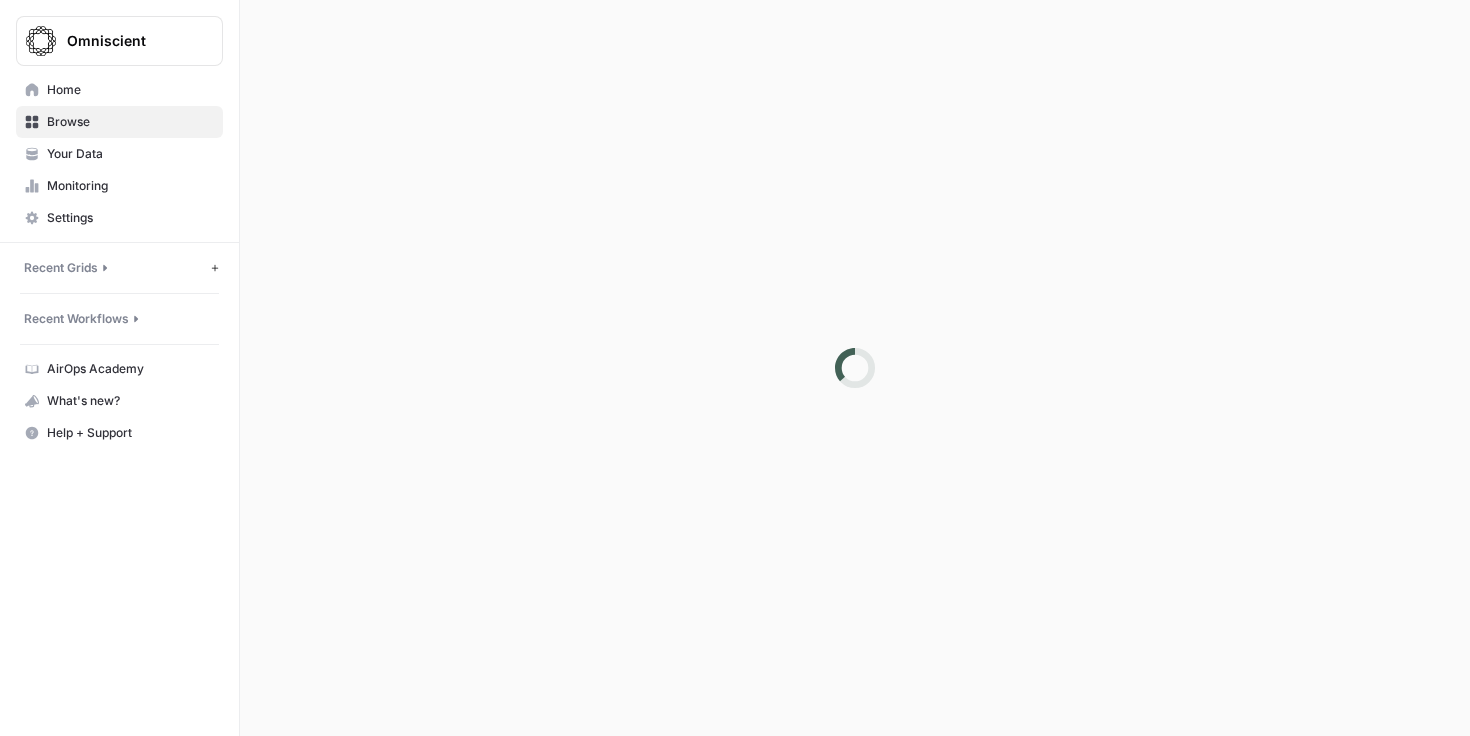 scroll, scrollTop: 0, scrollLeft: 0, axis: both 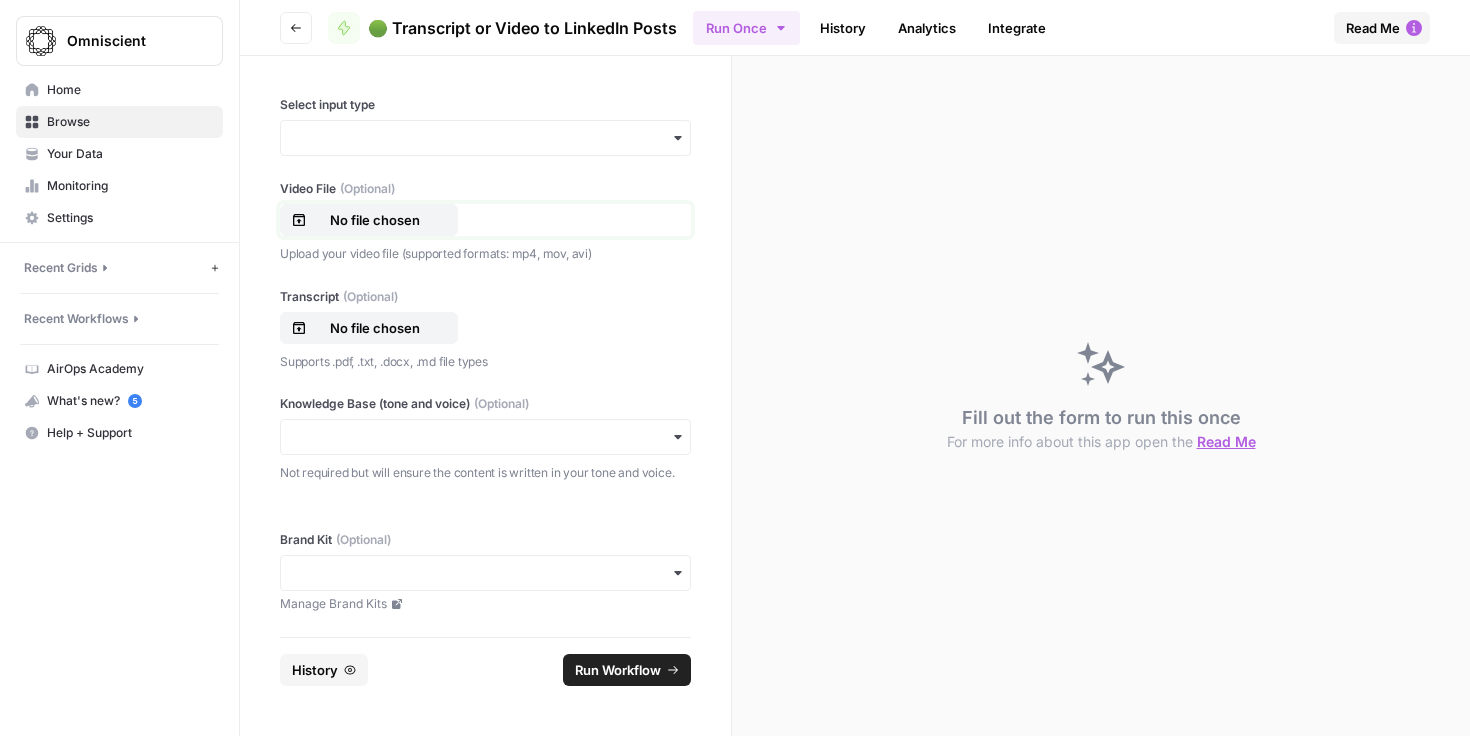 click on "No file chosen" at bounding box center (375, 220) 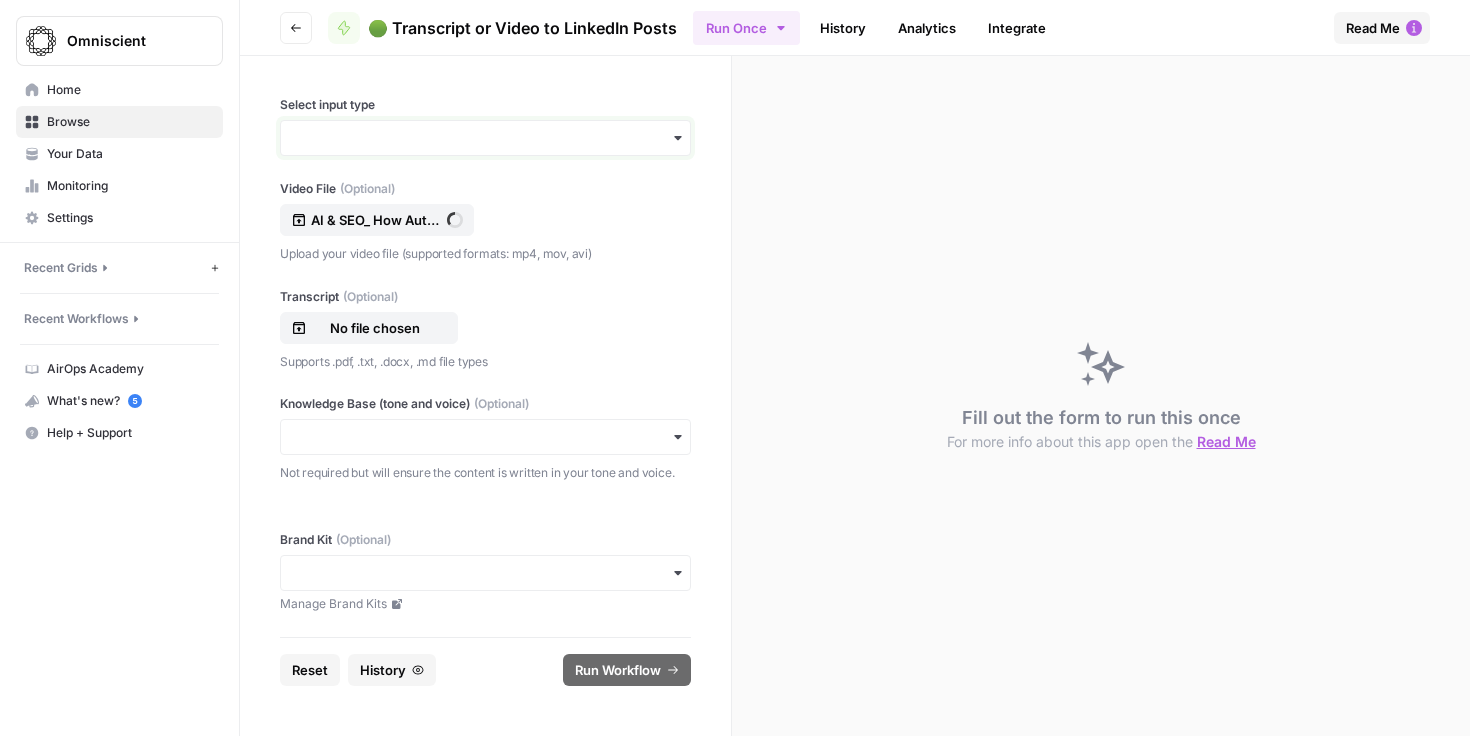 click on "Select input type" at bounding box center (485, 138) 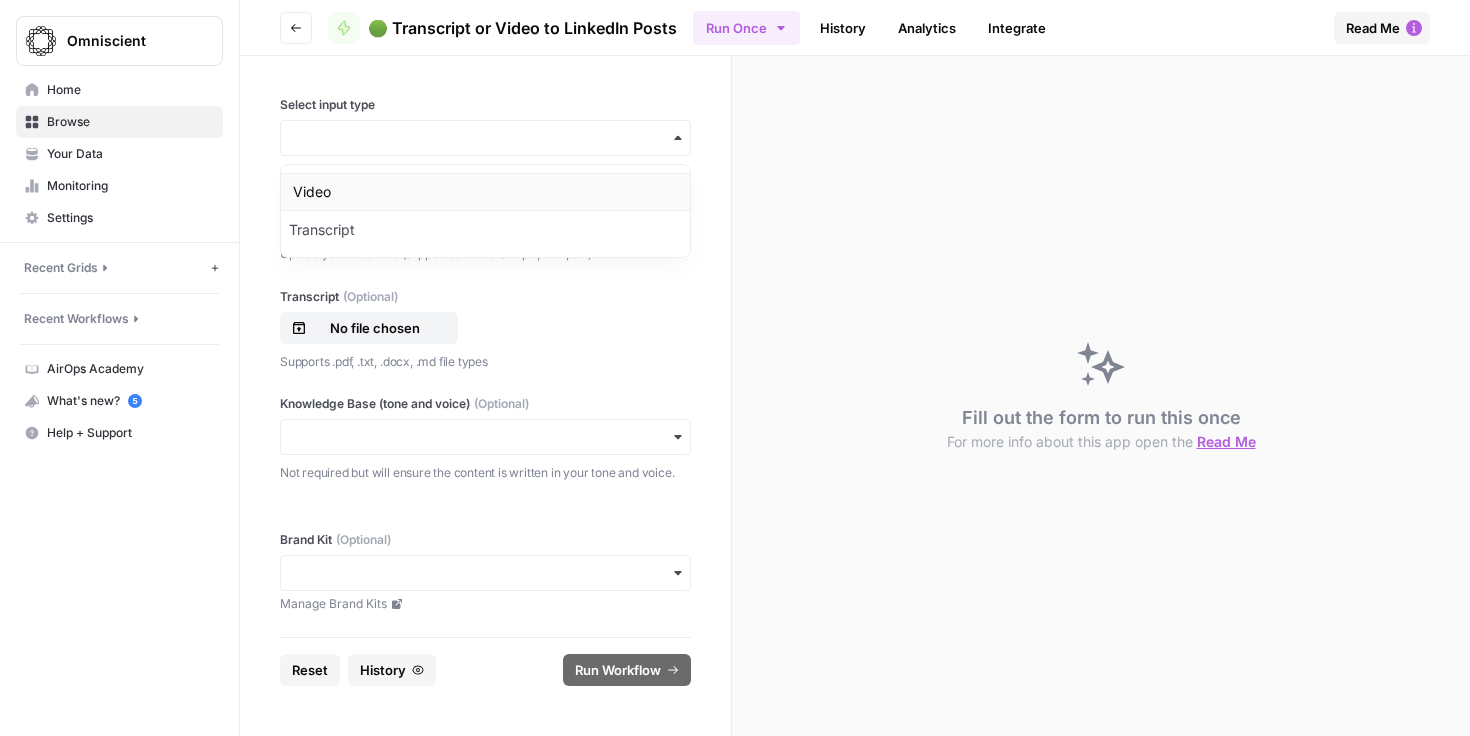 click on "Video" at bounding box center (485, 192) 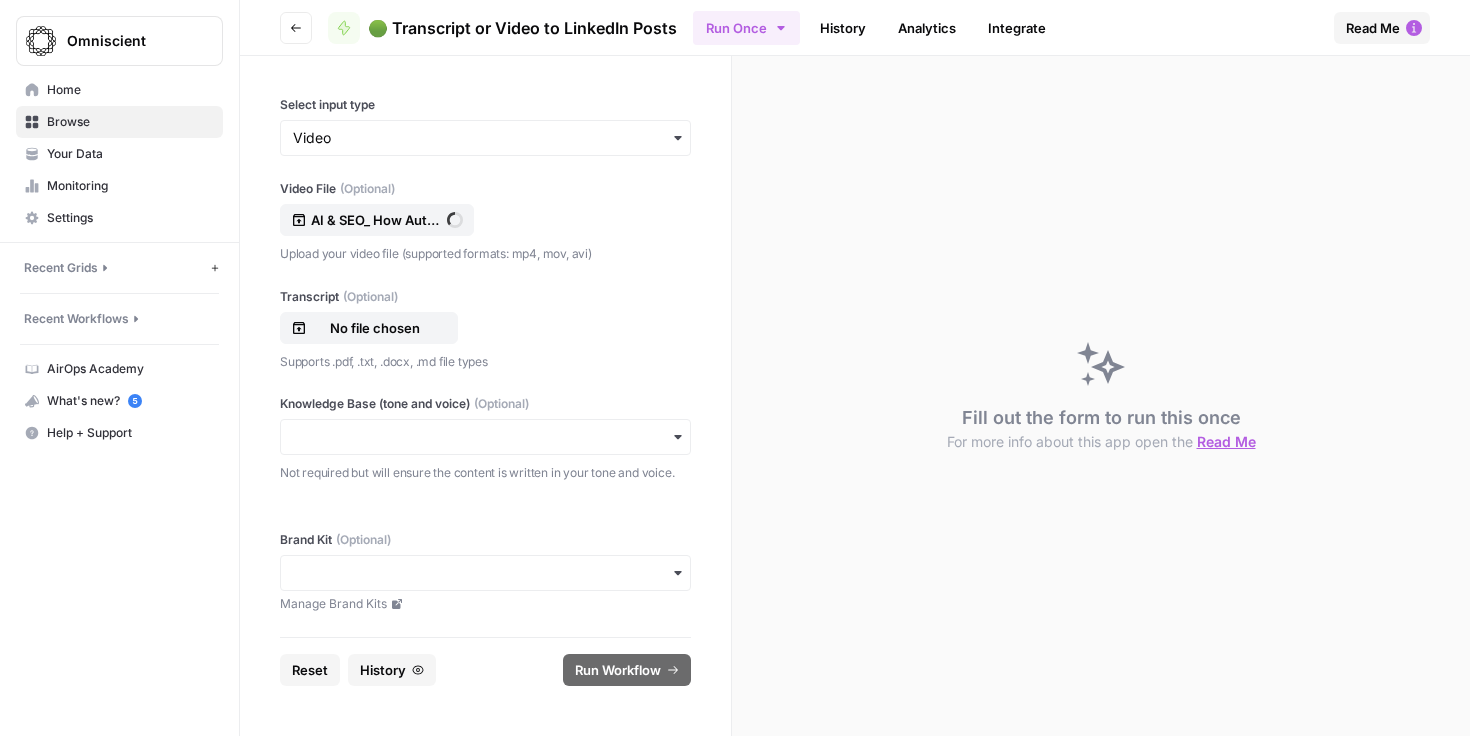 click at bounding box center (485, 437) 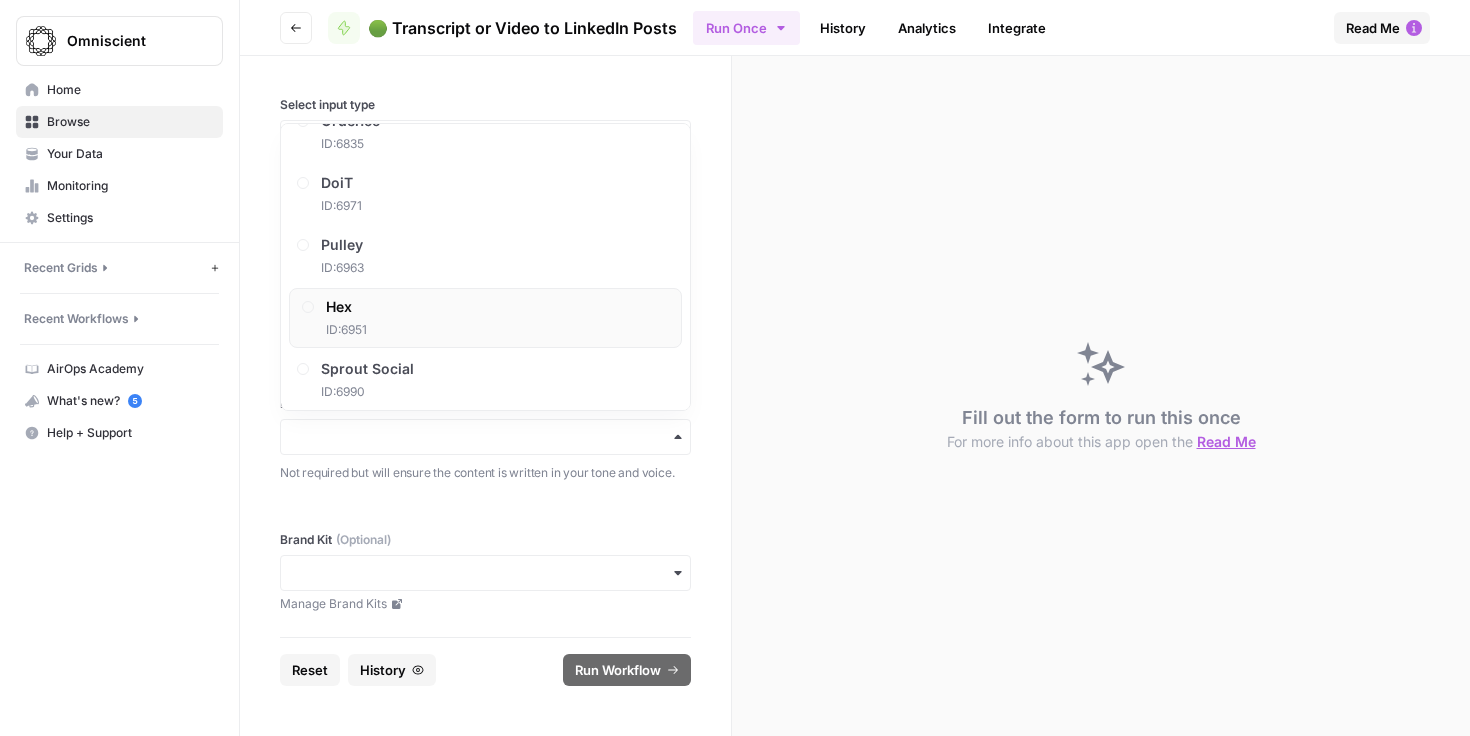 scroll, scrollTop: 1280, scrollLeft: 0, axis: vertical 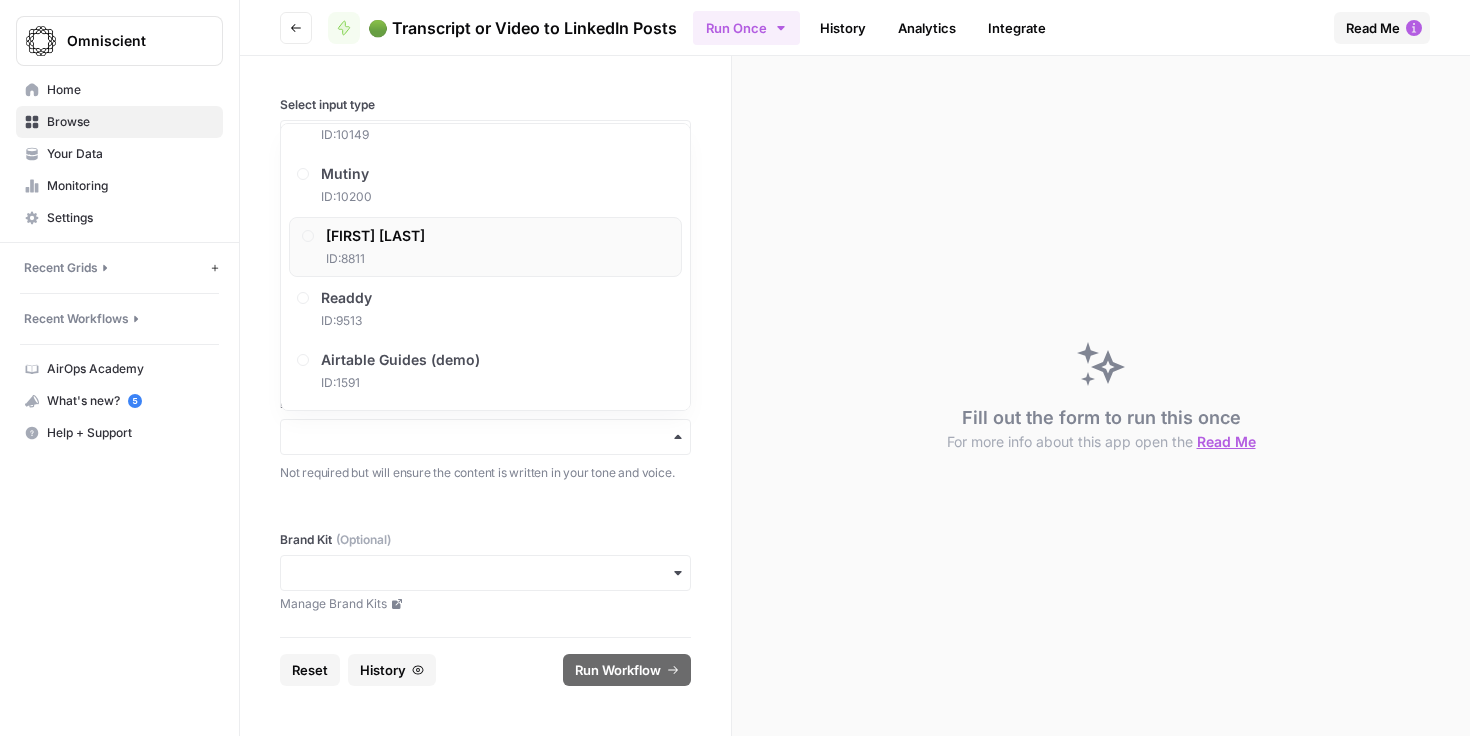 click on "[FIRST] [LAST] ID:  [NUMBER]" at bounding box center (485, 247) 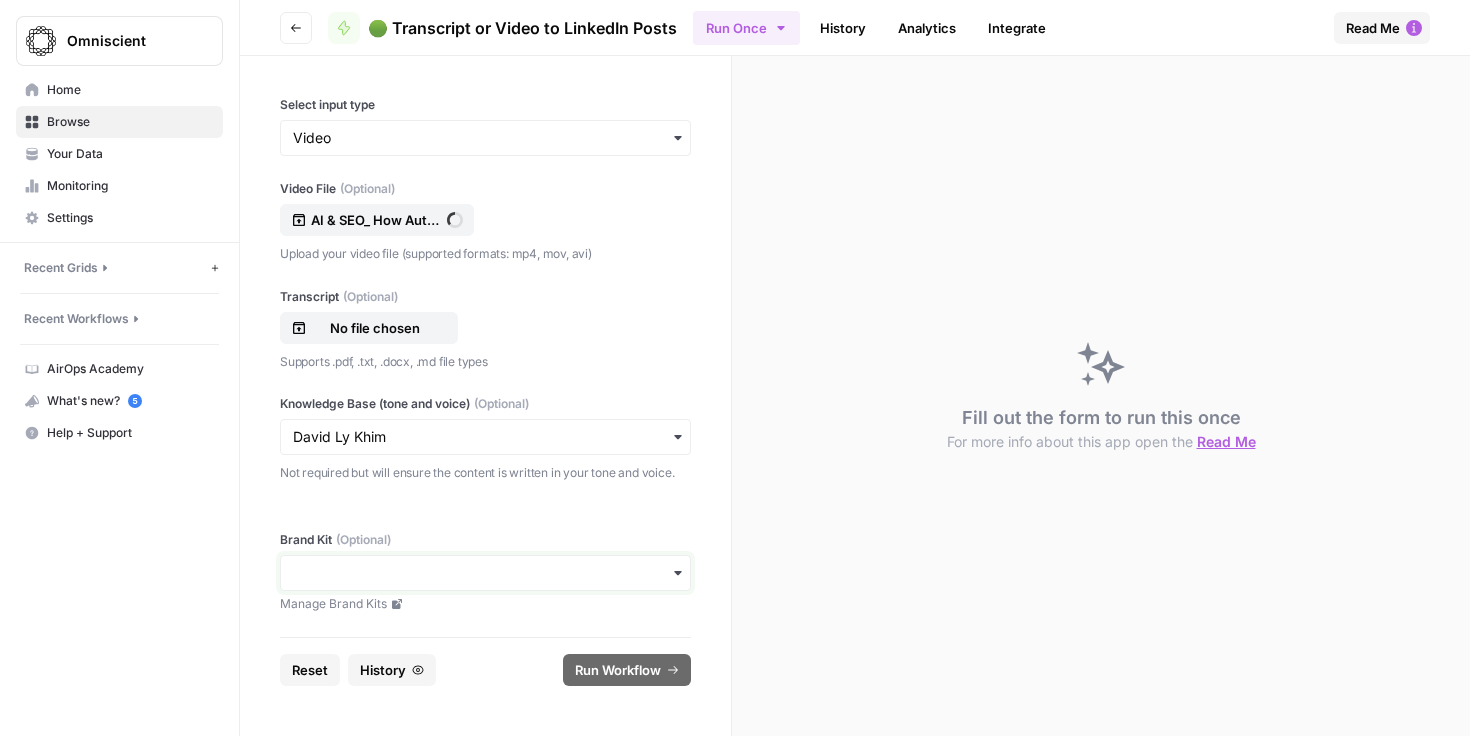 click on "Brand Kit (Optional)" at bounding box center [485, 573] 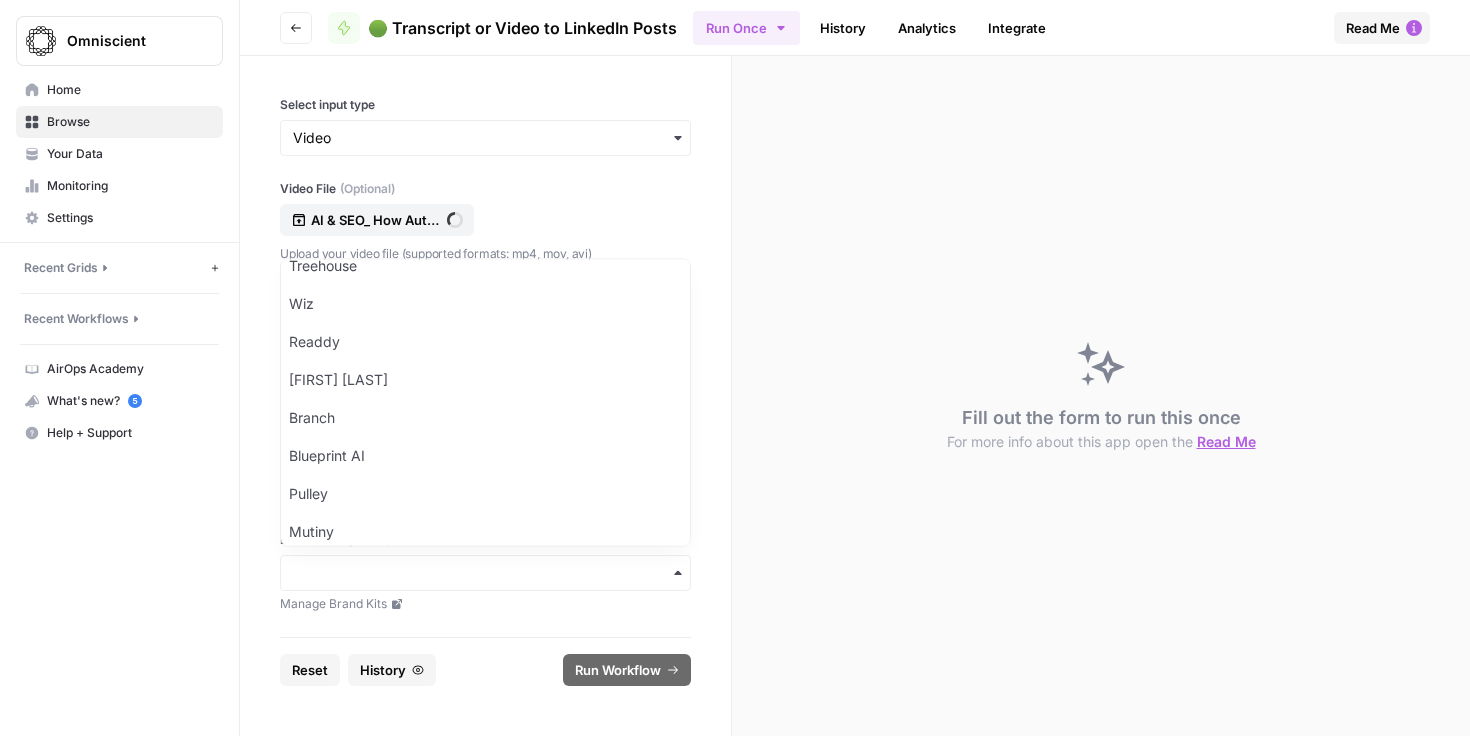 scroll, scrollTop: 528, scrollLeft: 0, axis: vertical 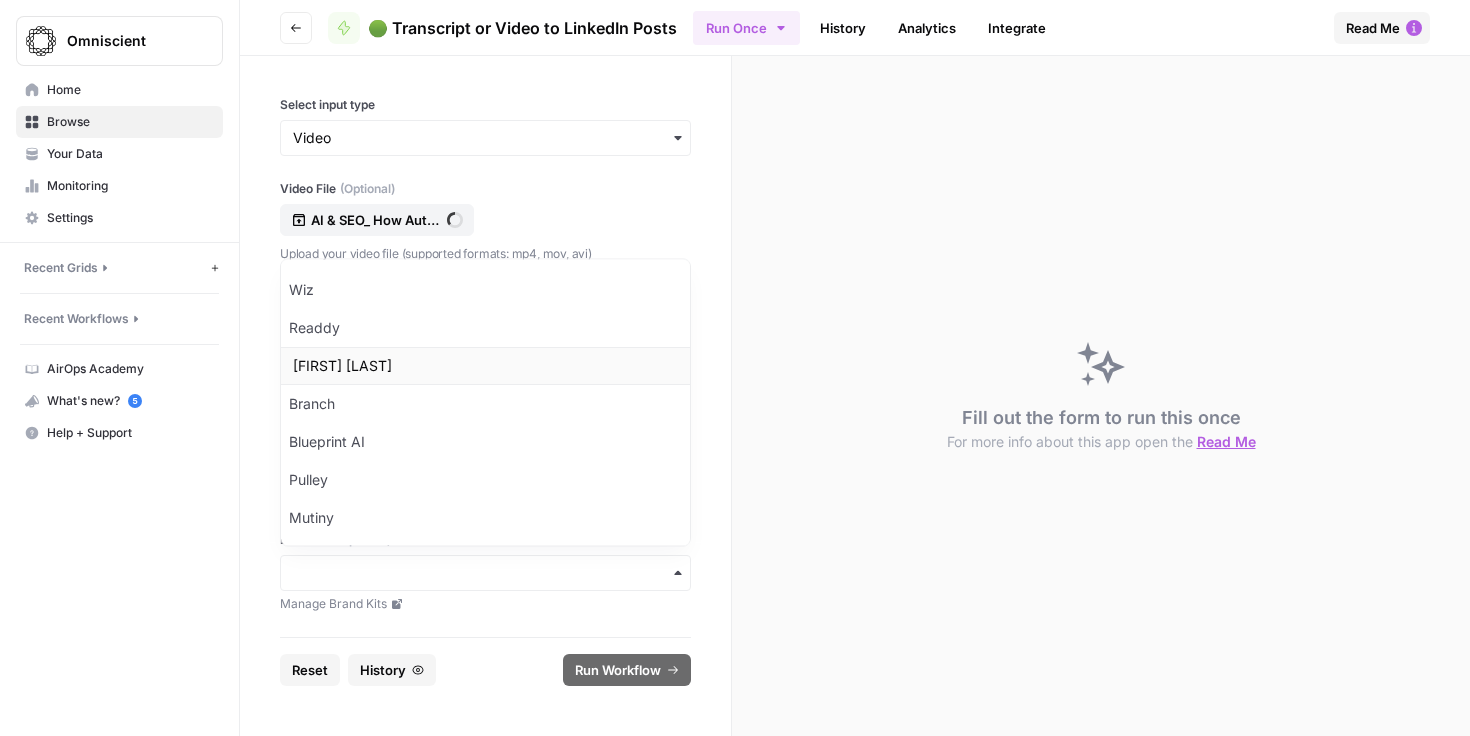 click on "[FIRST] [LAST]" at bounding box center [485, 367] 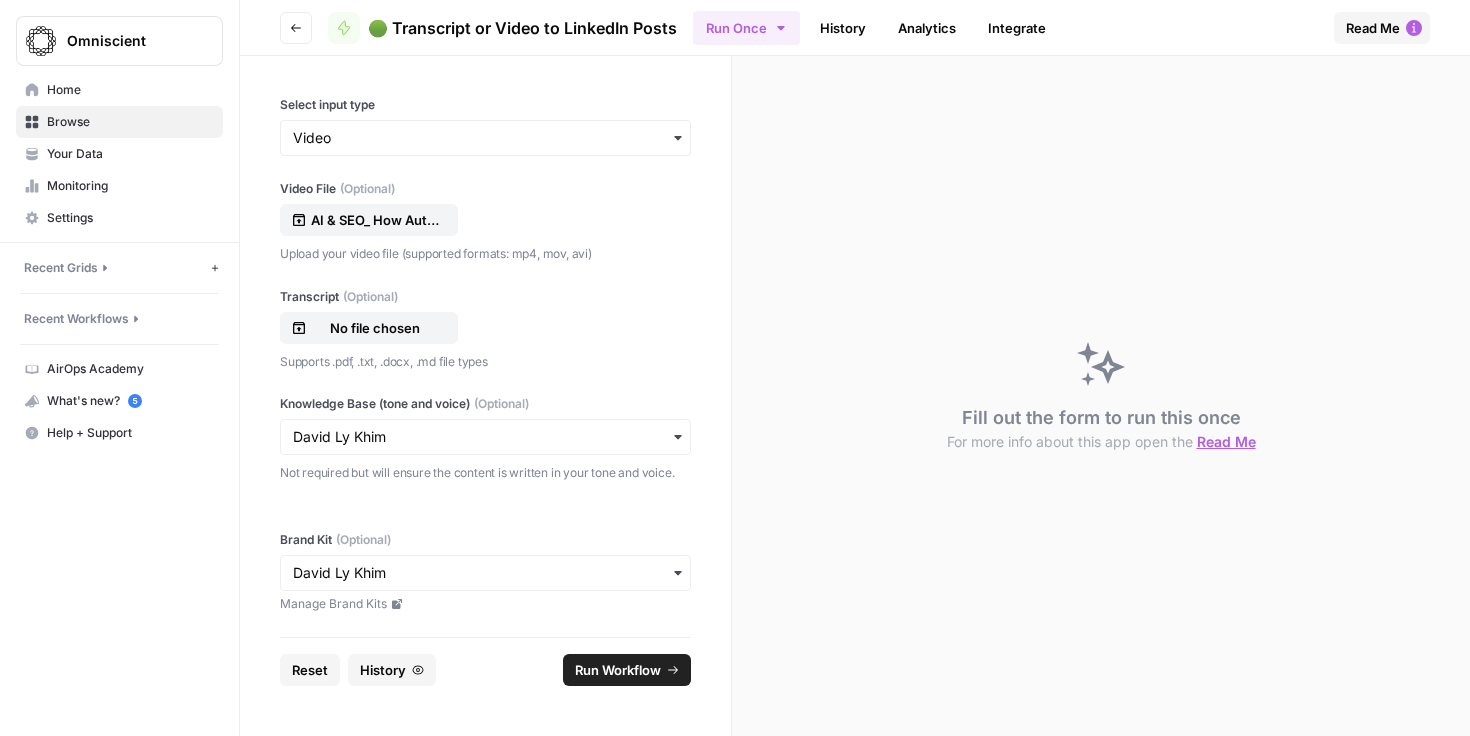 click on "Run Workflow" at bounding box center (618, 670) 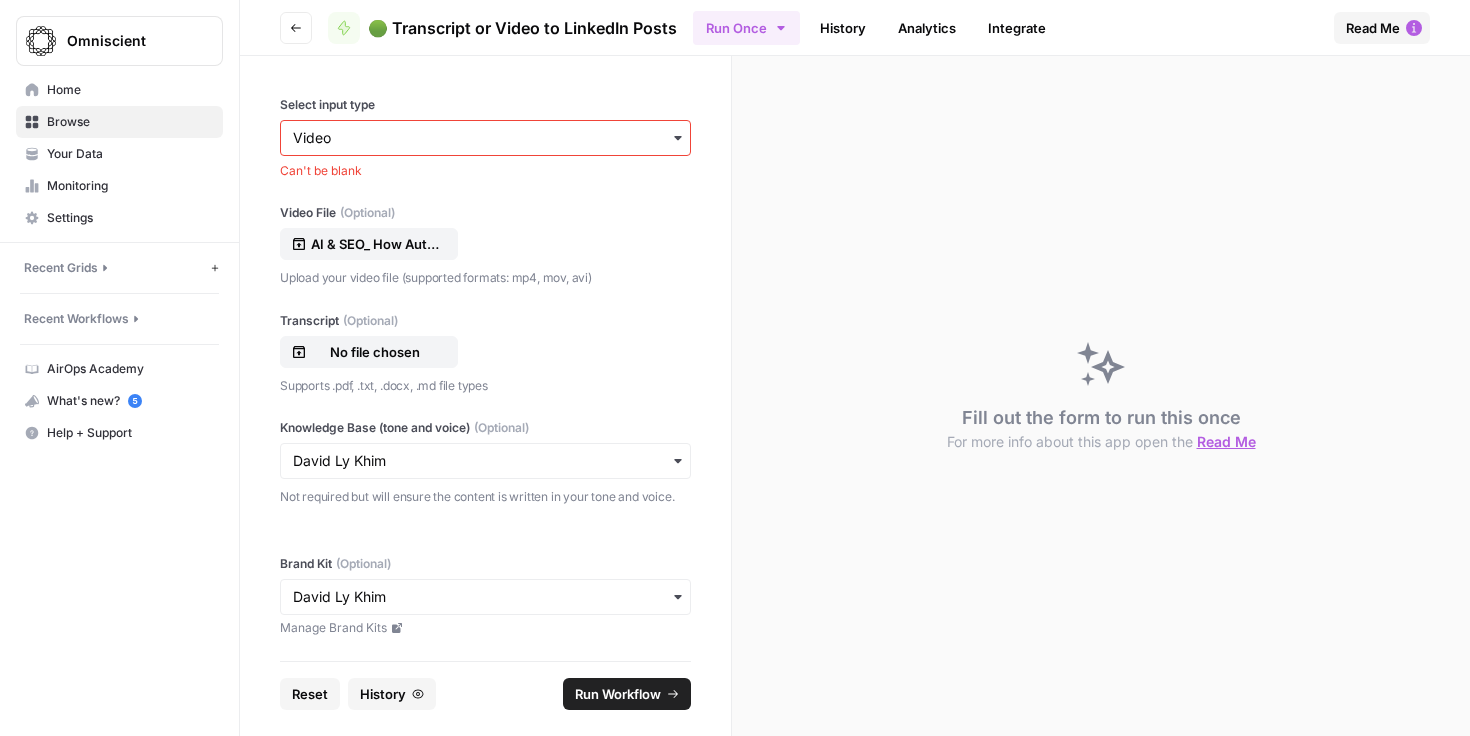 click at bounding box center (485, 138) 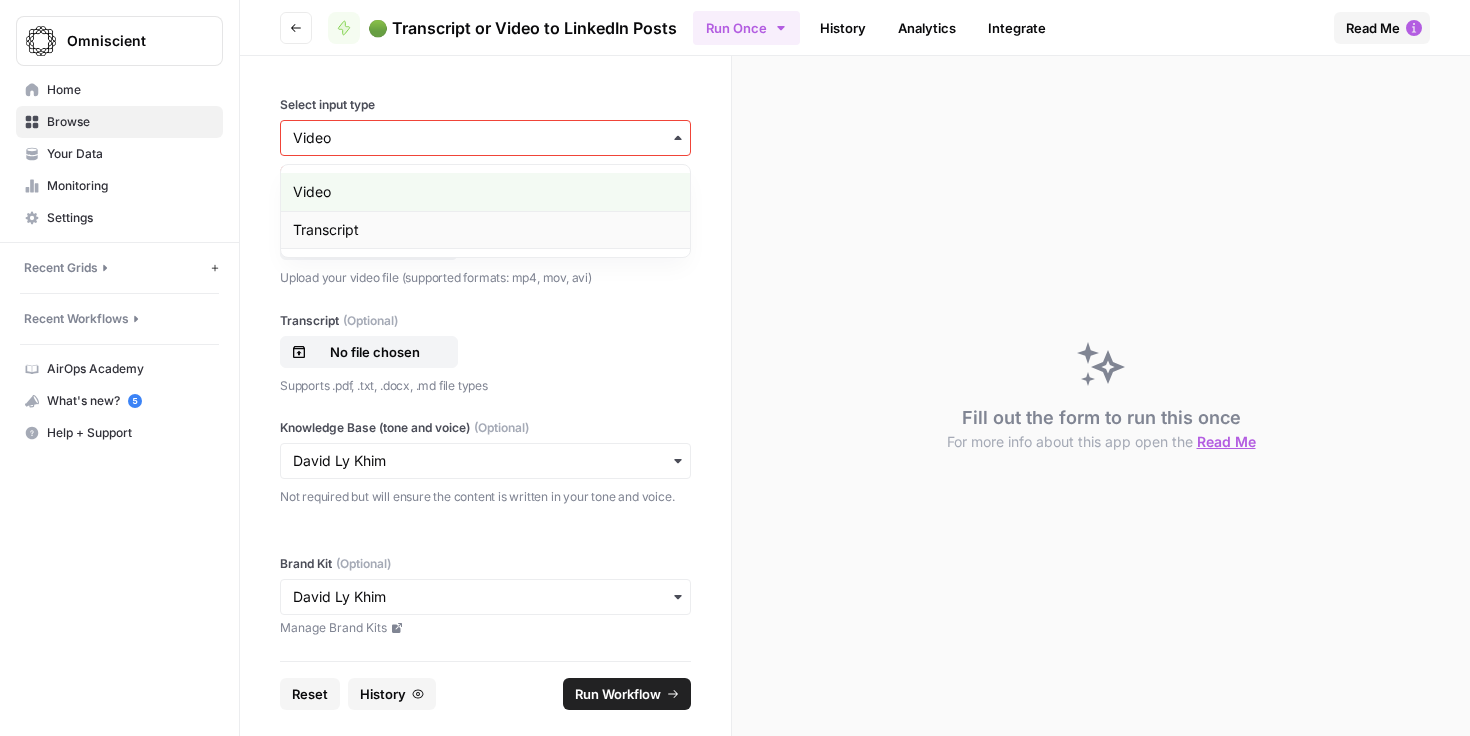 click on "Transcript" at bounding box center [485, 230] 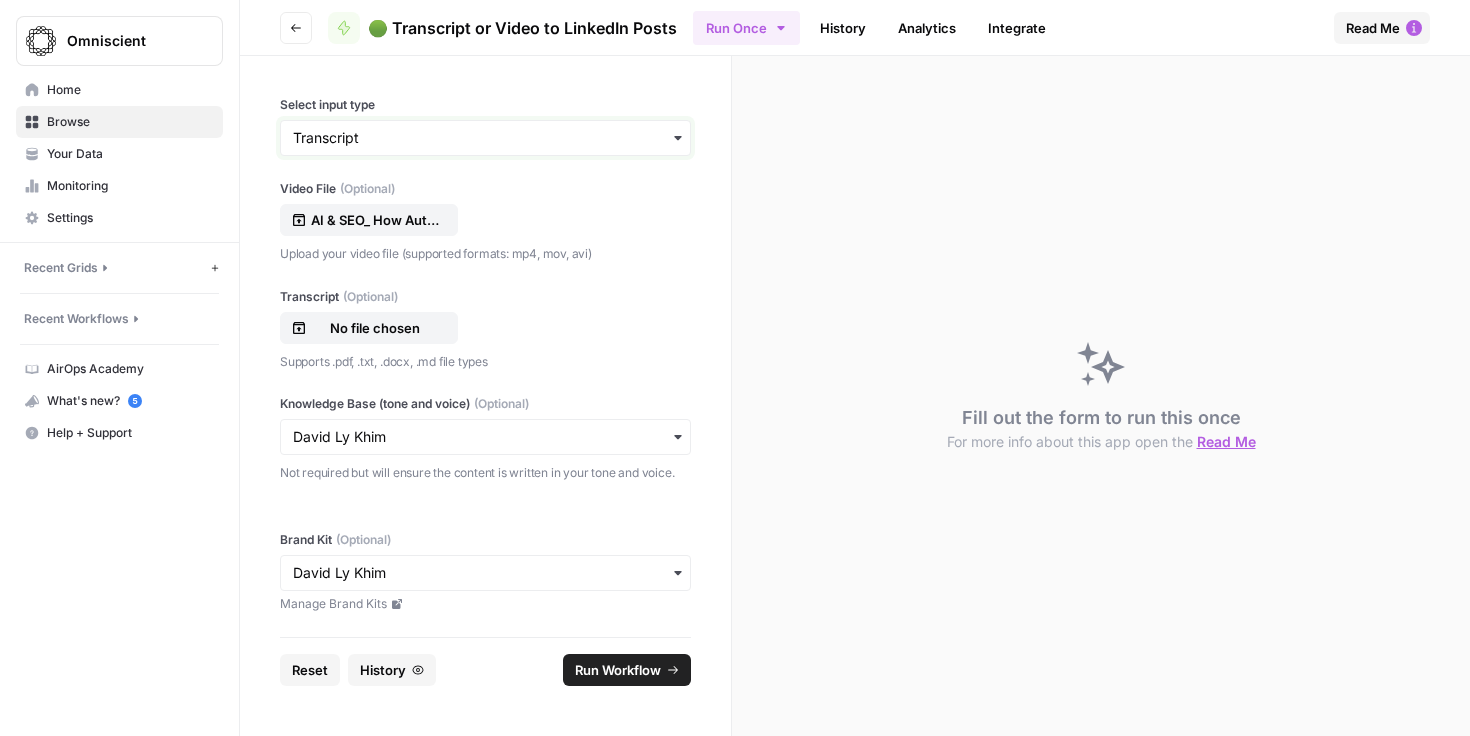 click on "Select input type" at bounding box center [485, 138] 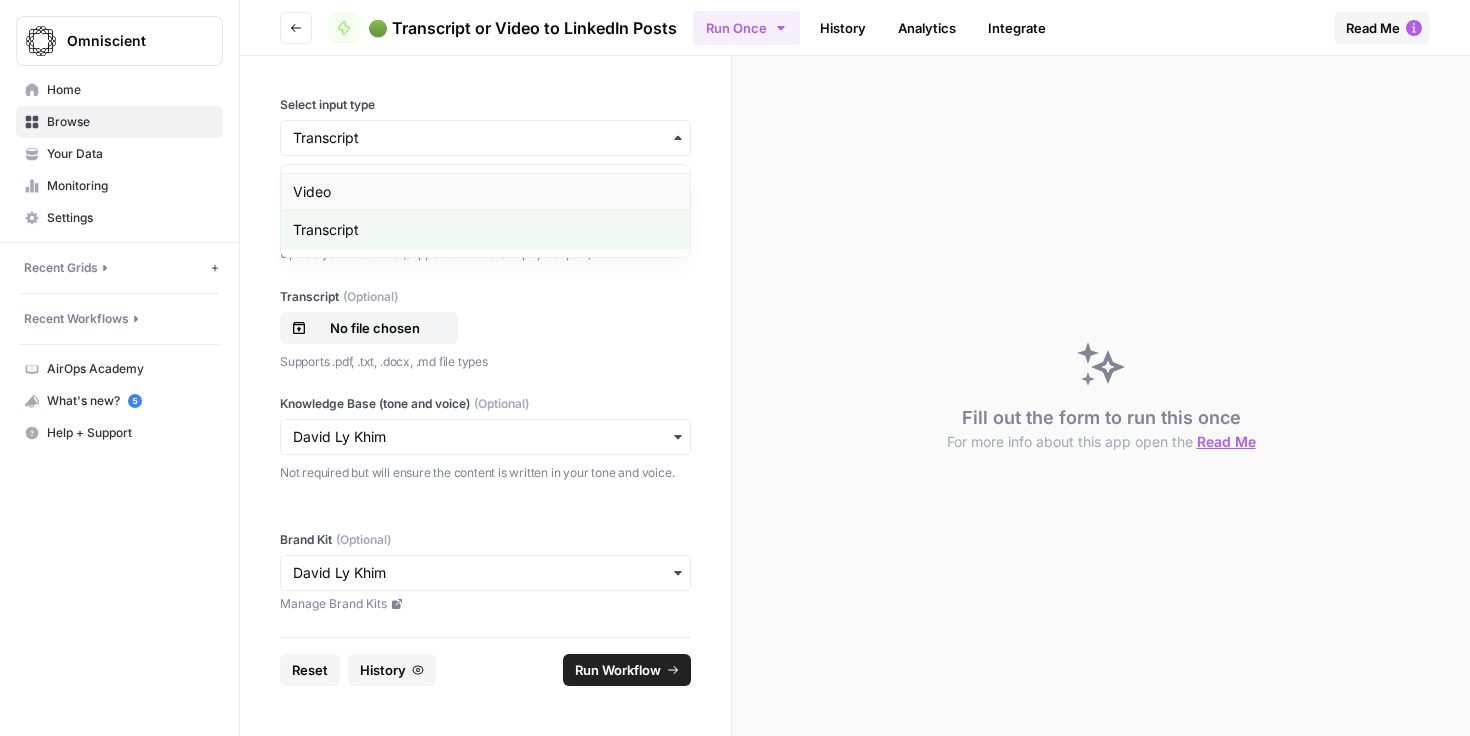 click on "Video" at bounding box center (485, 192) 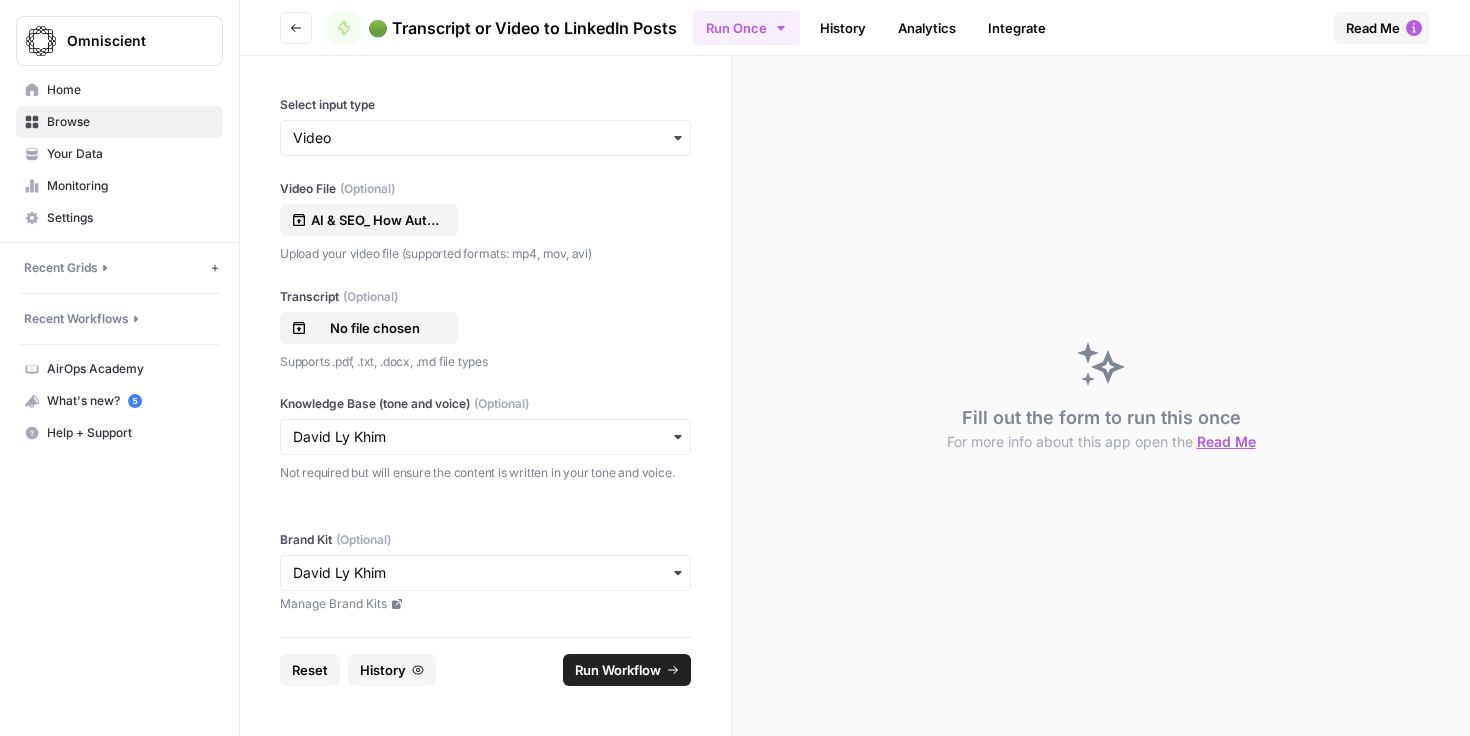 click on "Run Workflow" at bounding box center (618, 670) 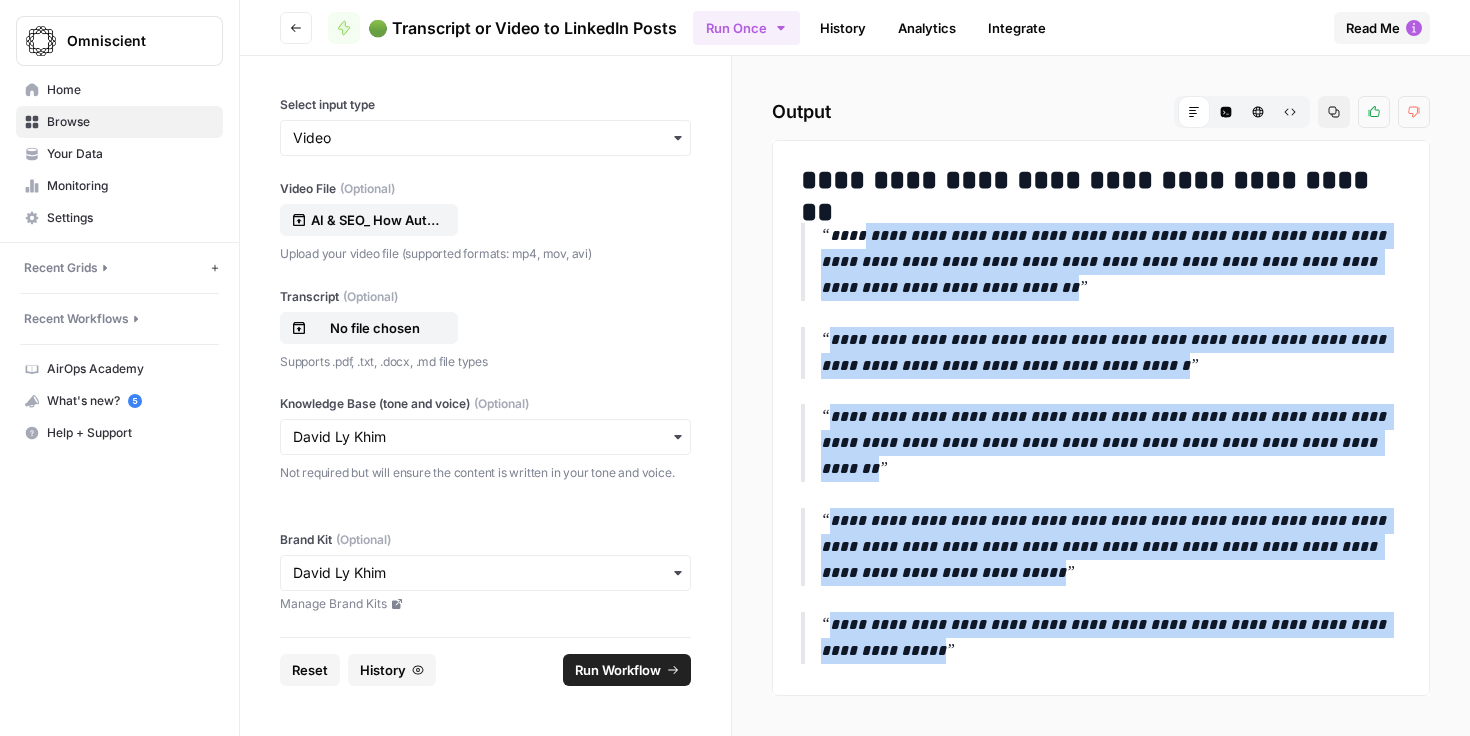 drag, startPoint x: 825, startPoint y: 235, endPoint x: 906, endPoint y: 647, distance: 419.8869 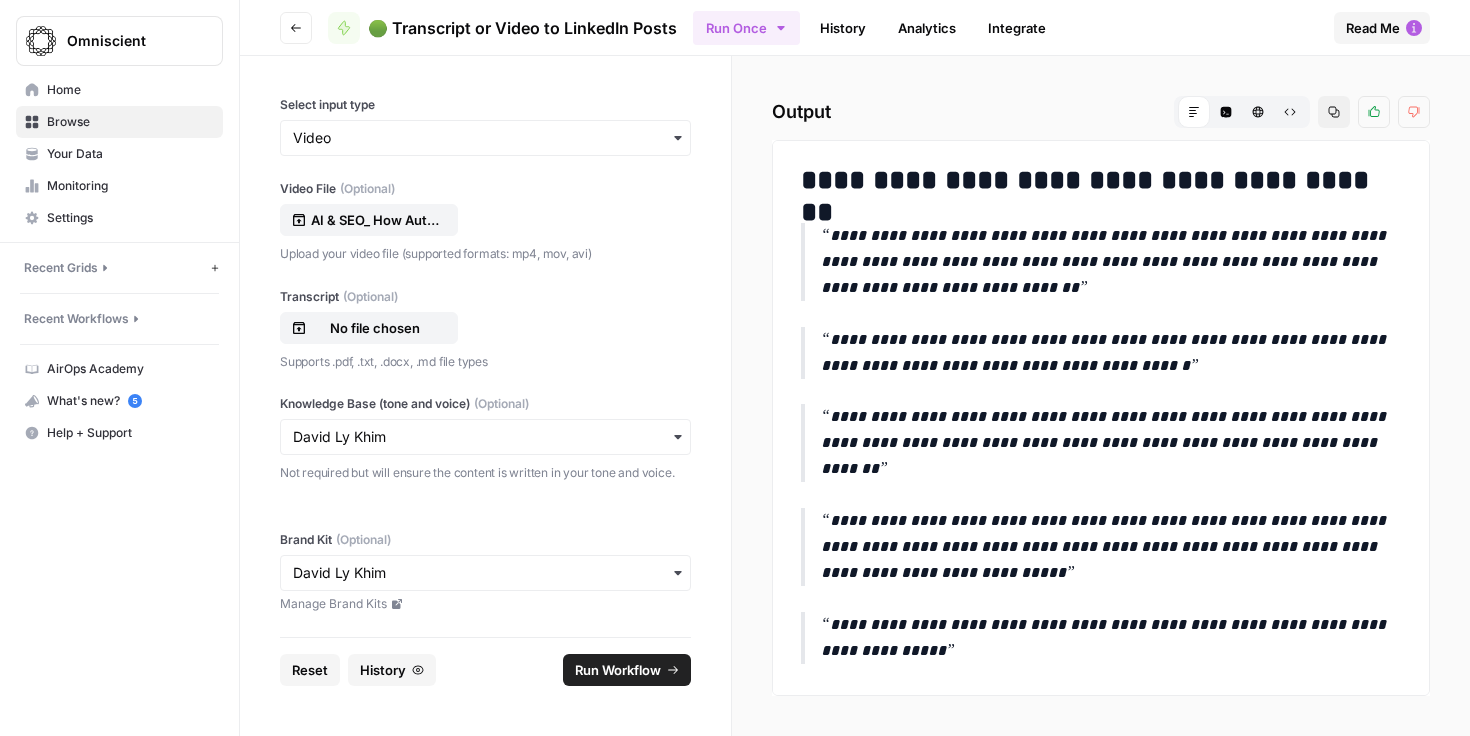 click on "**********" at bounding box center (1111, 262) 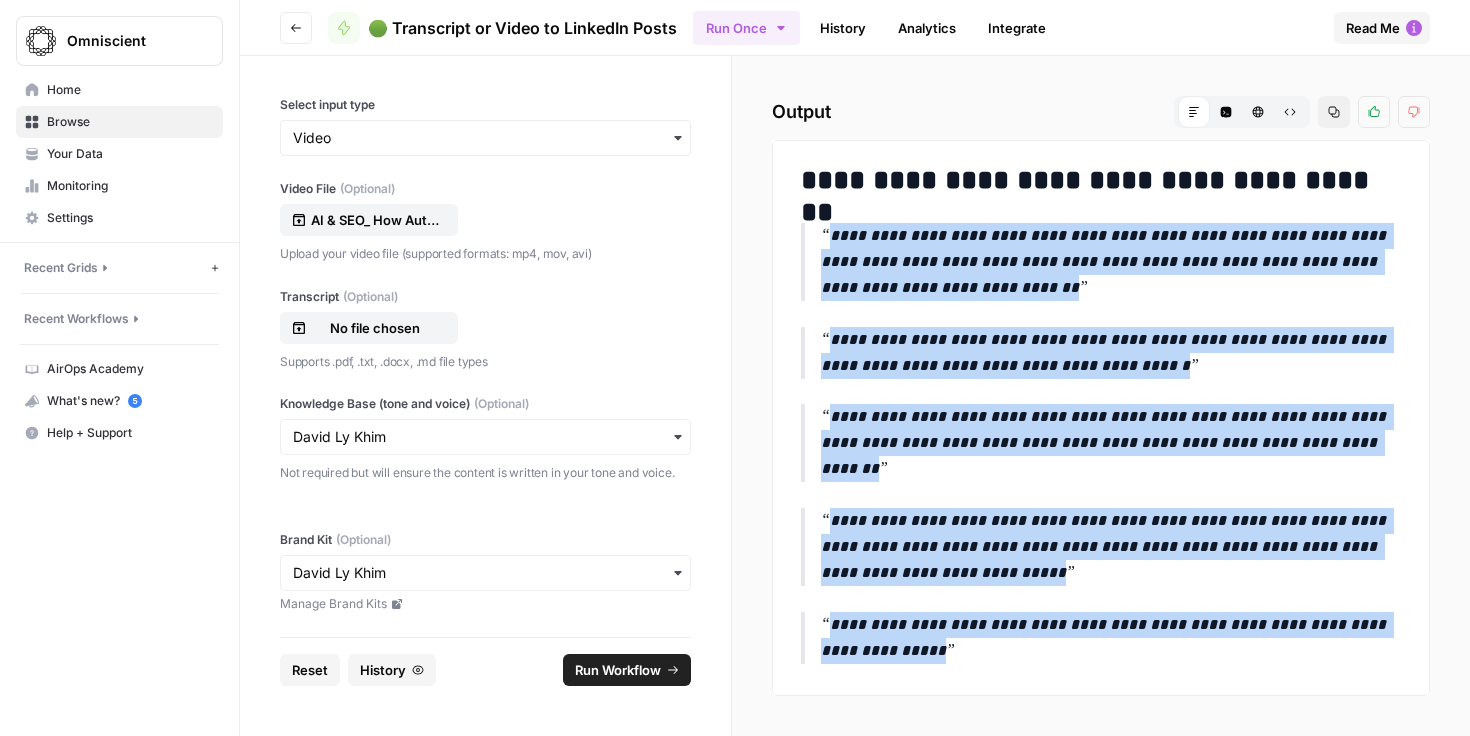 drag, startPoint x: 829, startPoint y: 240, endPoint x: 941, endPoint y: 656, distance: 430.81317 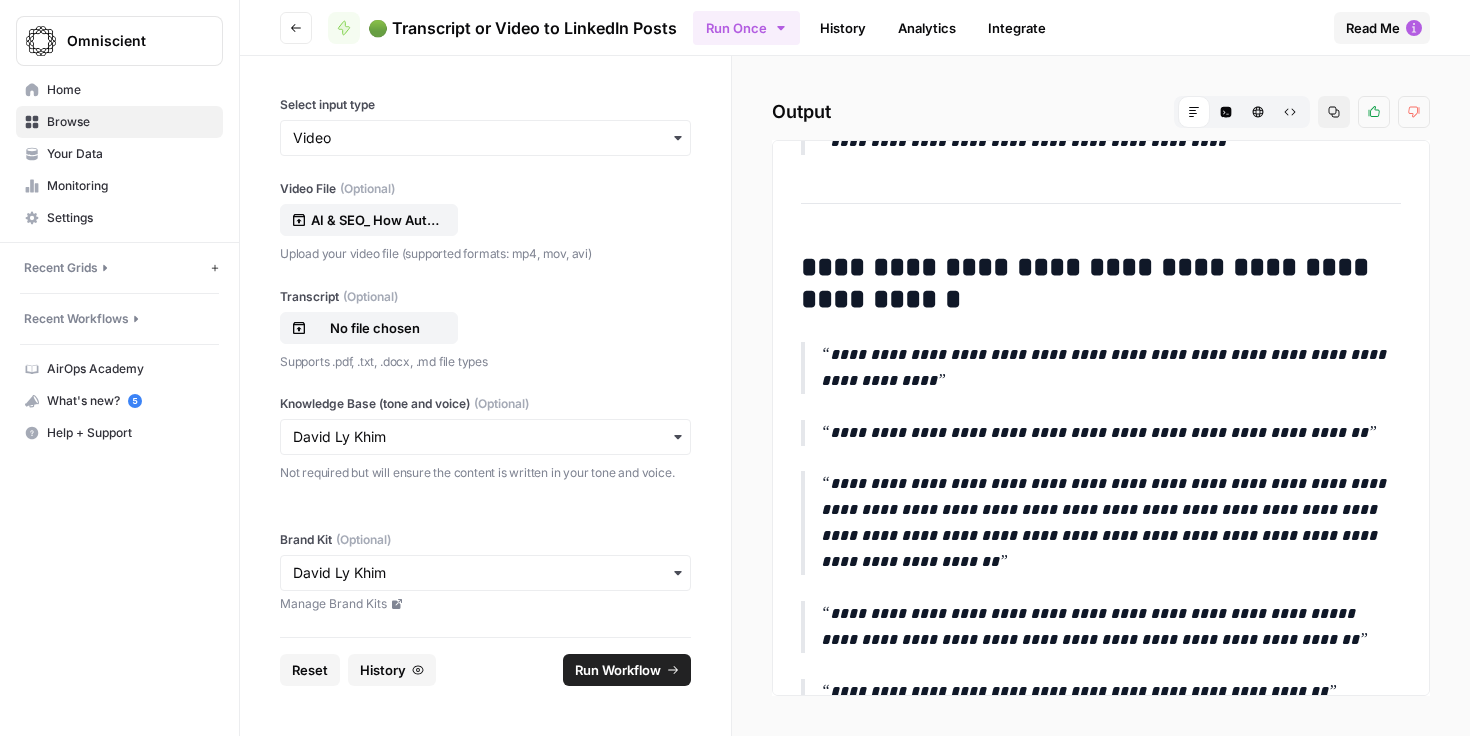 scroll, scrollTop: 2364, scrollLeft: 0, axis: vertical 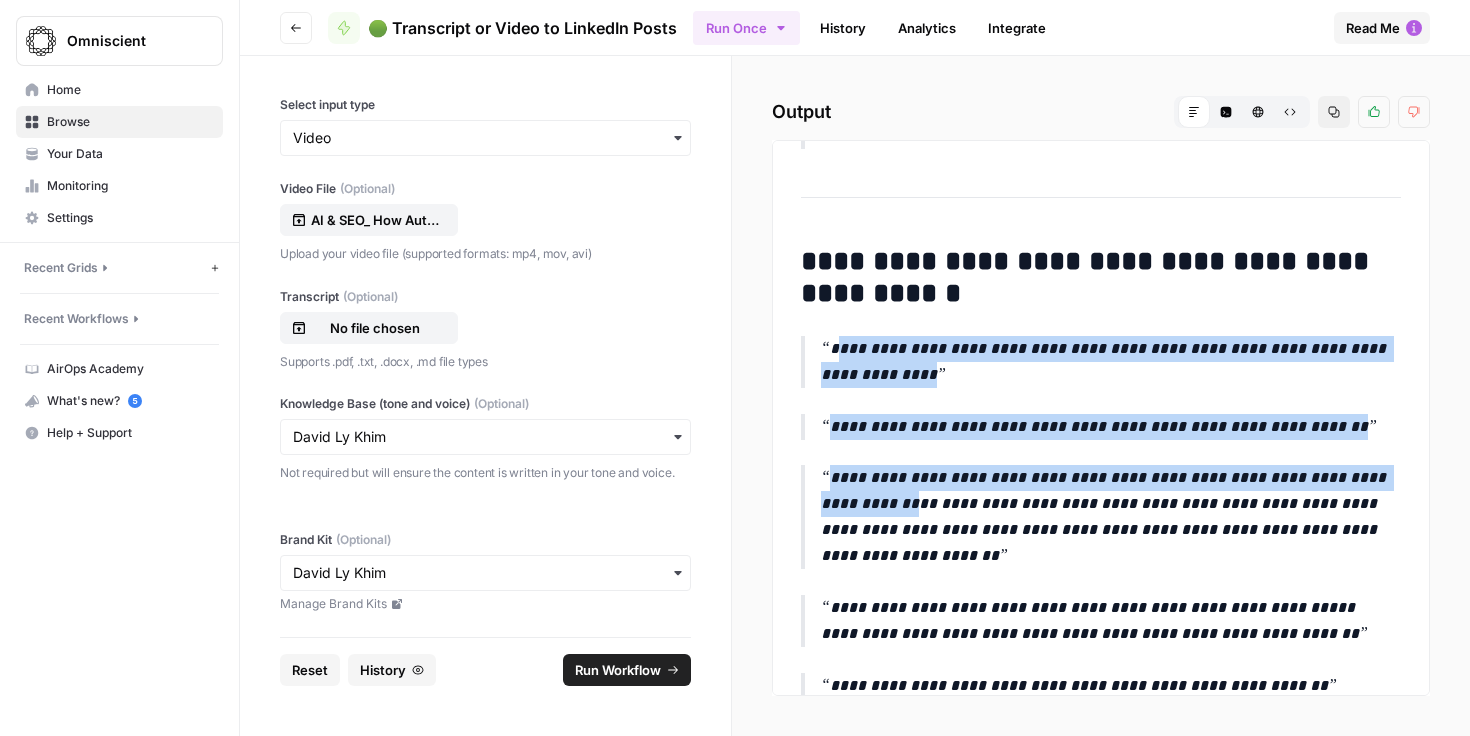 drag, startPoint x: 823, startPoint y: 351, endPoint x: 956, endPoint y: 508, distance: 205.762 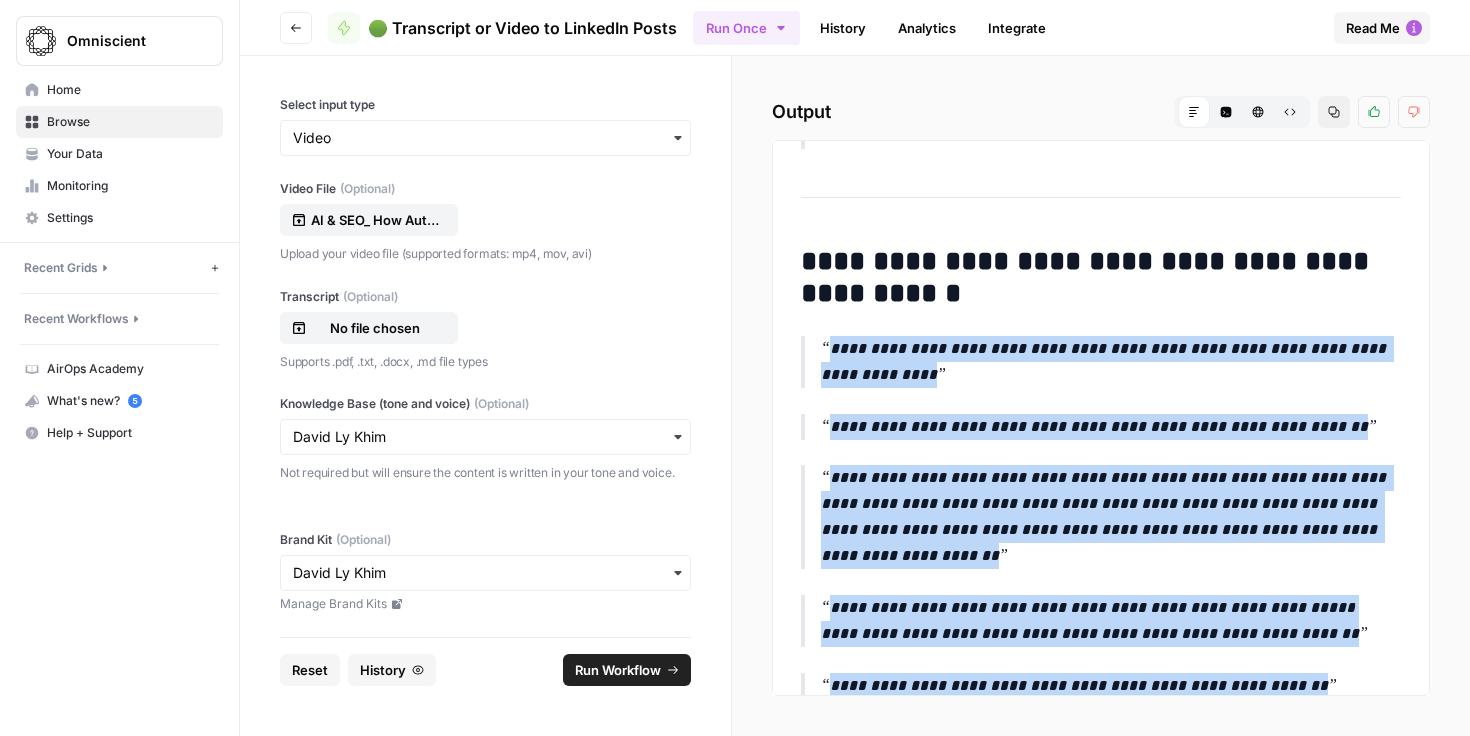 scroll, scrollTop: 2469, scrollLeft: 0, axis: vertical 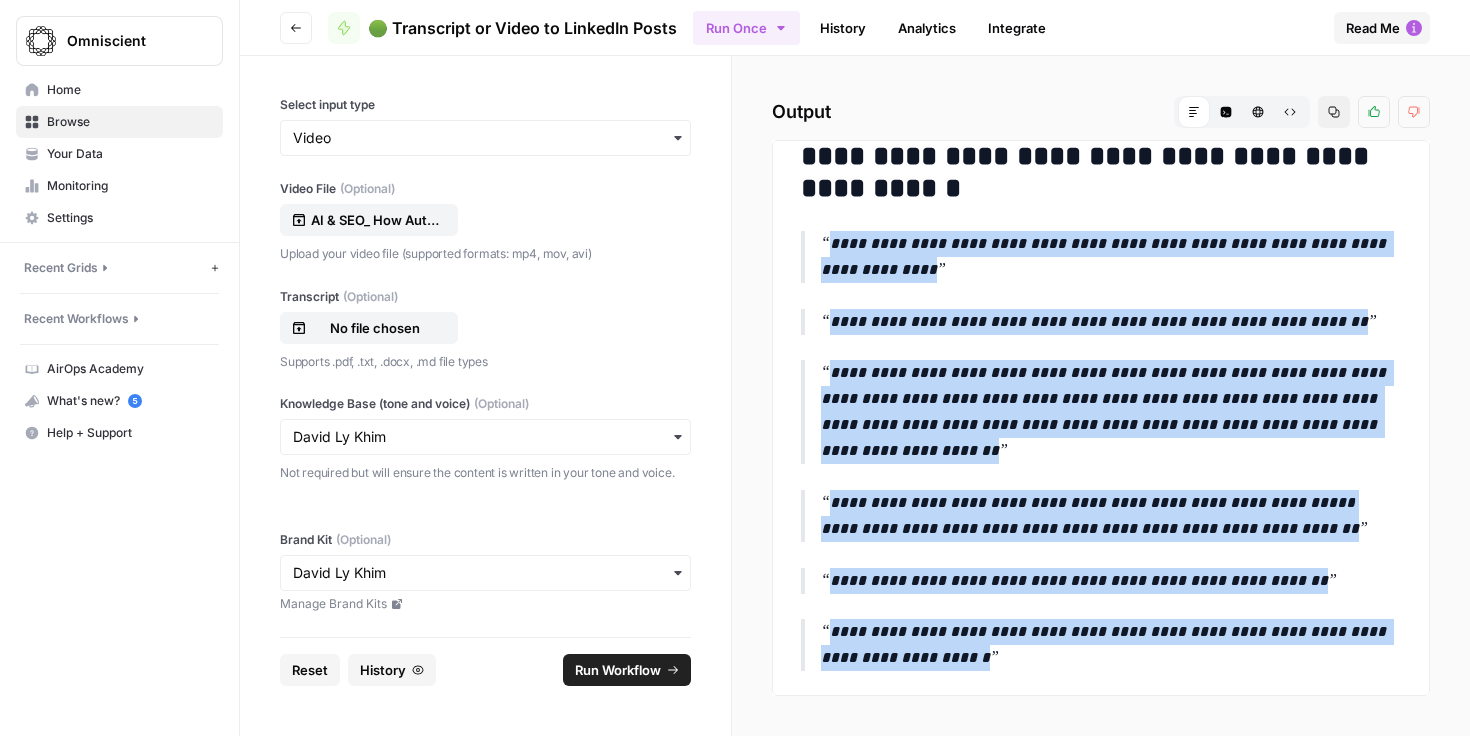 drag, startPoint x: 829, startPoint y: 351, endPoint x: 987, endPoint y: 747, distance: 426.35666 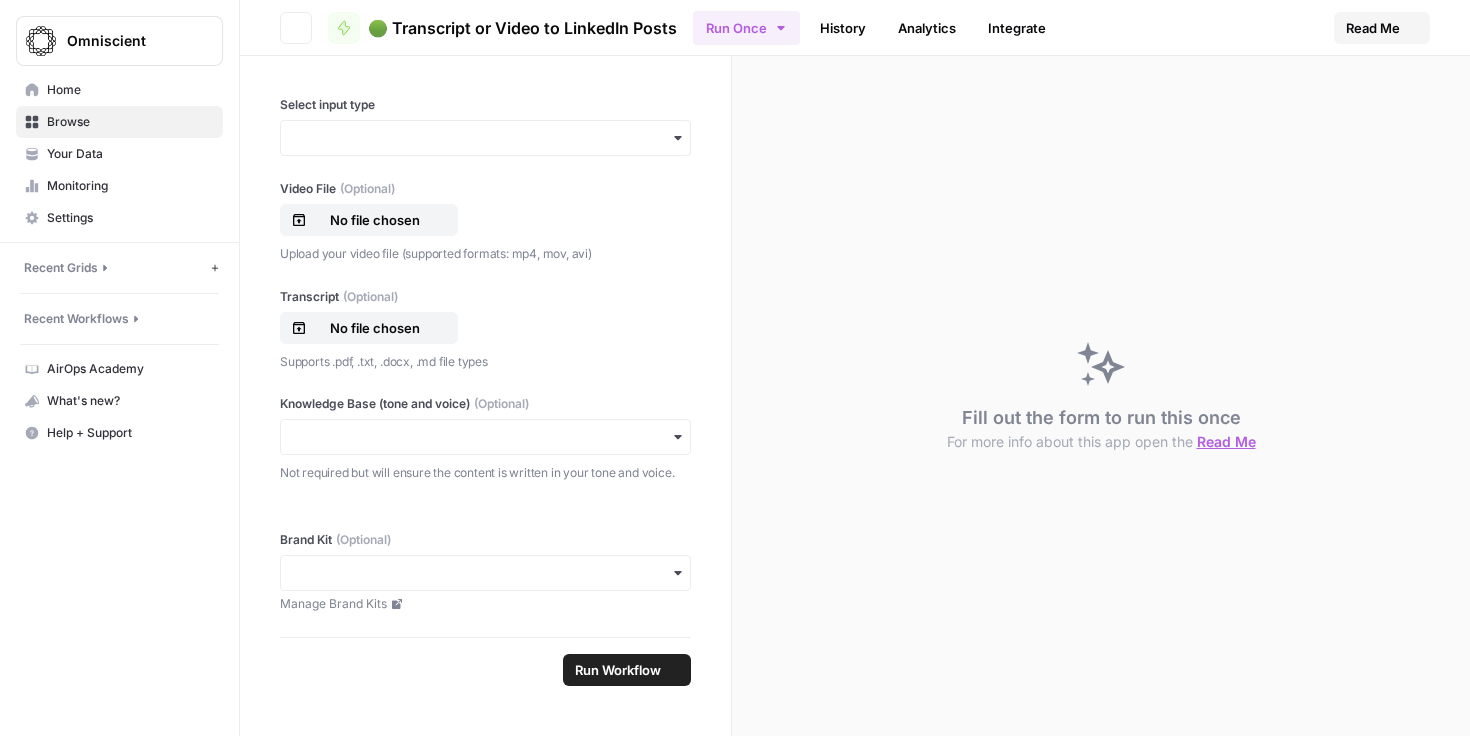scroll, scrollTop: 0, scrollLeft: 0, axis: both 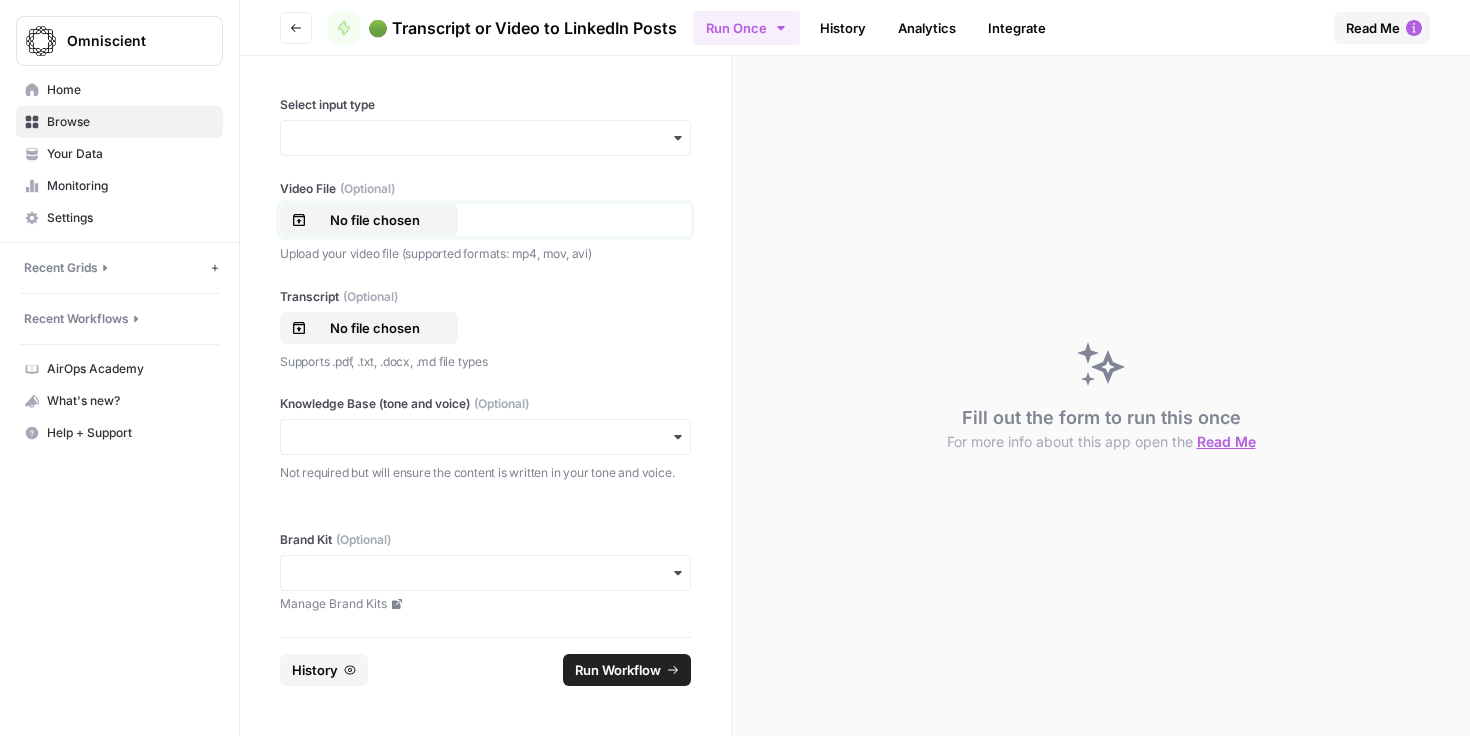click on "No file chosen" at bounding box center (375, 220) 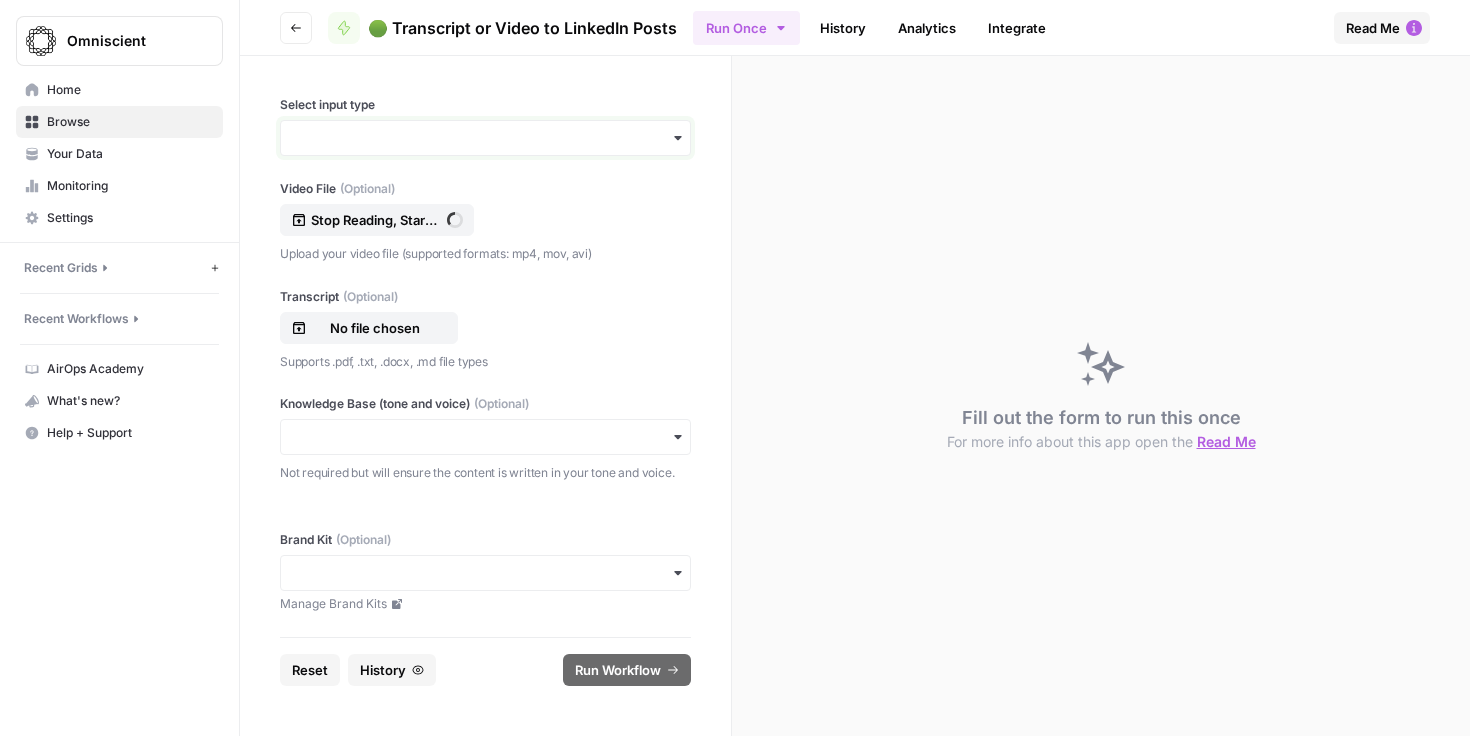 click on "Select input type" at bounding box center [485, 138] 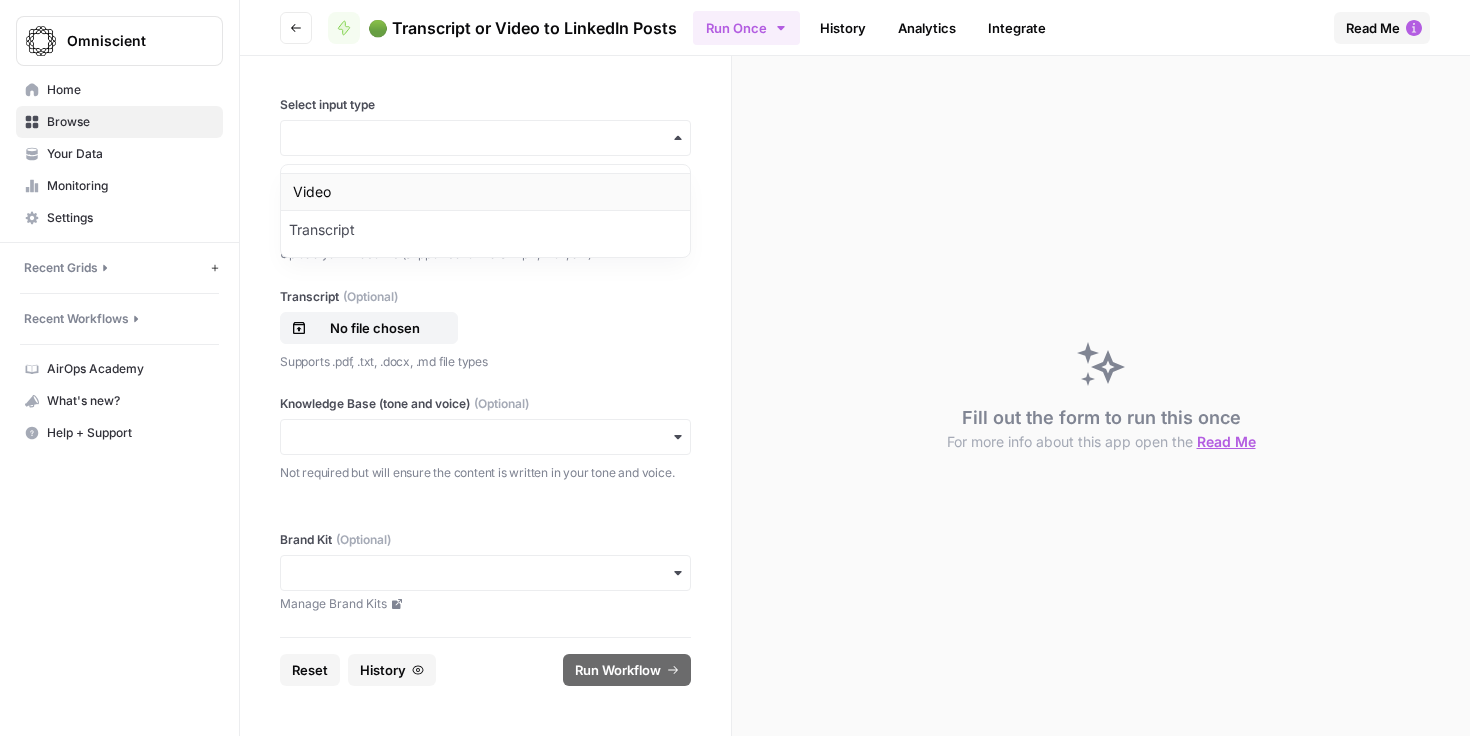 click on "Video" at bounding box center [485, 192] 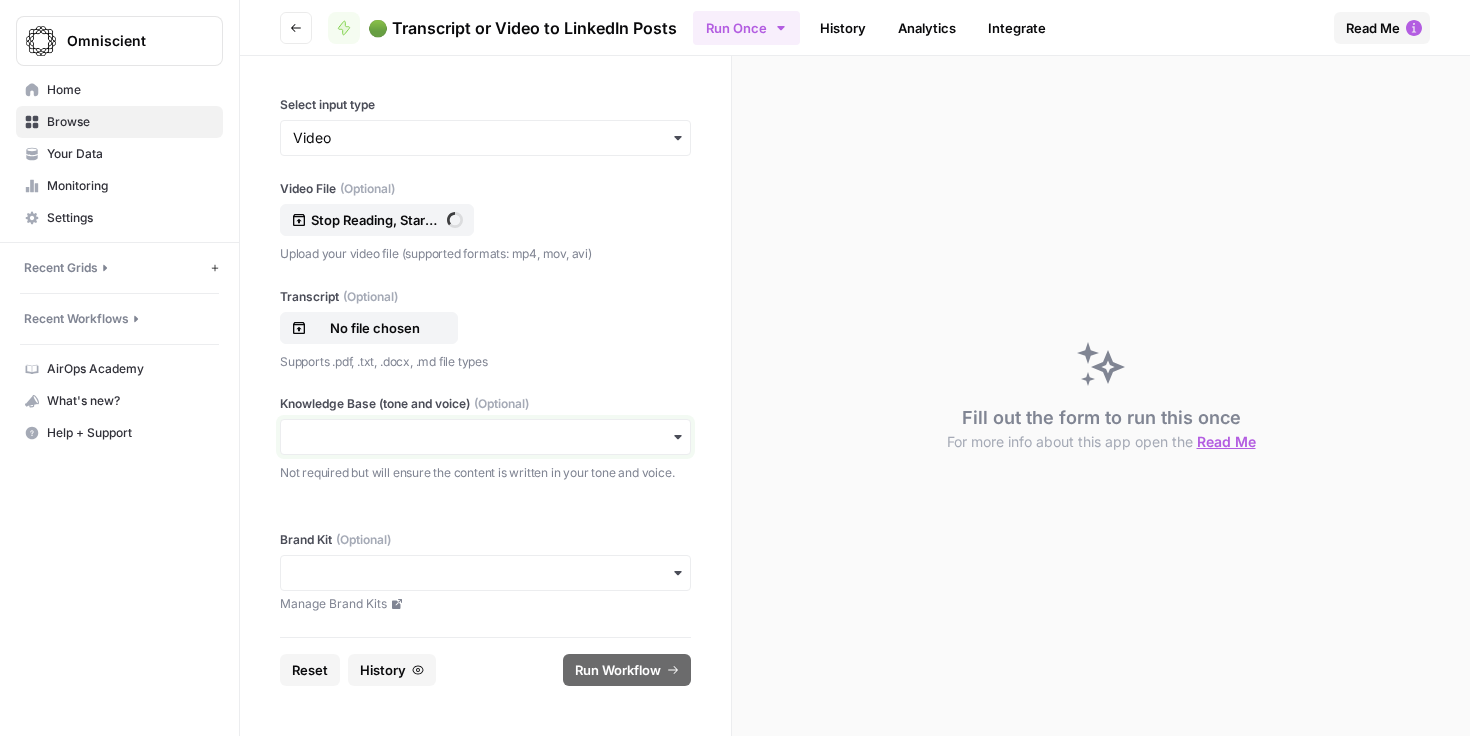click on "Knowledge Base (tone and voice) (Optional)" at bounding box center (485, 437) 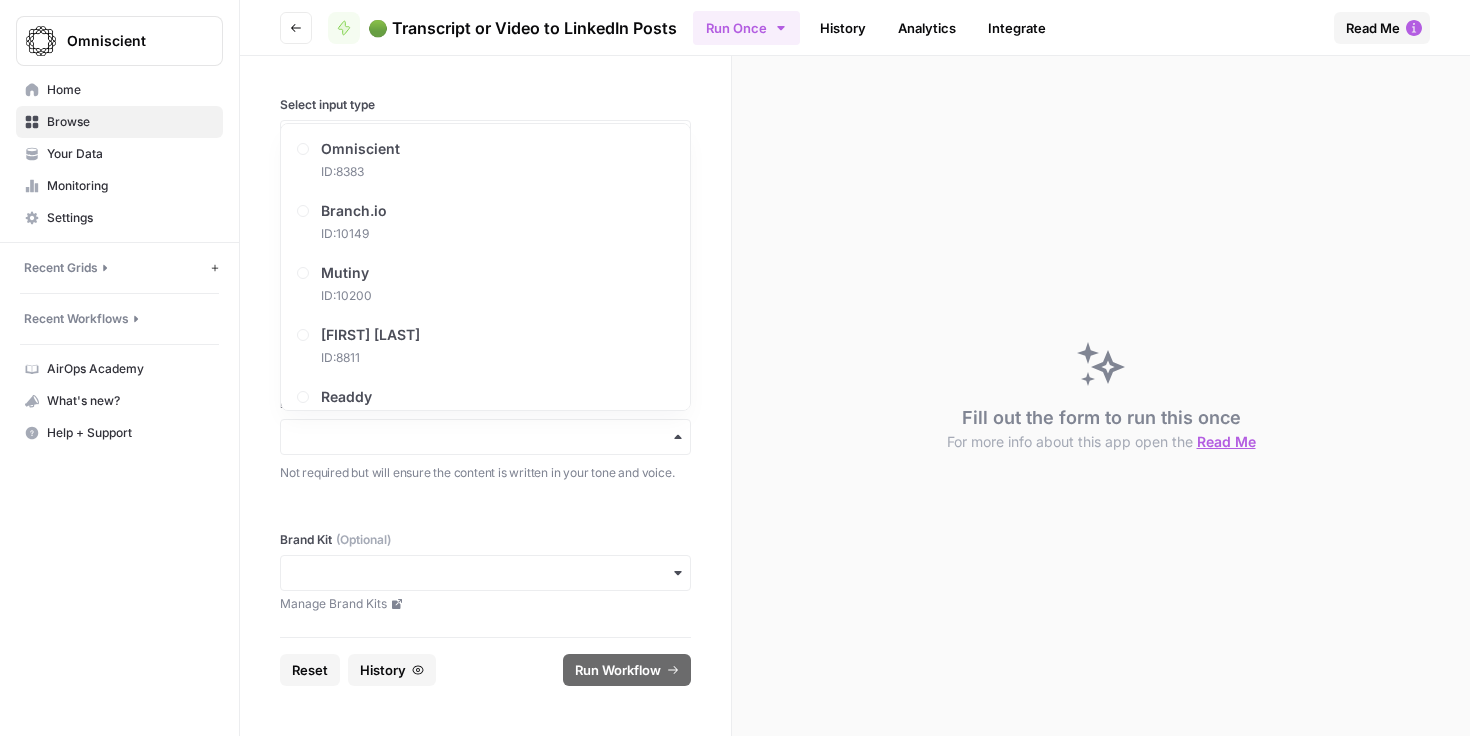 scroll, scrollTop: 1280, scrollLeft: 0, axis: vertical 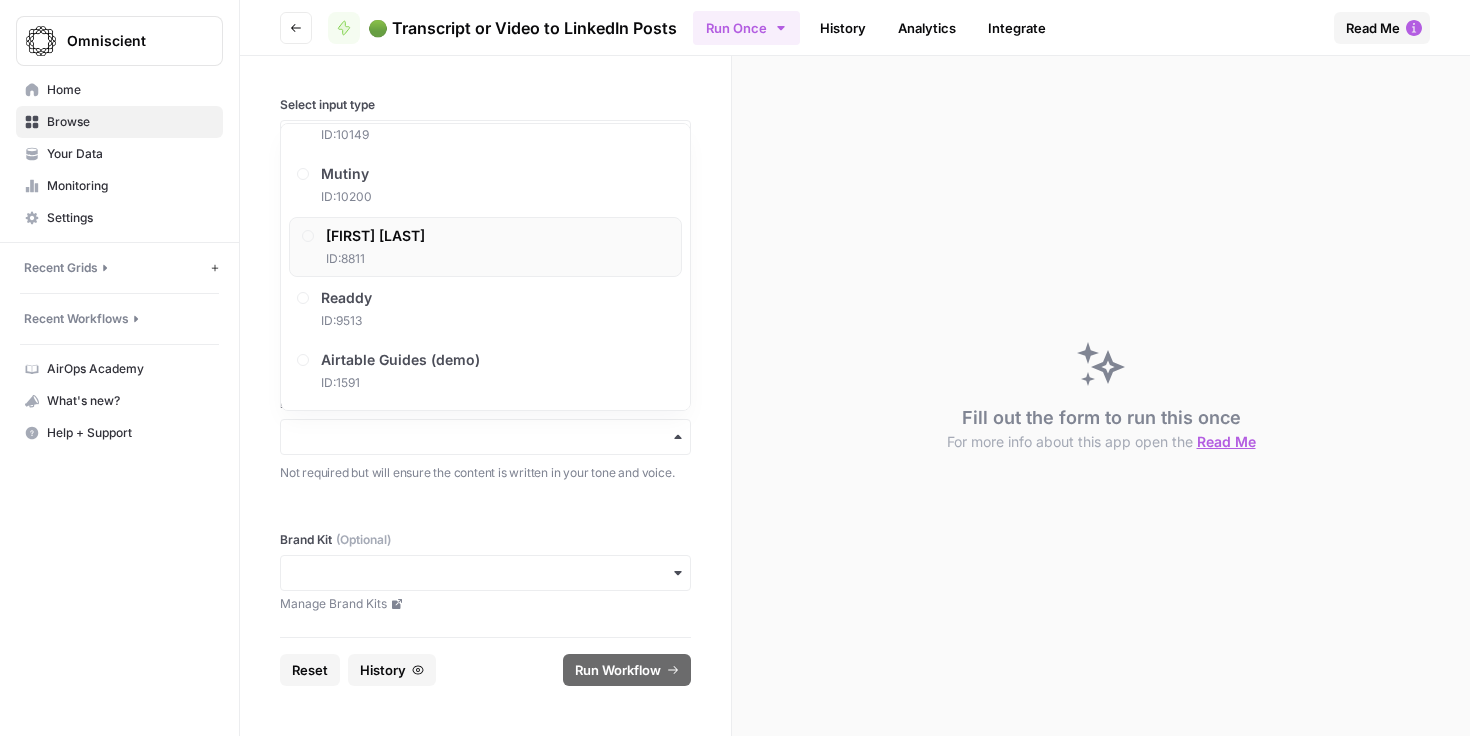 click on "[FIRST] [LAST] ID:  [NUMBER]" at bounding box center [485, 247] 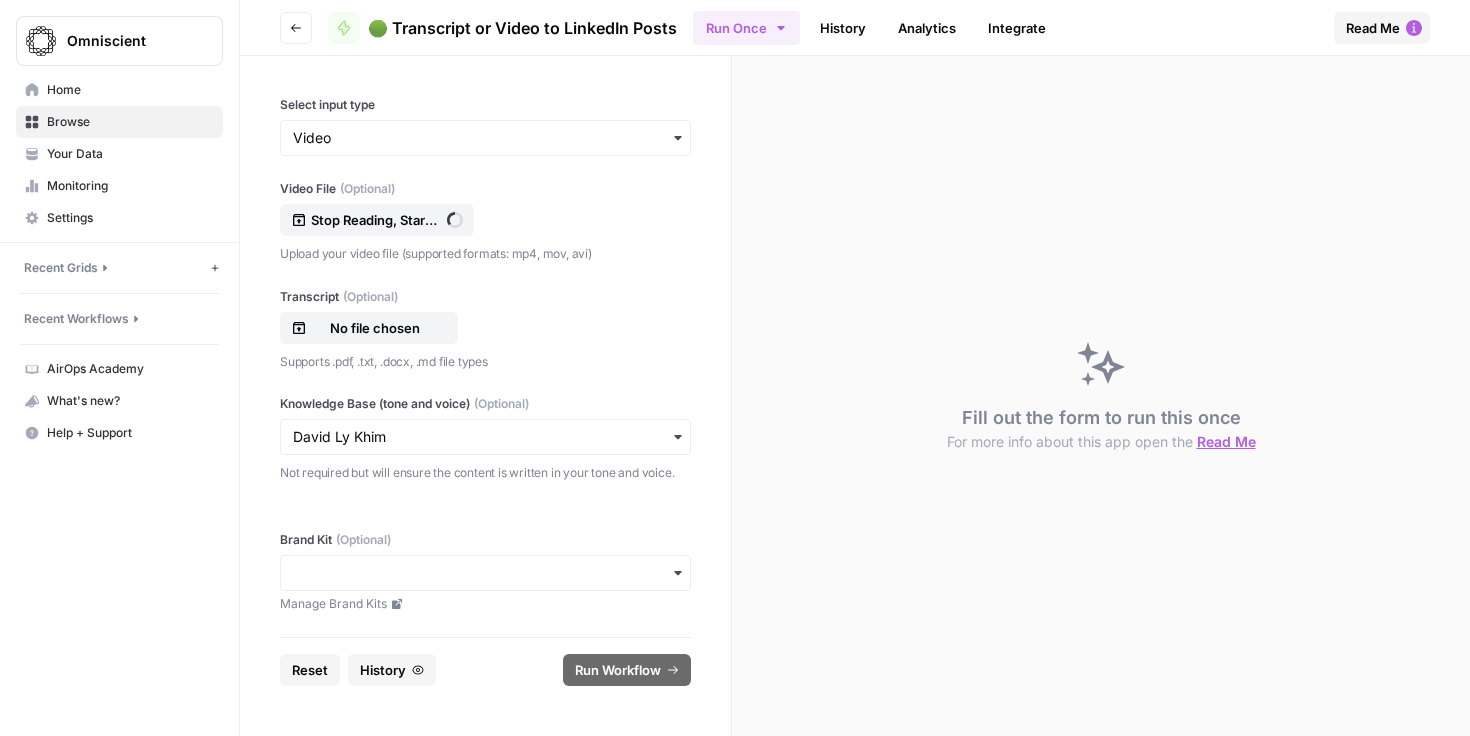 click at bounding box center [485, 573] 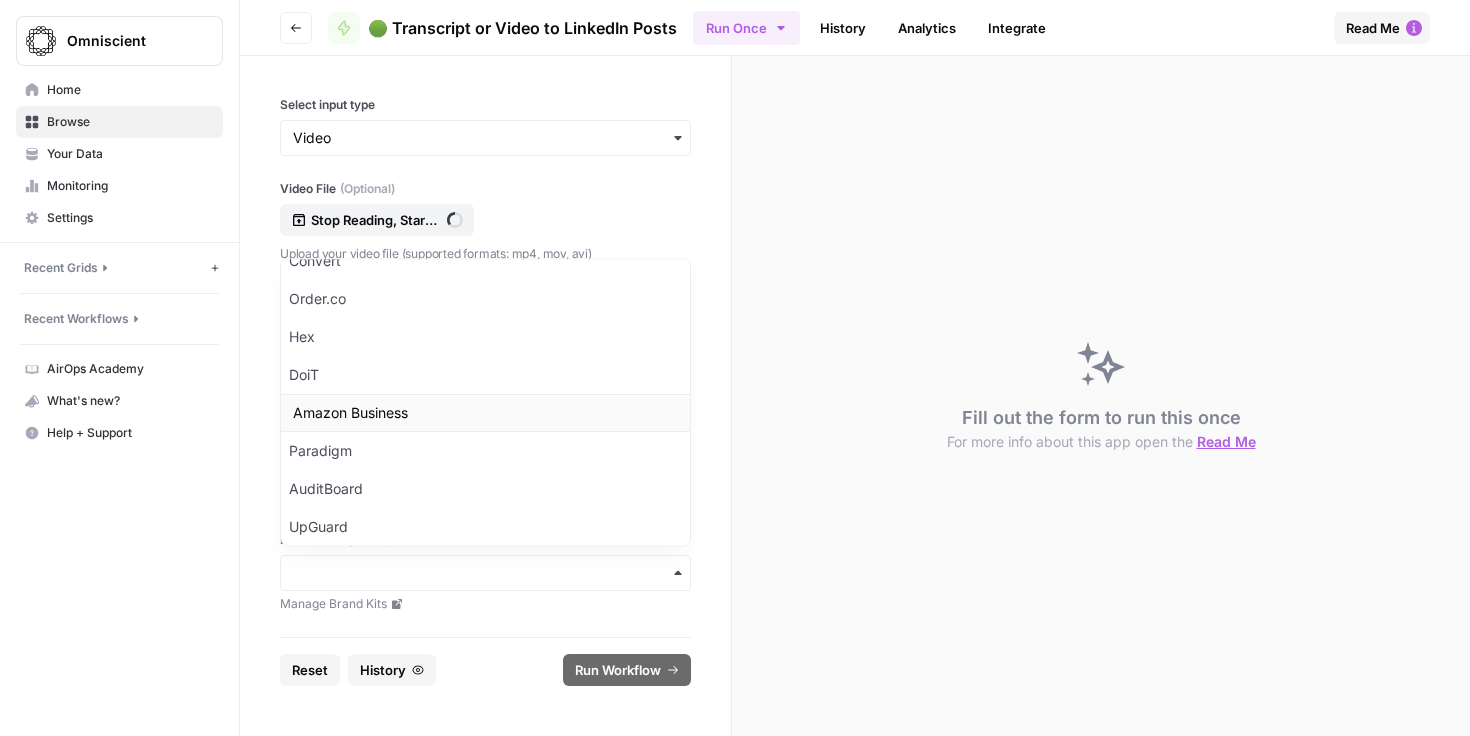 scroll, scrollTop: 528, scrollLeft: 0, axis: vertical 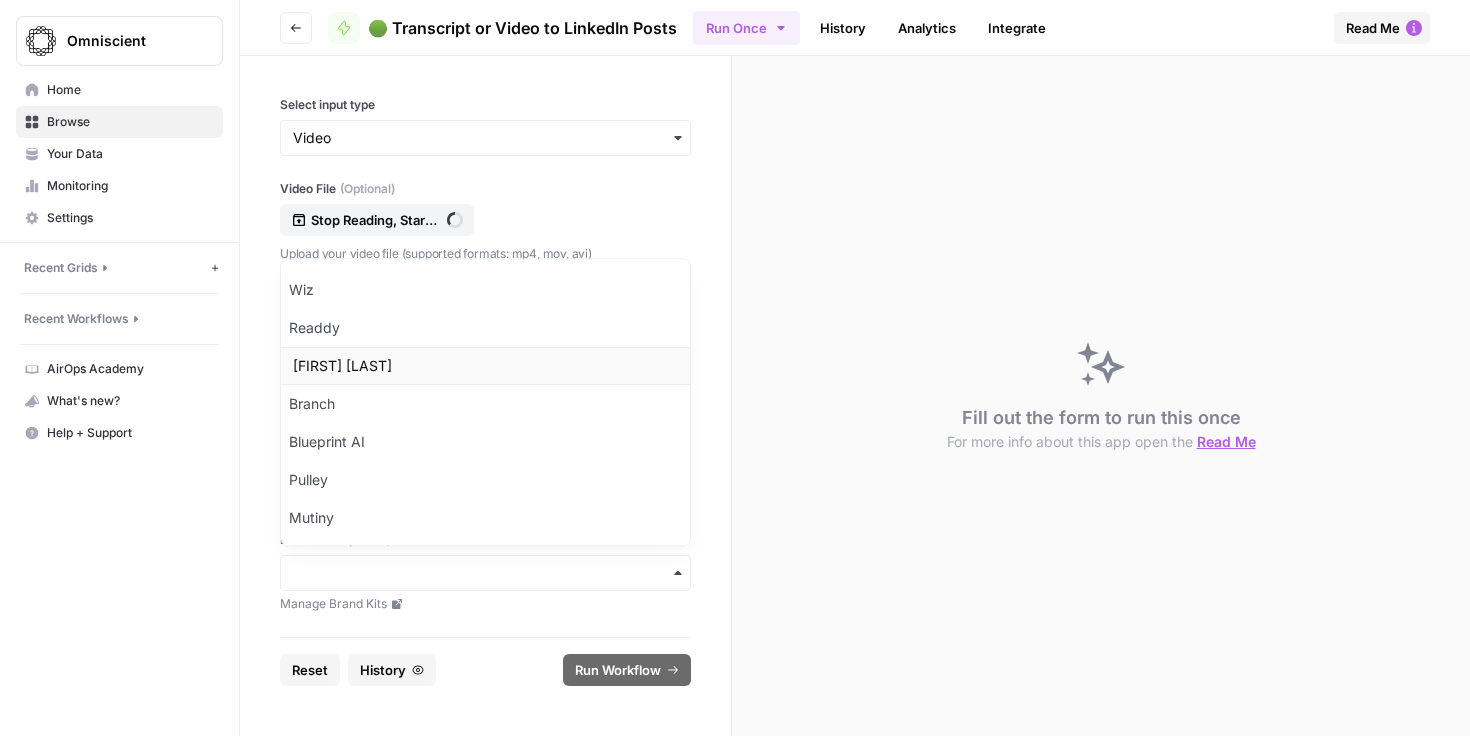 click on "[FIRST] [LAST]" at bounding box center (485, 367) 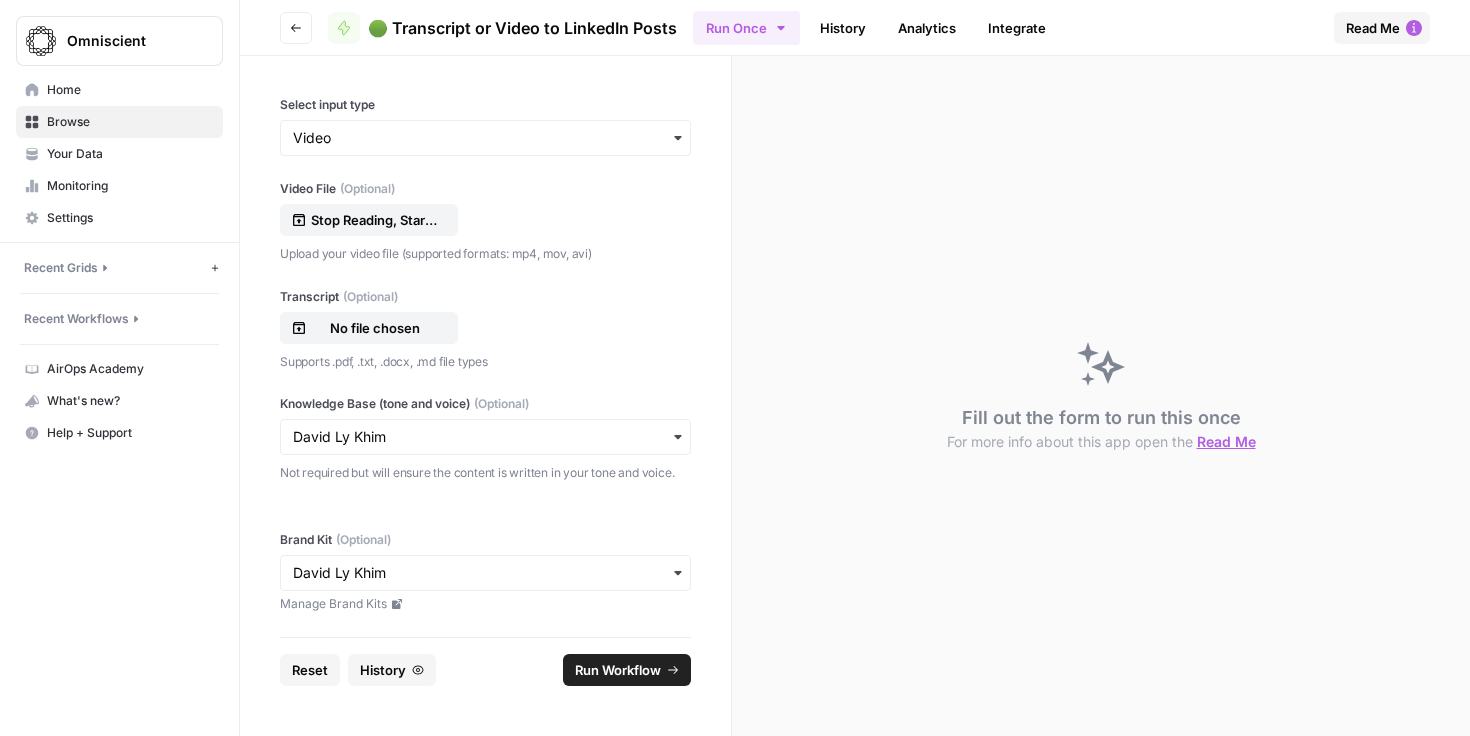 click on "Run Workflow" at bounding box center (618, 670) 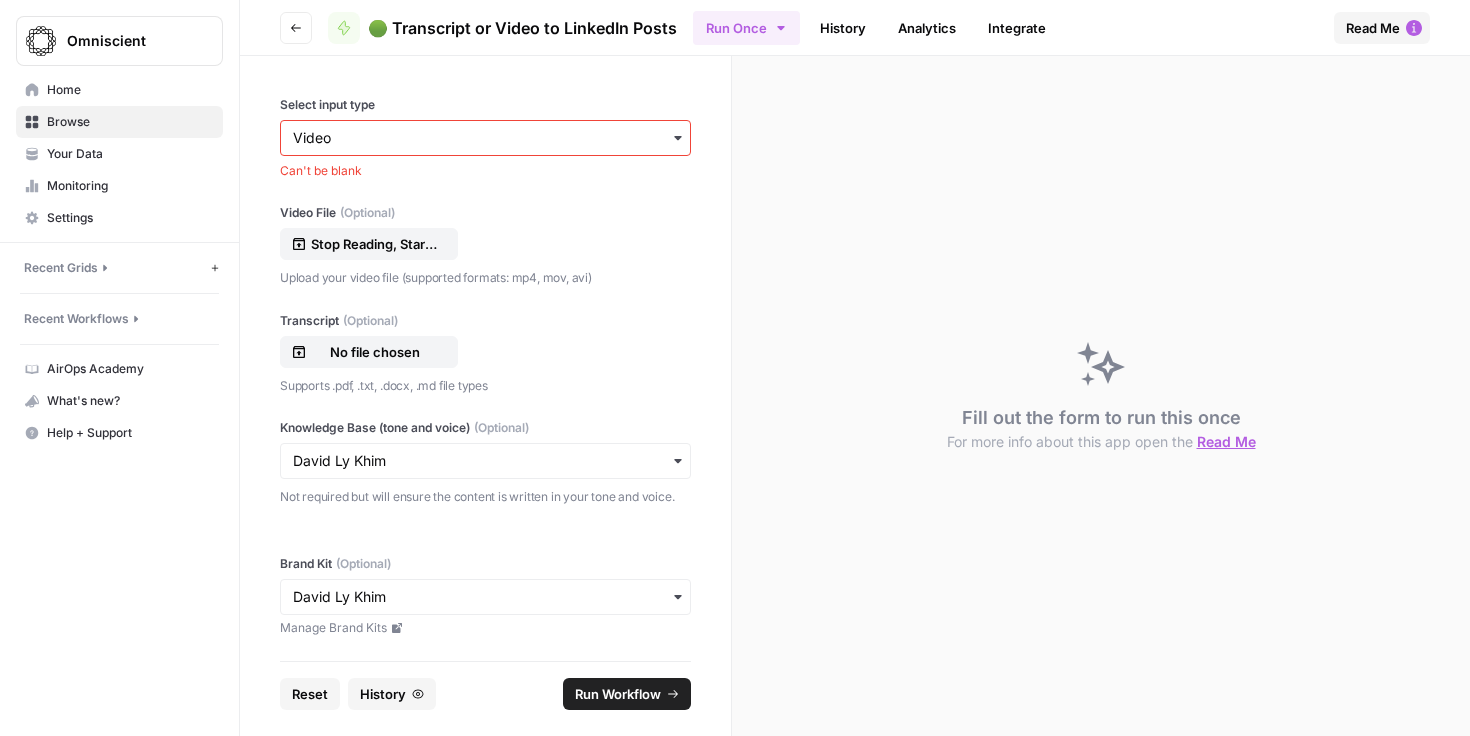 click at bounding box center (485, 138) 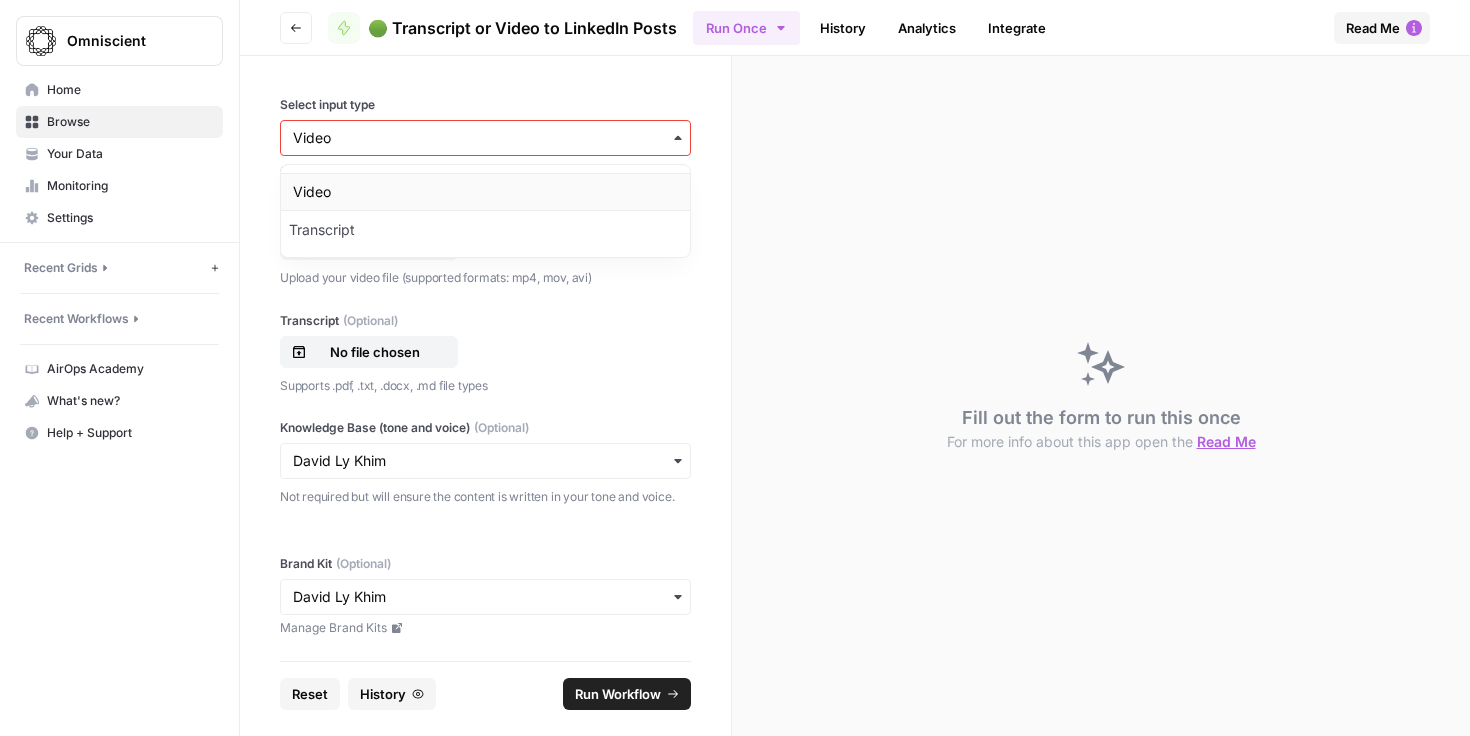 click on "Video" at bounding box center (485, 192) 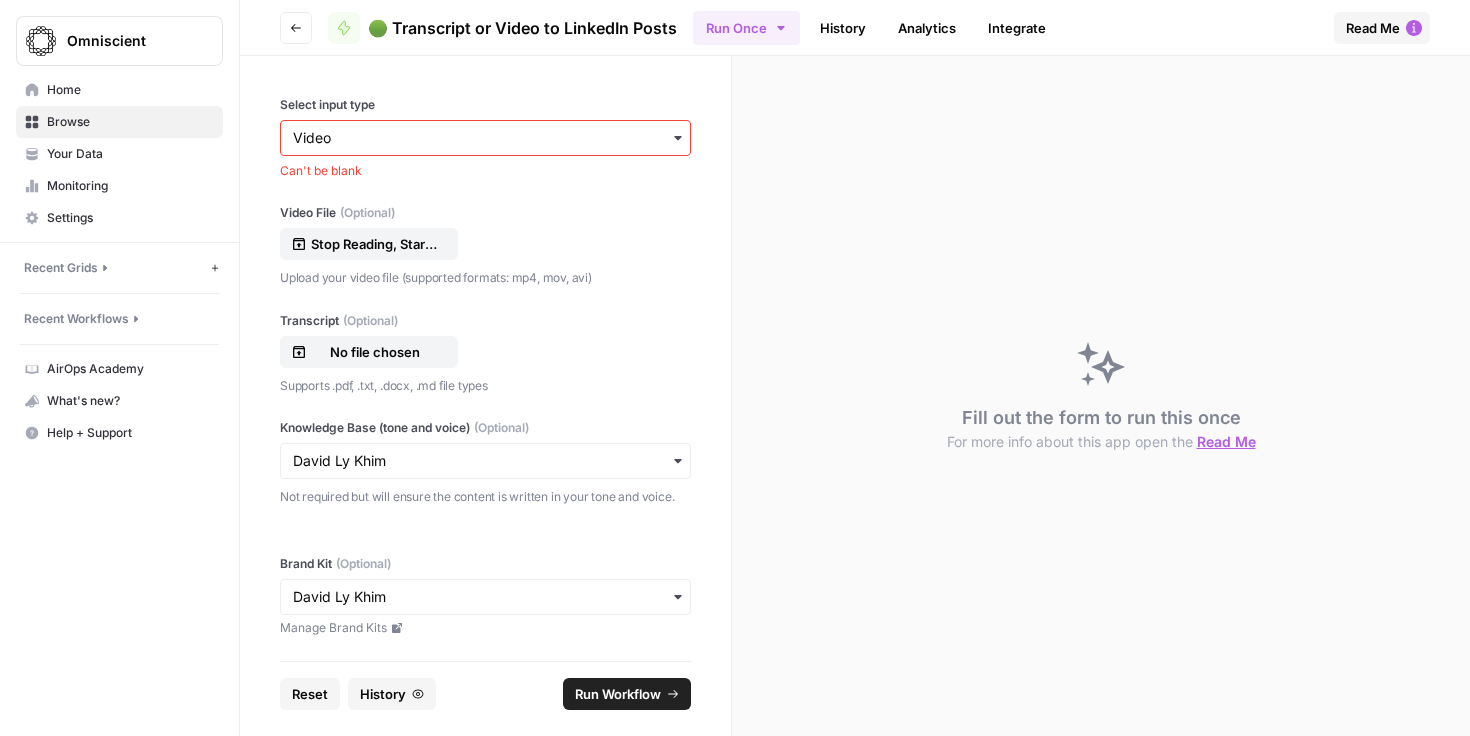 click at bounding box center [485, 138] 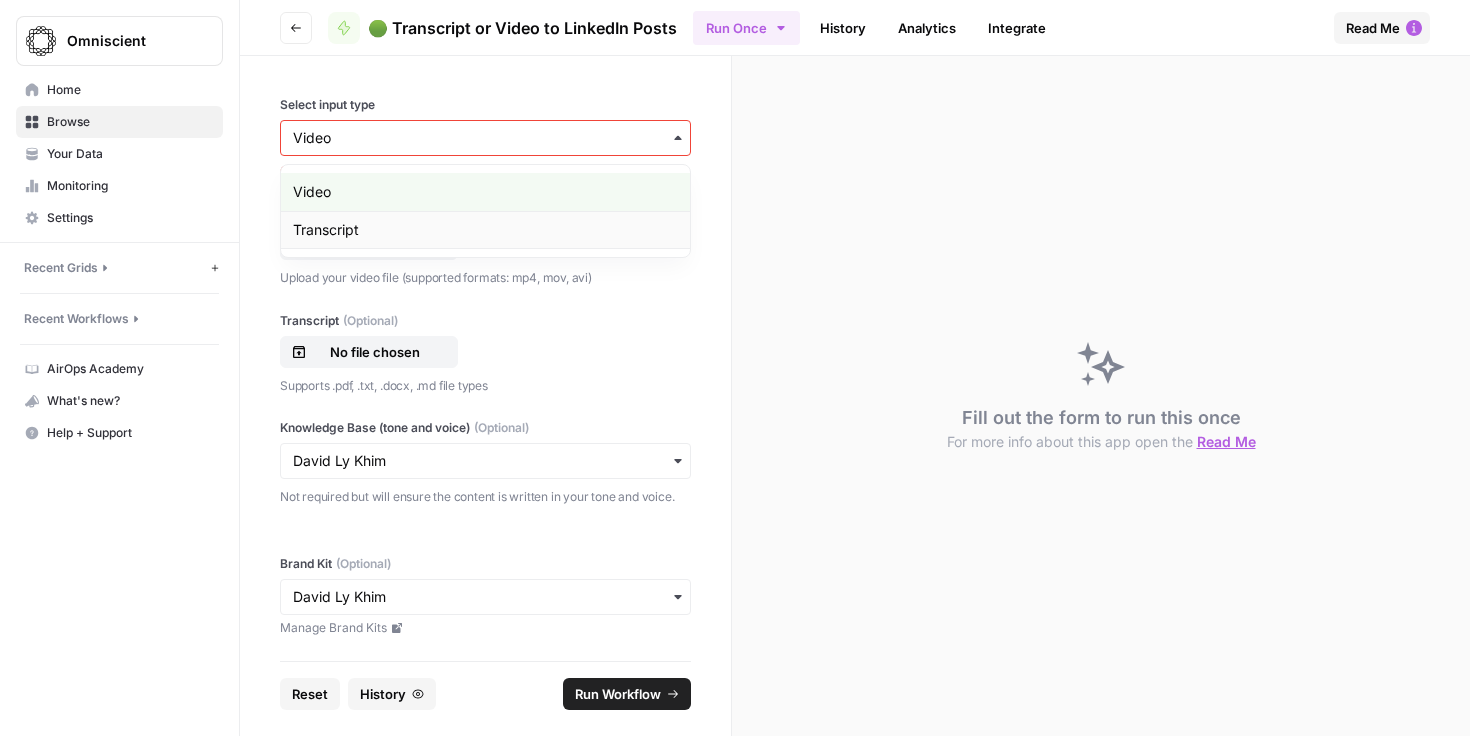 click on "Transcript" at bounding box center (485, 230) 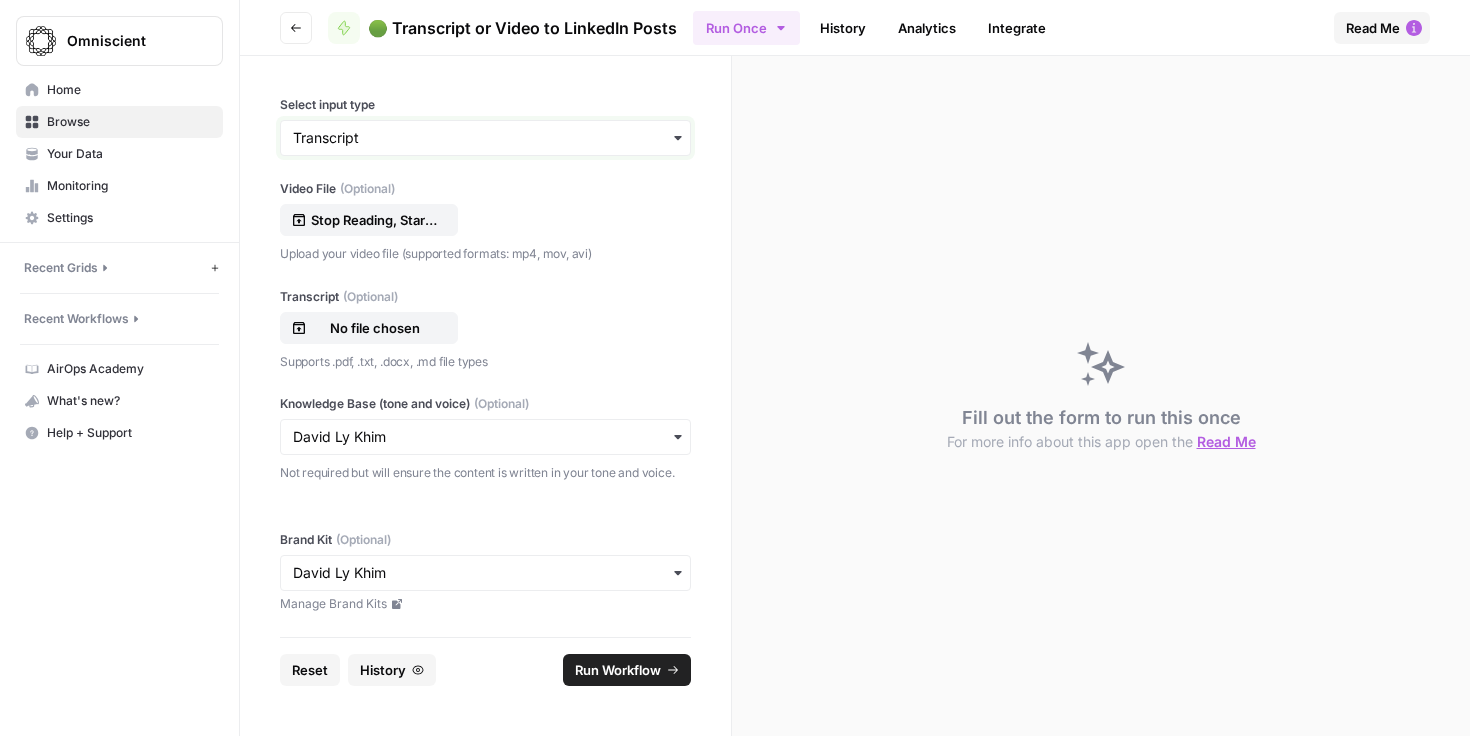 click on "Select input type" at bounding box center (485, 138) 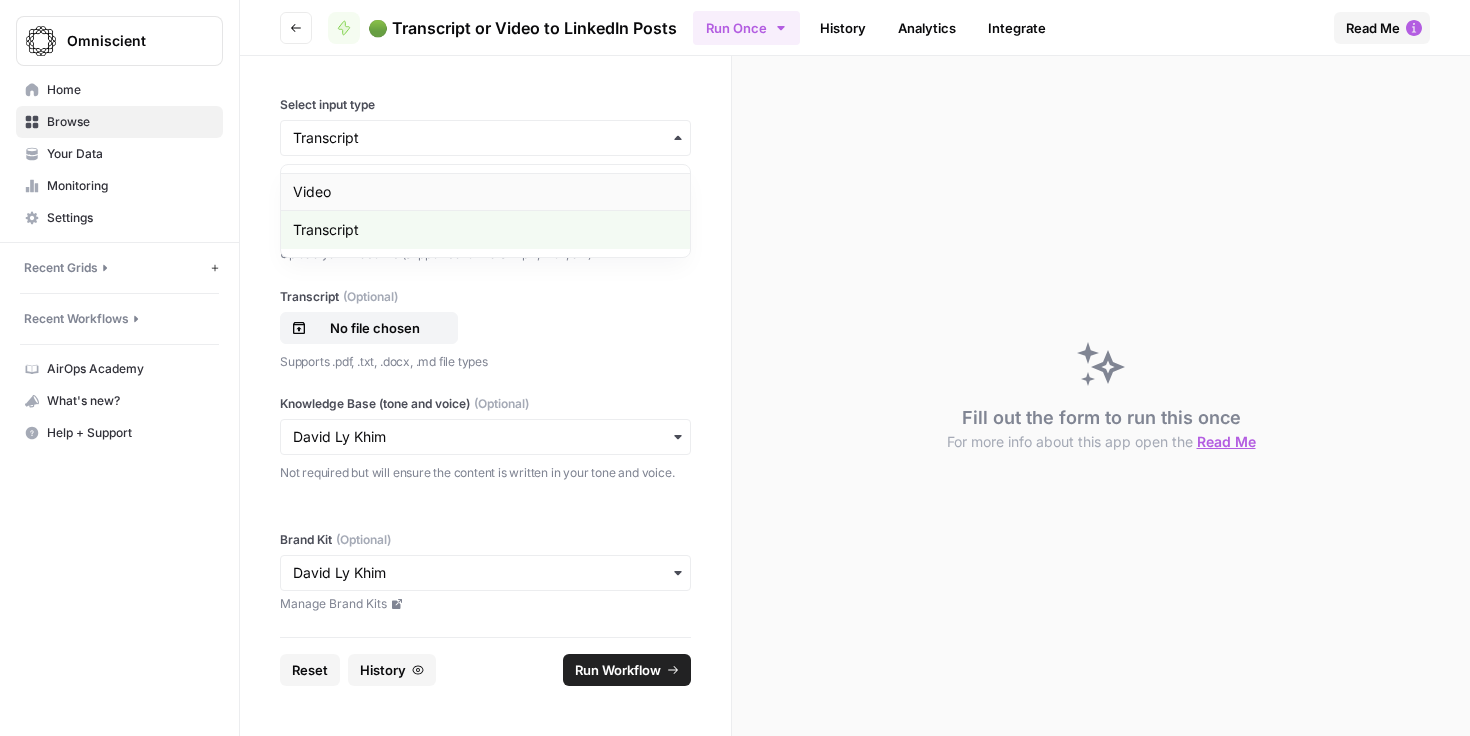 click on "Video" at bounding box center [485, 192] 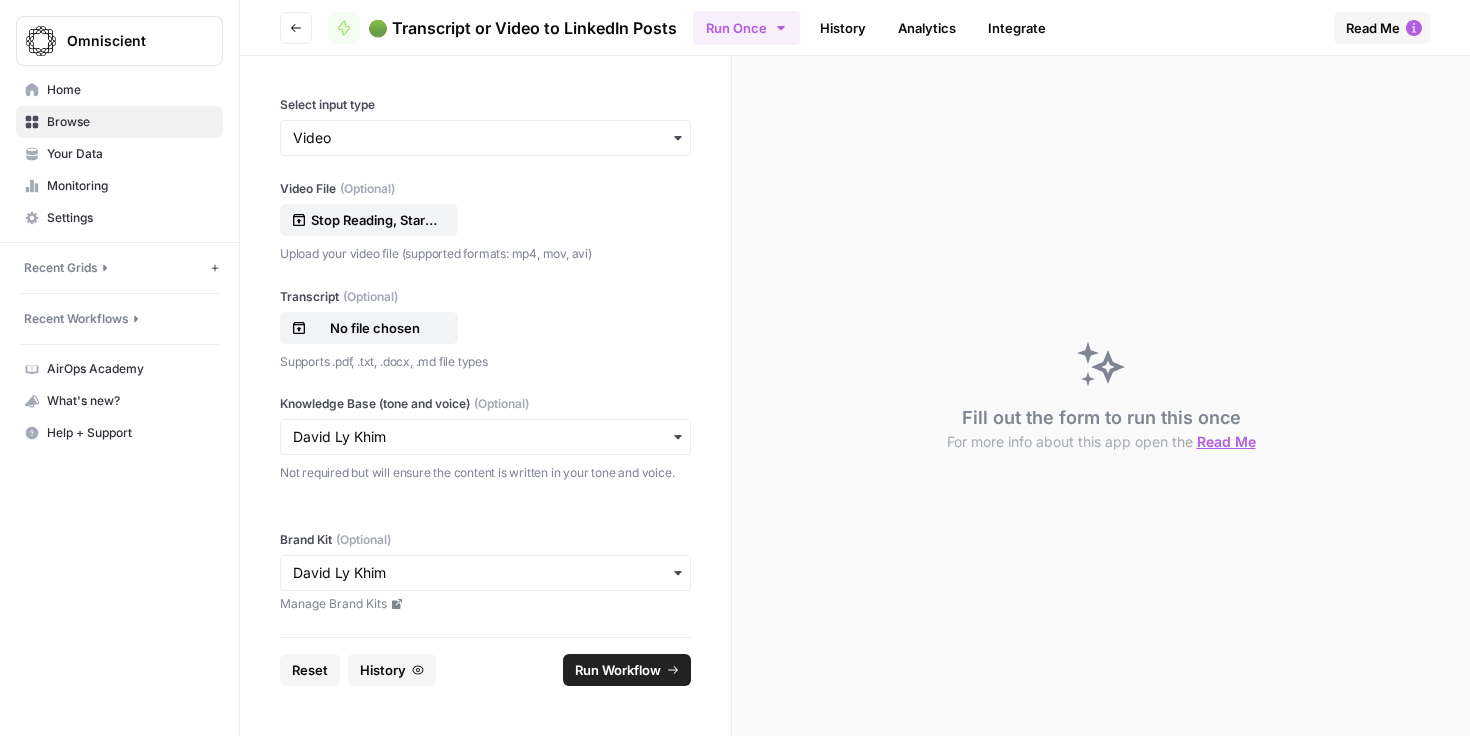click on "Run Workflow" at bounding box center [618, 670] 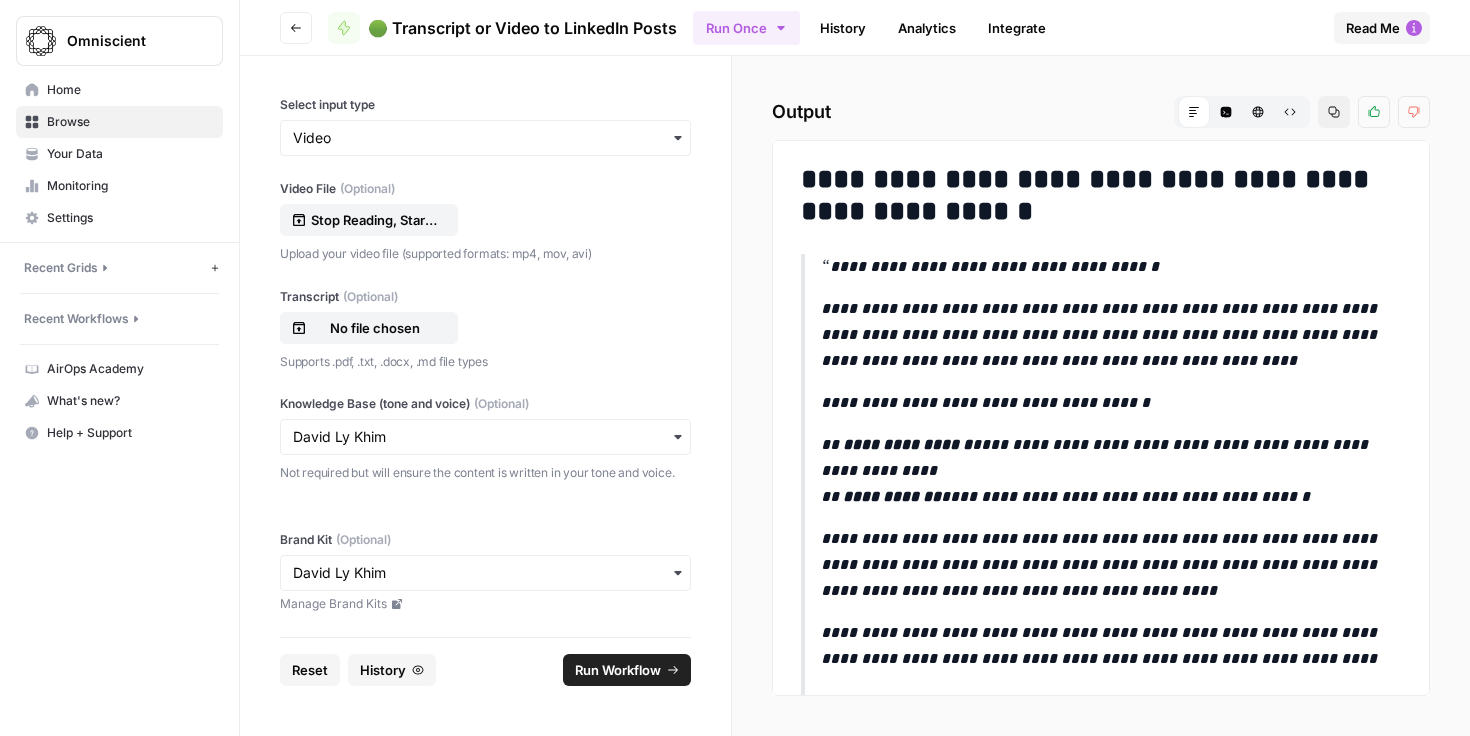 scroll, scrollTop: 661, scrollLeft: 0, axis: vertical 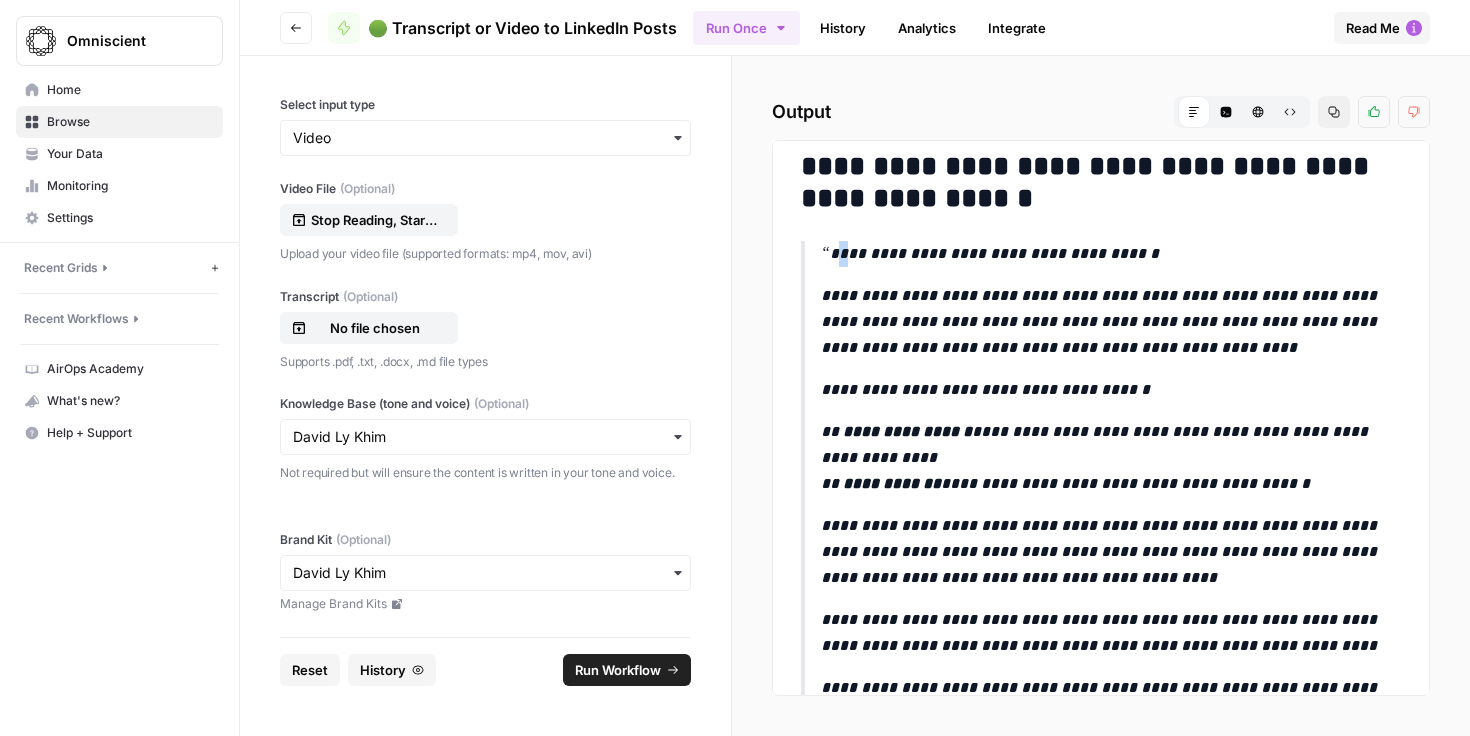 drag, startPoint x: 826, startPoint y: 256, endPoint x: 837, endPoint y: 255, distance: 11.045361 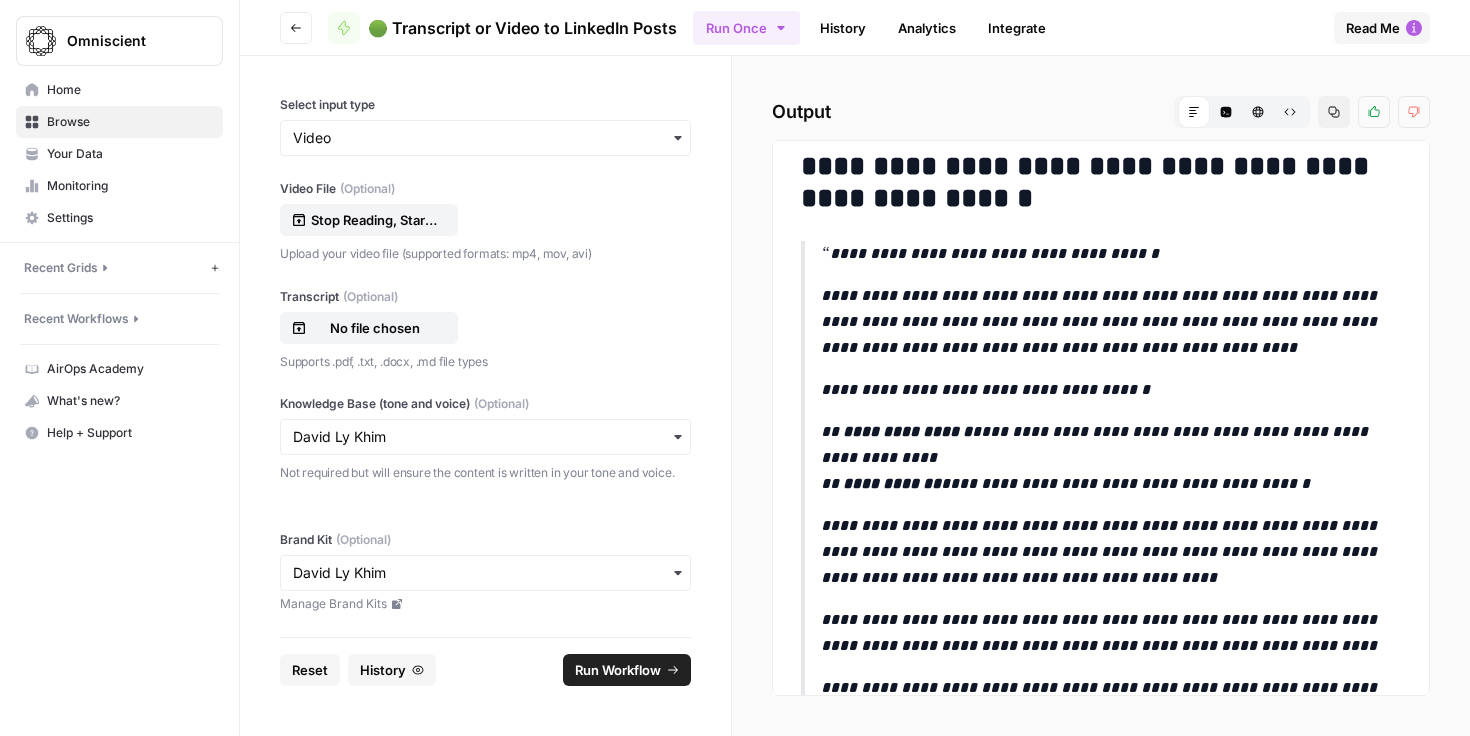 drag, startPoint x: 828, startPoint y: 257, endPoint x: 896, endPoint y: 412, distance: 169.26016 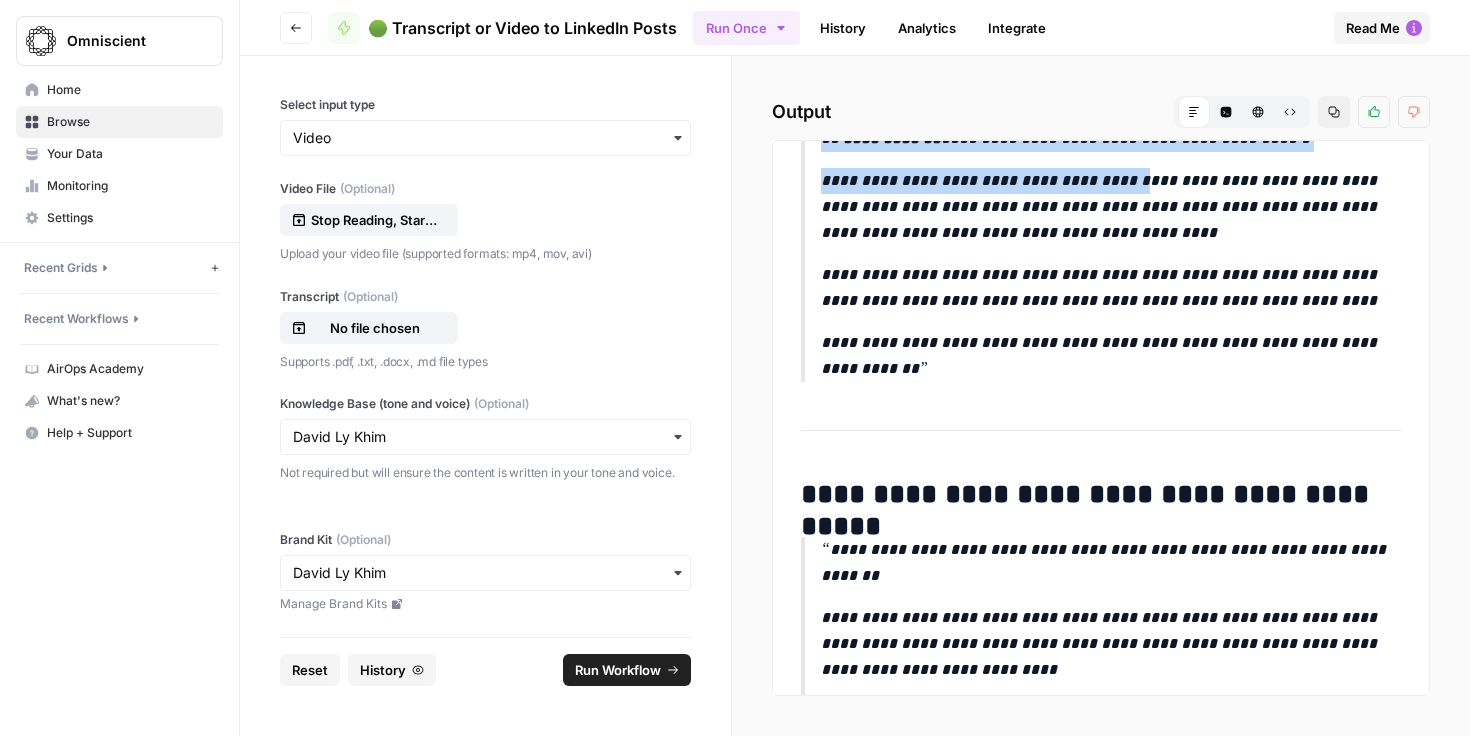 scroll, scrollTop: 1005, scrollLeft: 0, axis: vertical 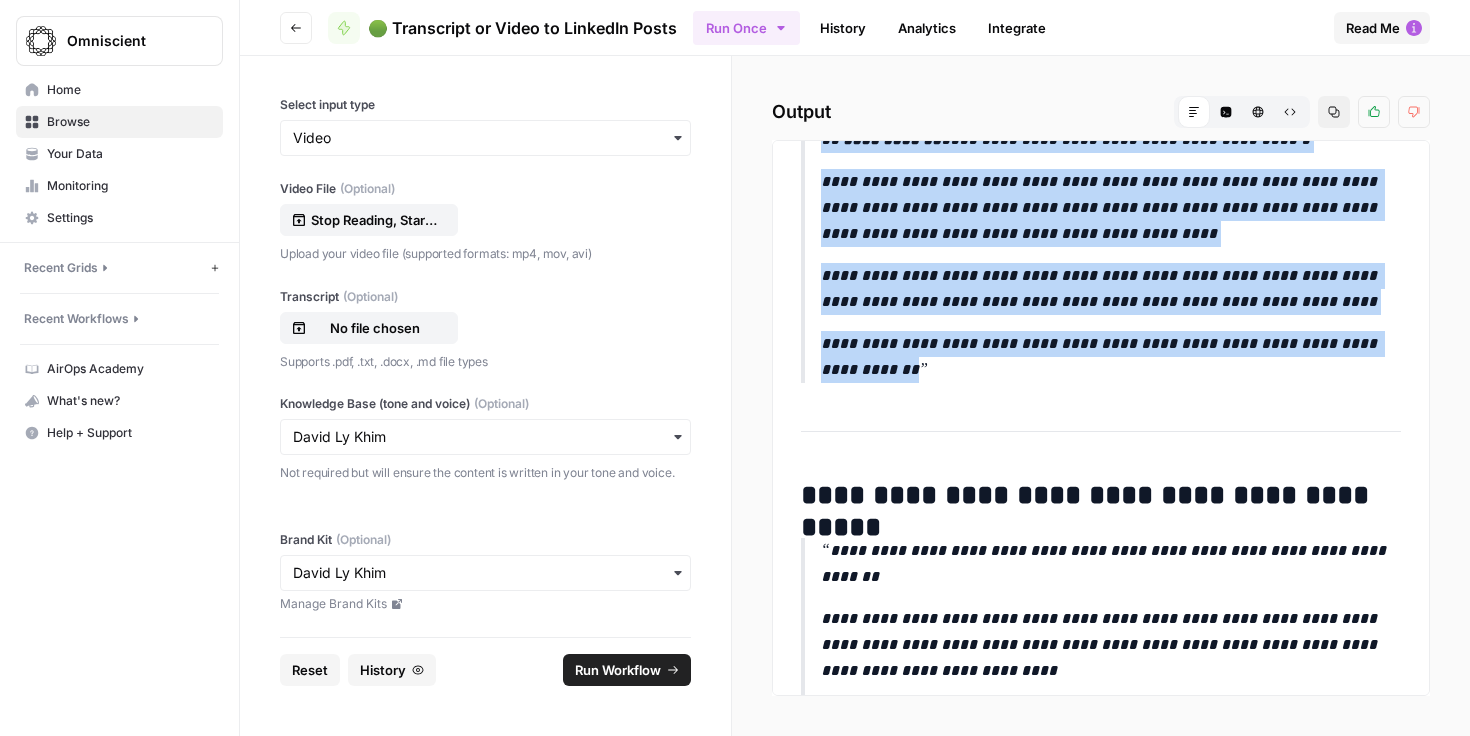 drag, startPoint x: 831, startPoint y: 254, endPoint x: 1138, endPoint y: 366, distance: 326.792 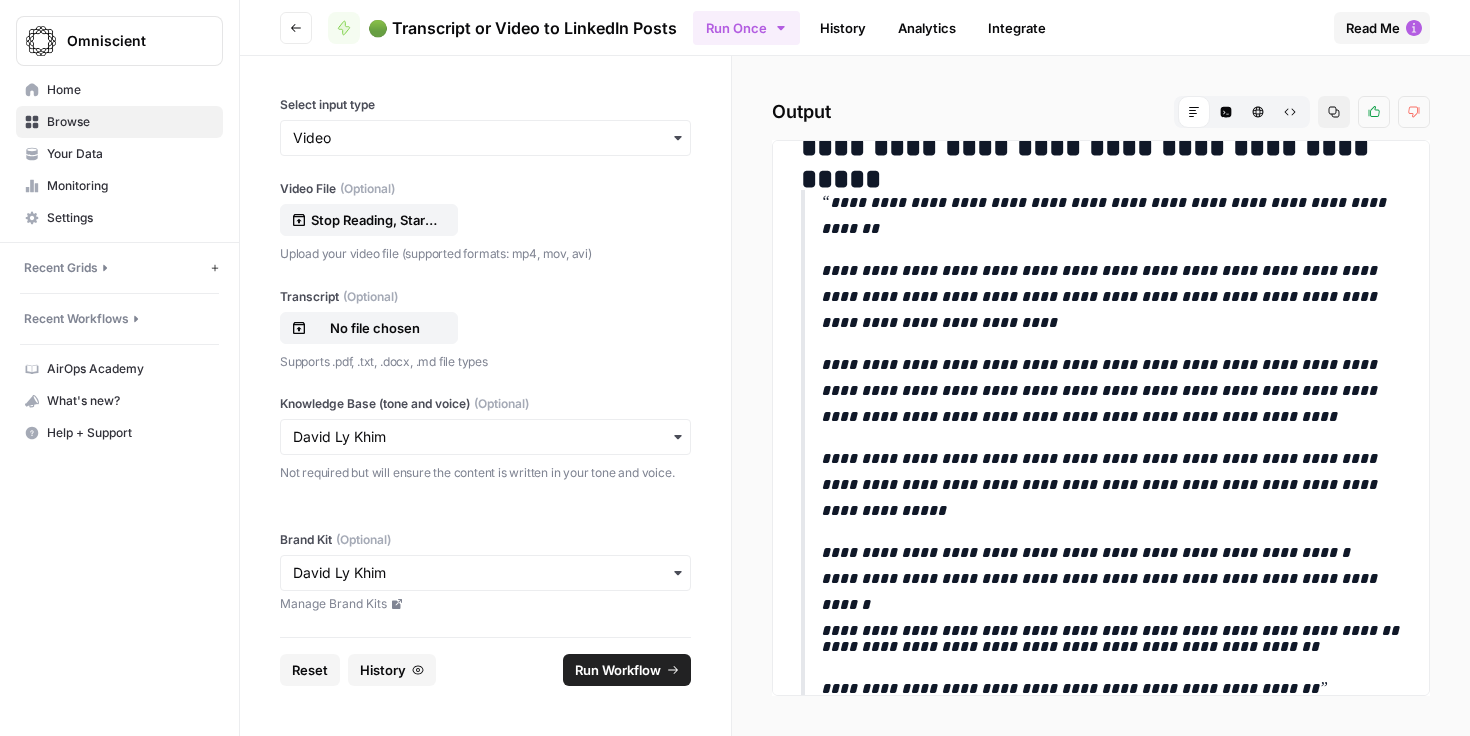 scroll, scrollTop: 1355, scrollLeft: 0, axis: vertical 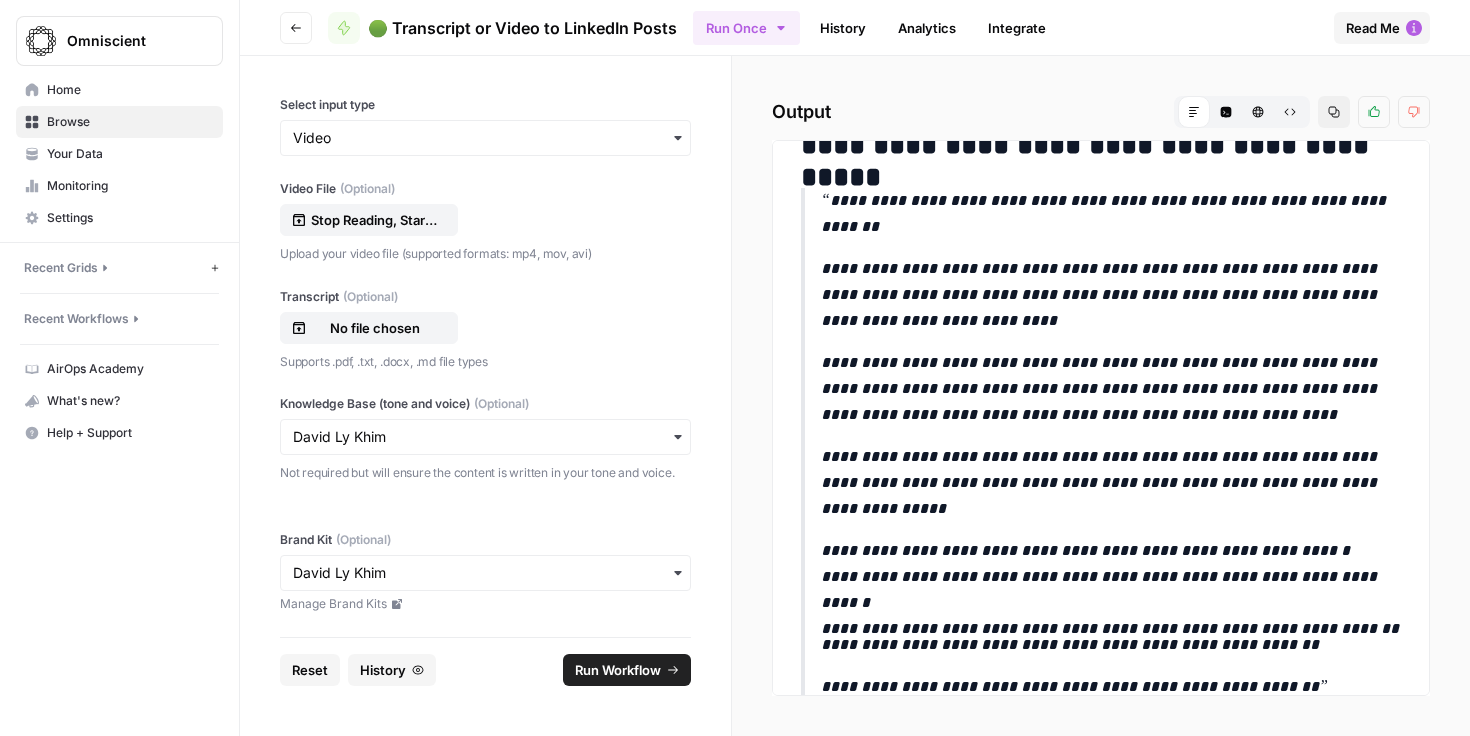 drag, startPoint x: 828, startPoint y: 201, endPoint x: 854, endPoint y: 236, distance: 43.60046 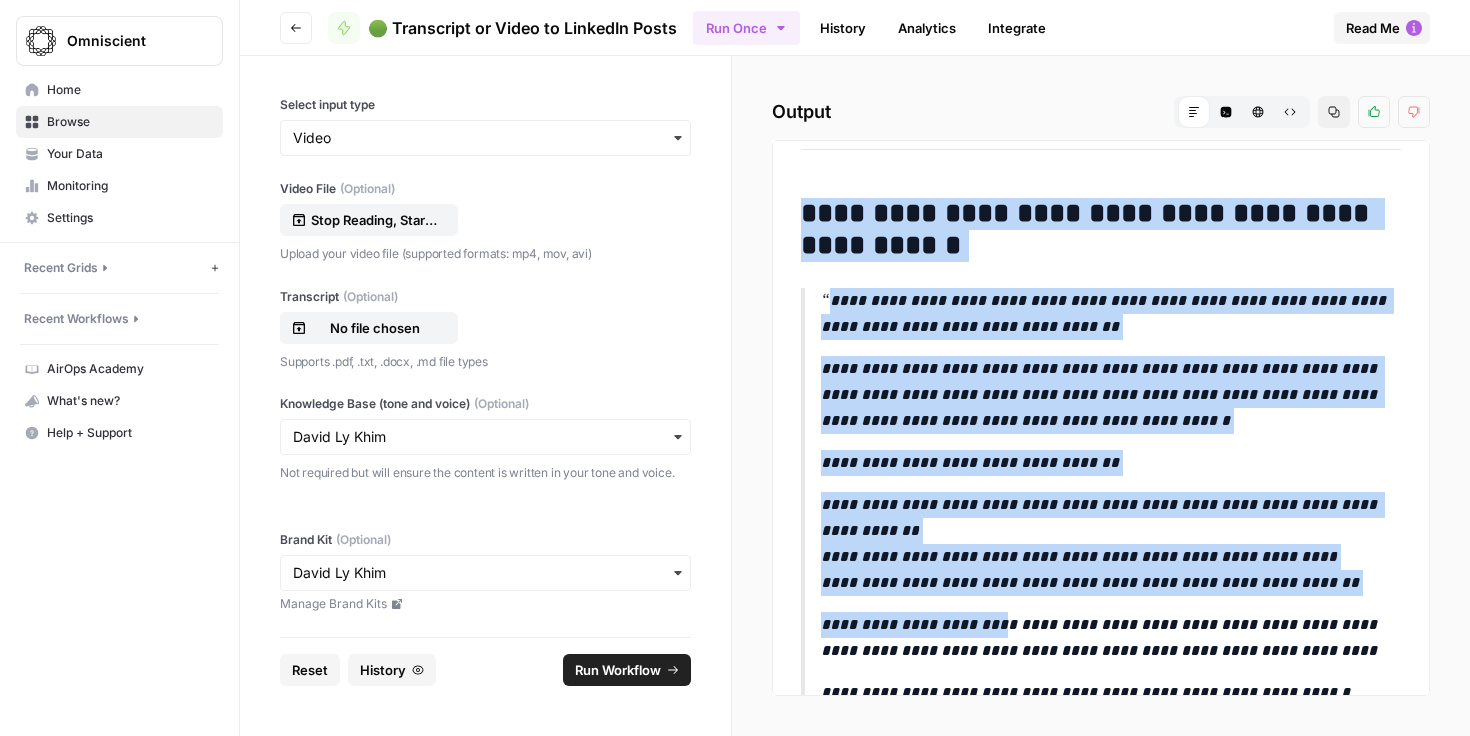 scroll, scrollTop: 1984, scrollLeft: 0, axis: vertical 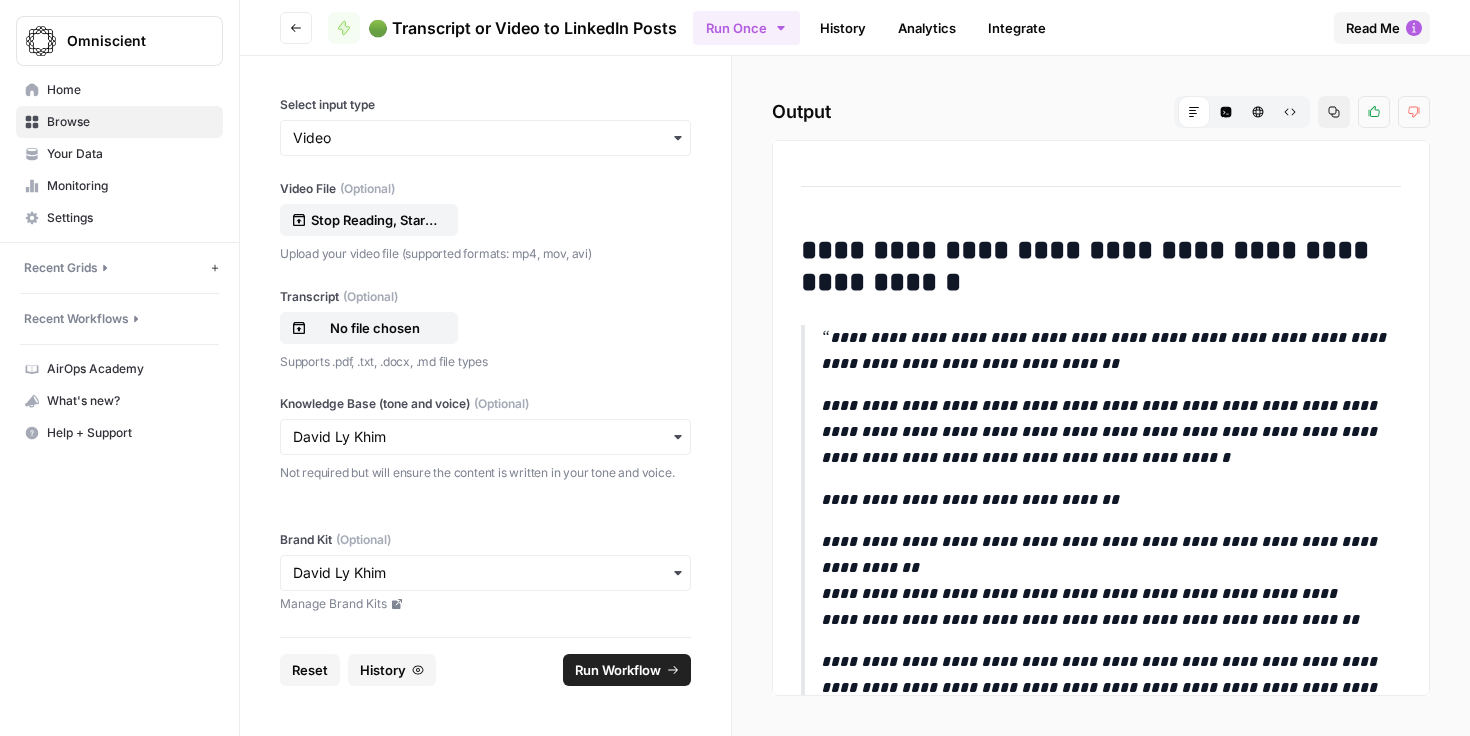 drag, startPoint x: 830, startPoint y: 202, endPoint x: 1267, endPoint y: 150, distance: 440.08295 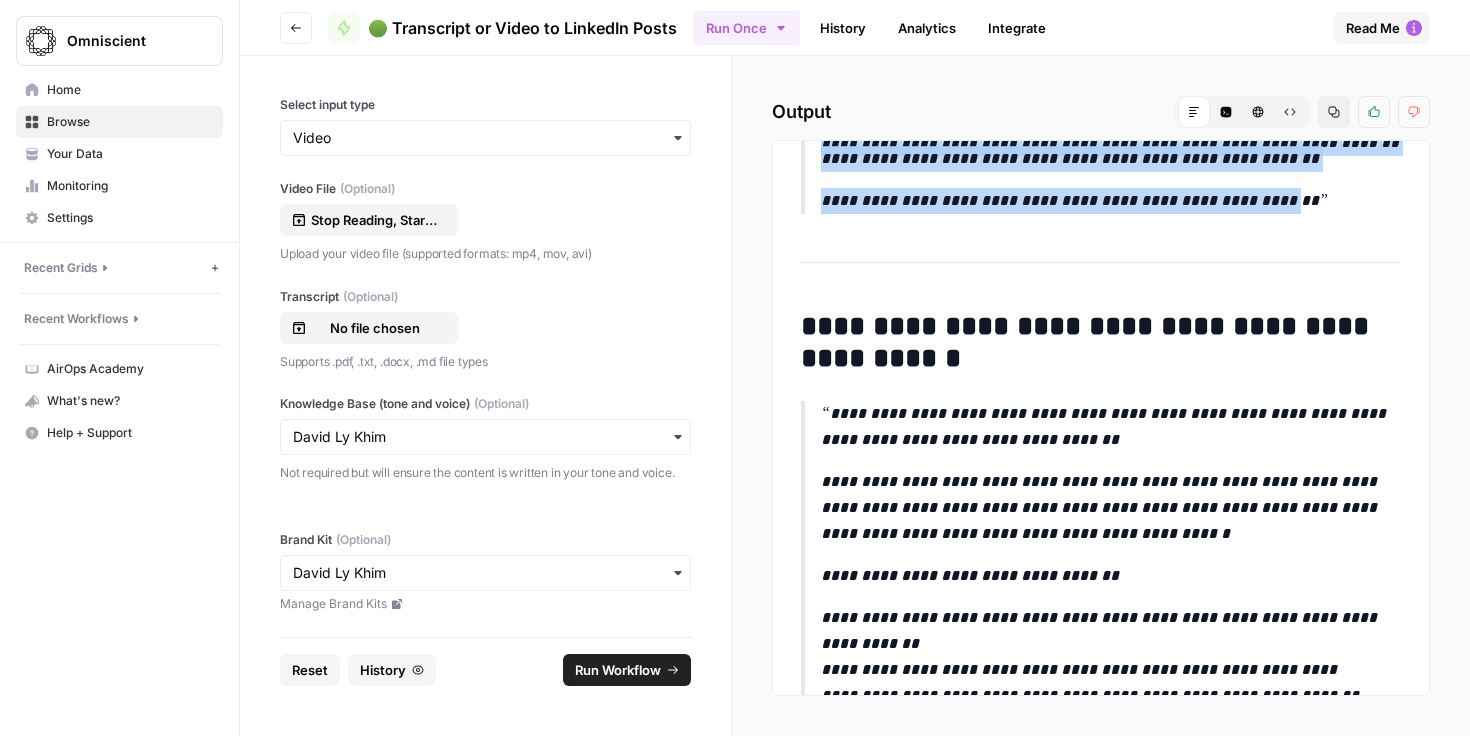 scroll, scrollTop: 1839, scrollLeft: 0, axis: vertical 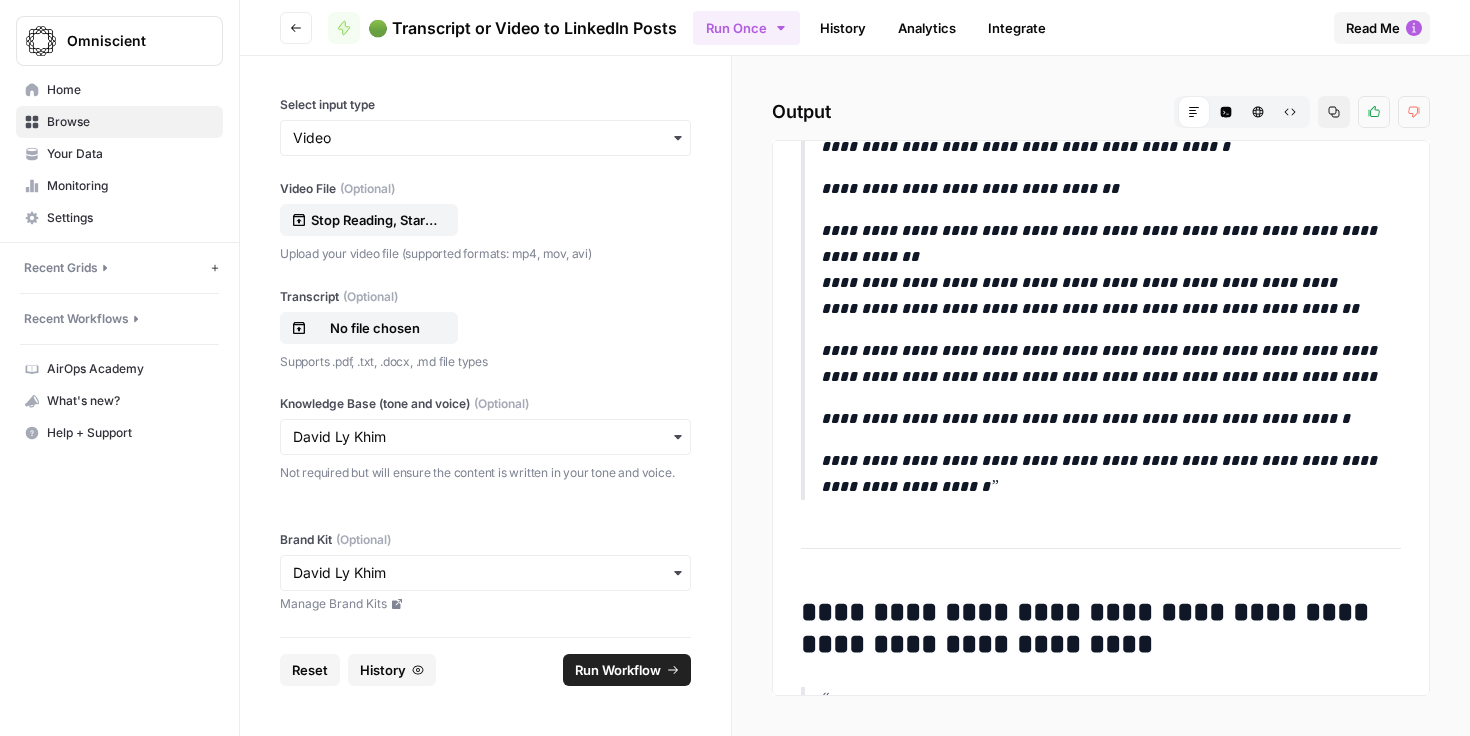 drag, startPoint x: 830, startPoint y: 418, endPoint x: 1042, endPoint y: 506, distance: 229.53867 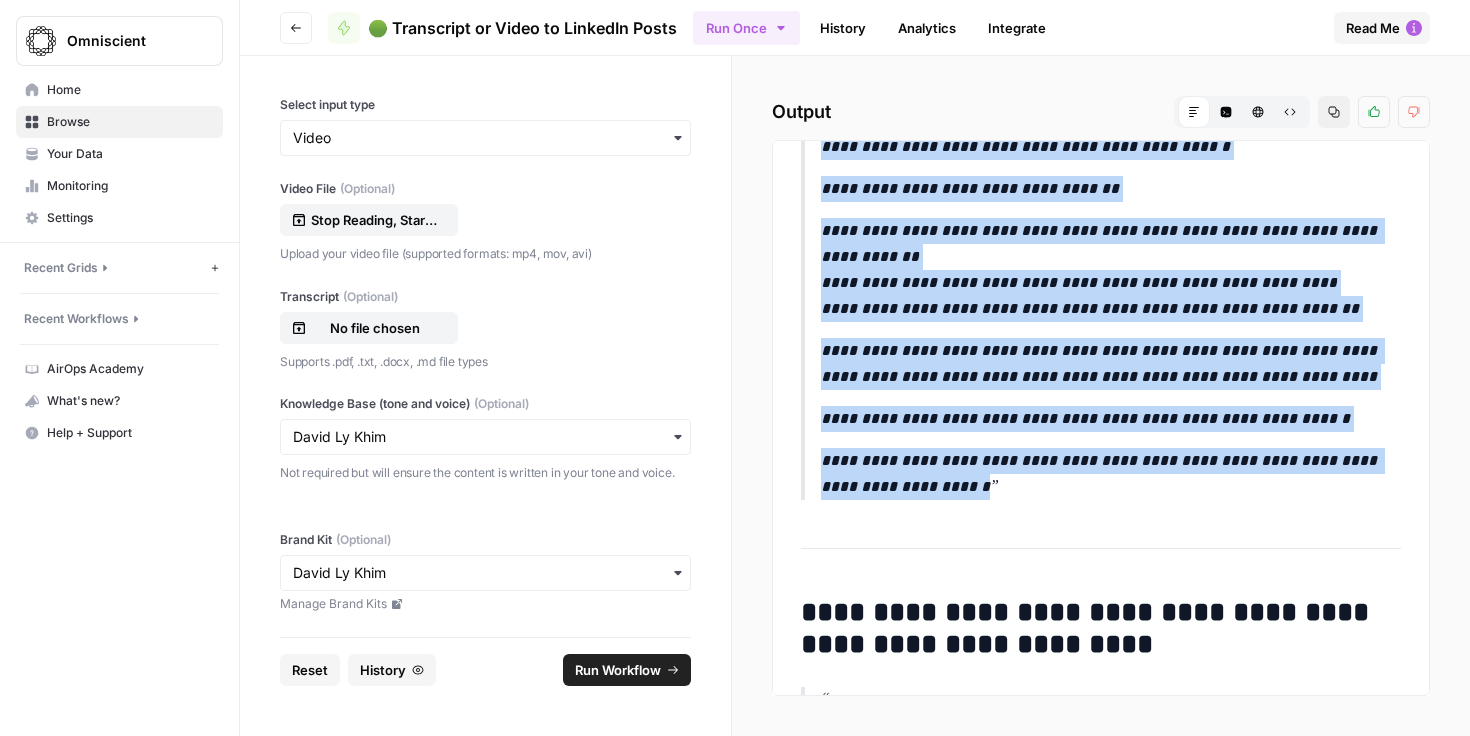 copy on "**********" 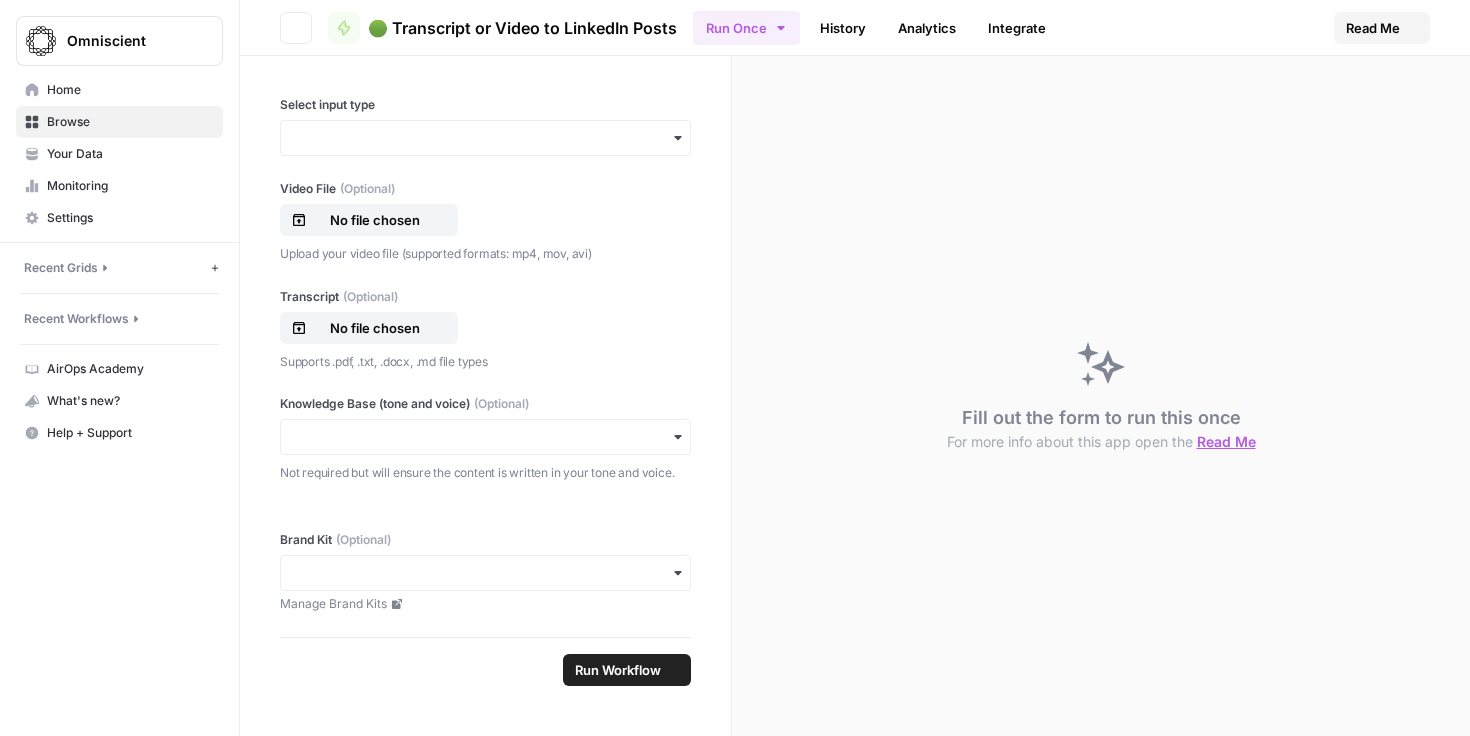 scroll, scrollTop: 0, scrollLeft: 0, axis: both 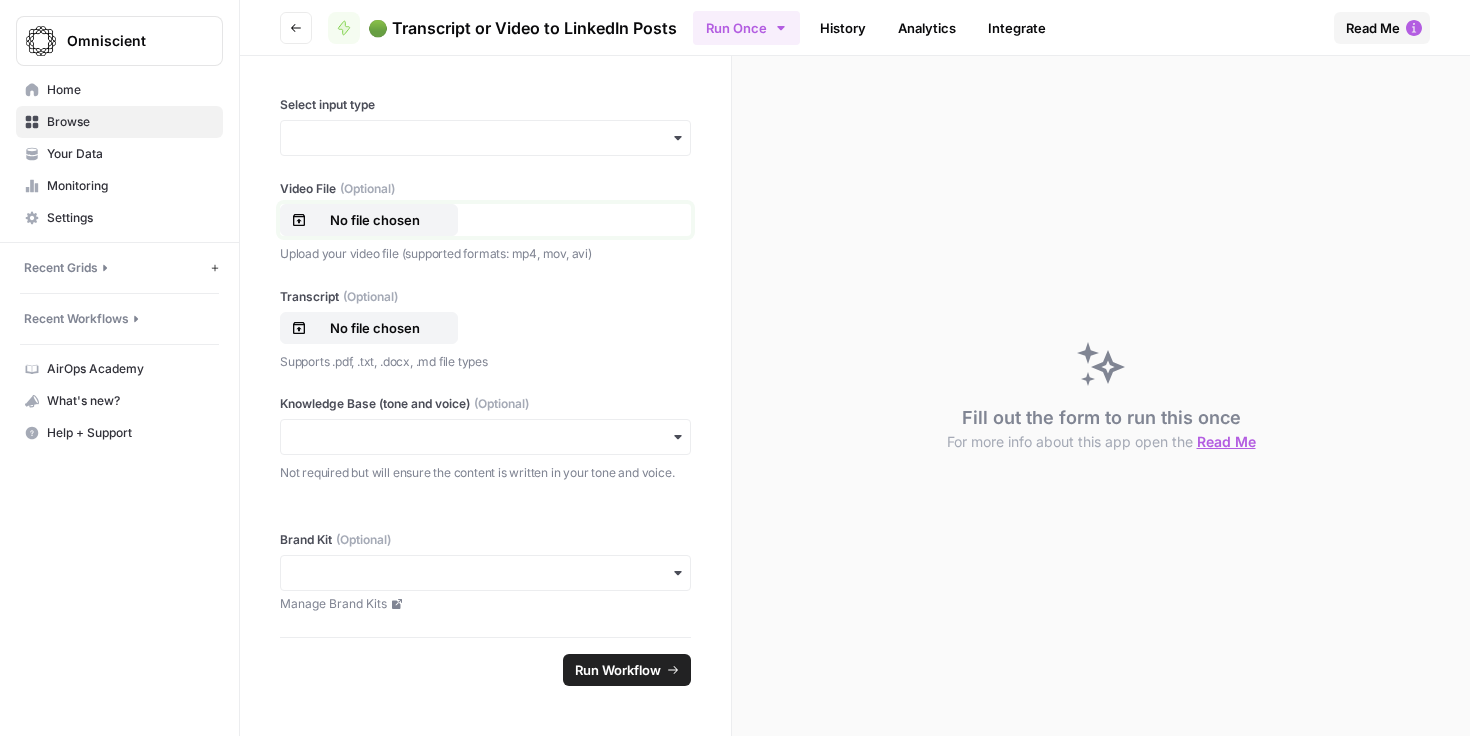 click on "No file chosen" at bounding box center [375, 220] 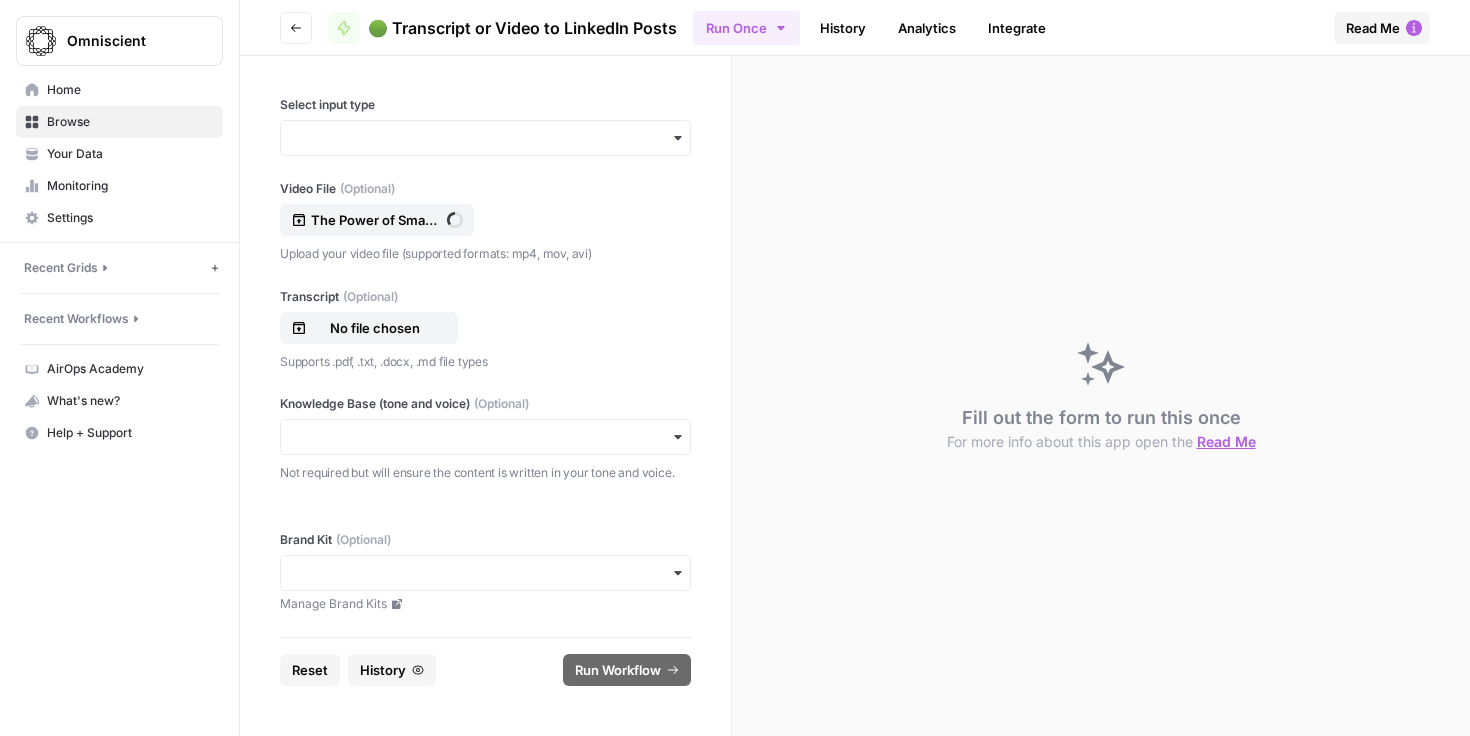 click at bounding box center (485, 437) 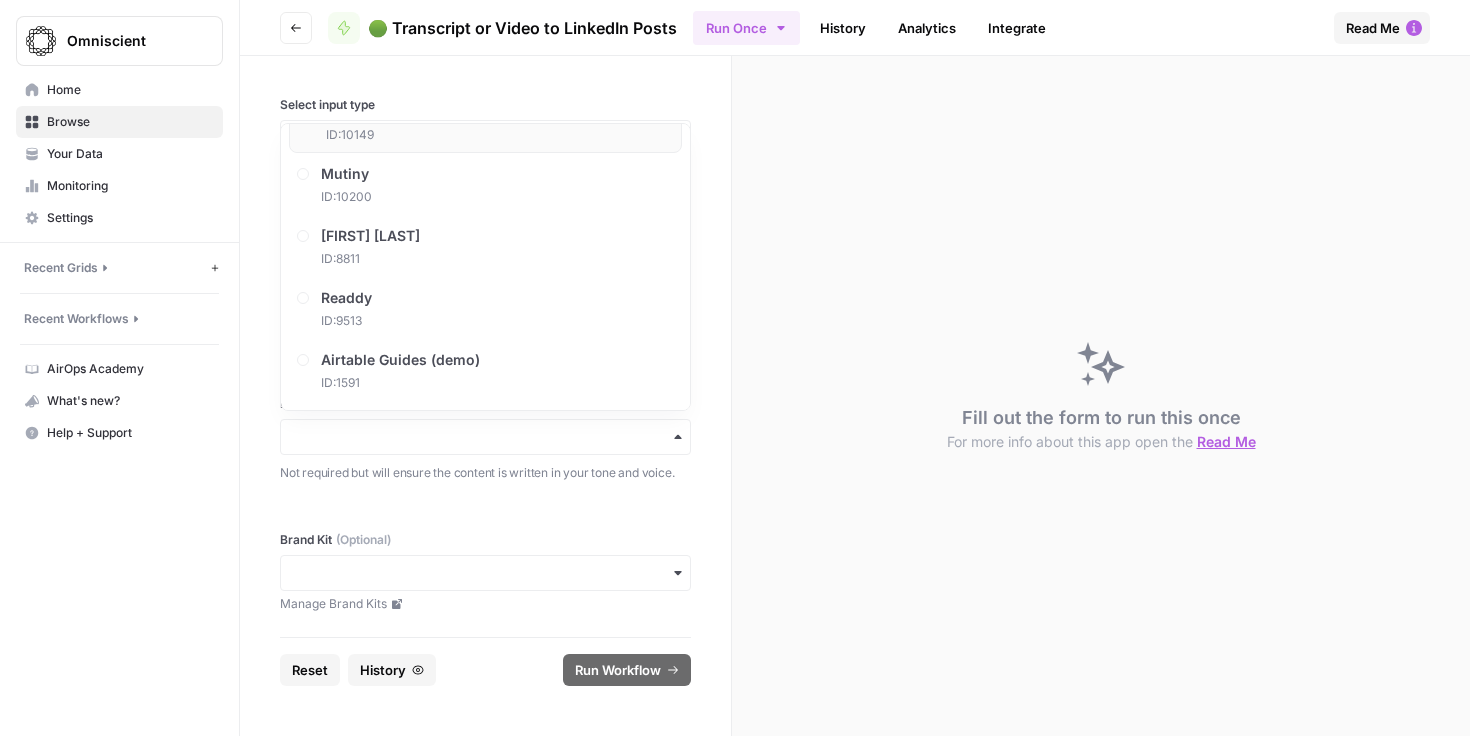 scroll, scrollTop: 1249, scrollLeft: 0, axis: vertical 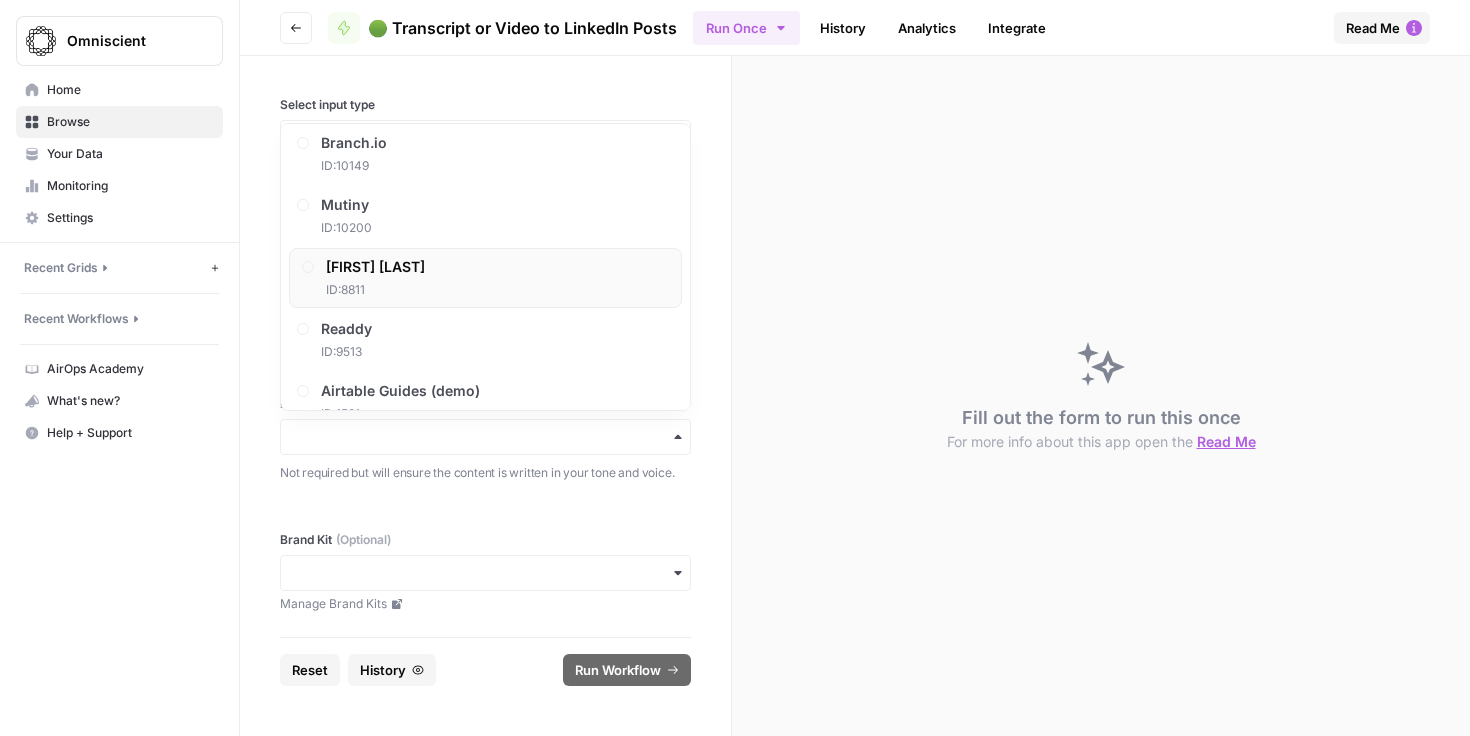 click on "[FIRST] [LAST] ID:  [NUMBER]" at bounding box center [485, 278] 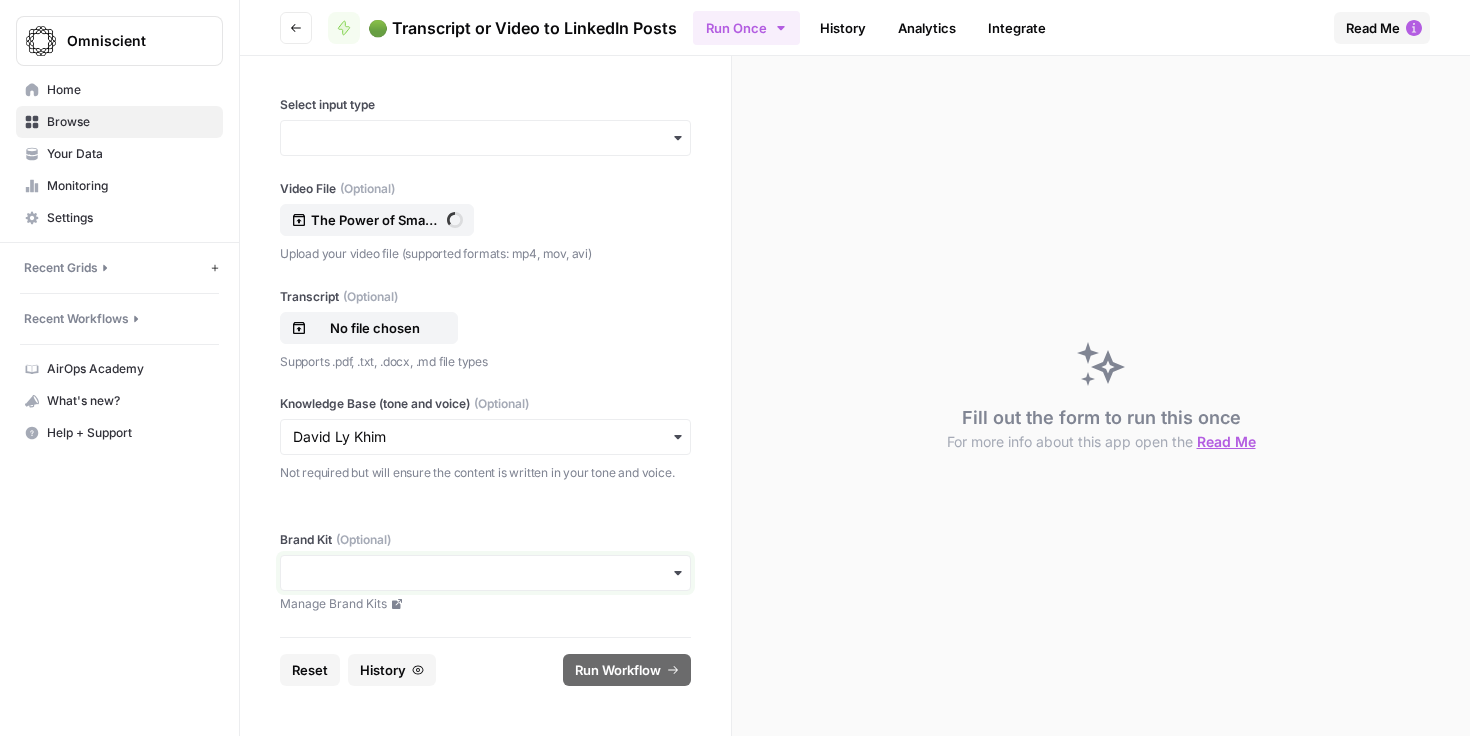 click on "Brand Kit (Optional)" at bounding box center [485, 573] 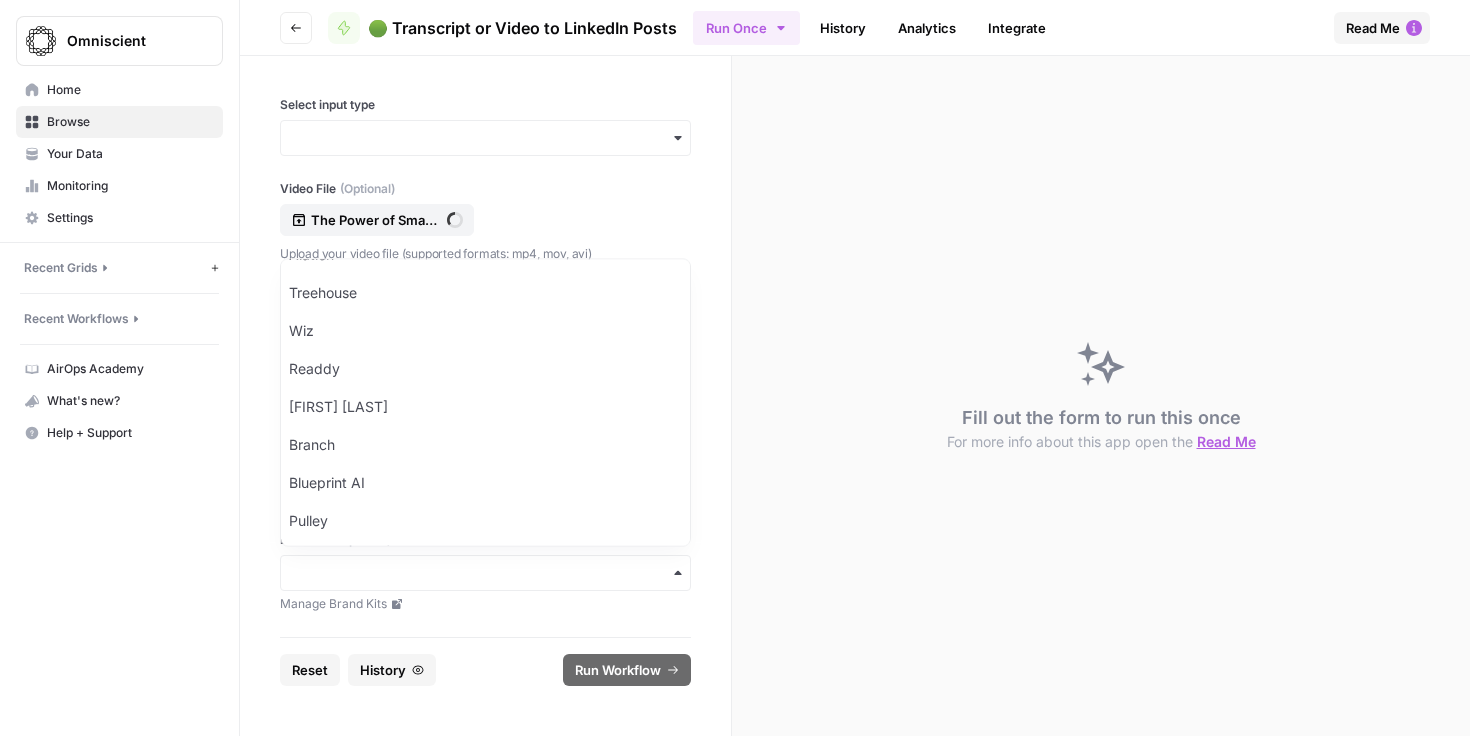 scroll, scrollTop: 528, scrollLeft: 0, axis: vertical 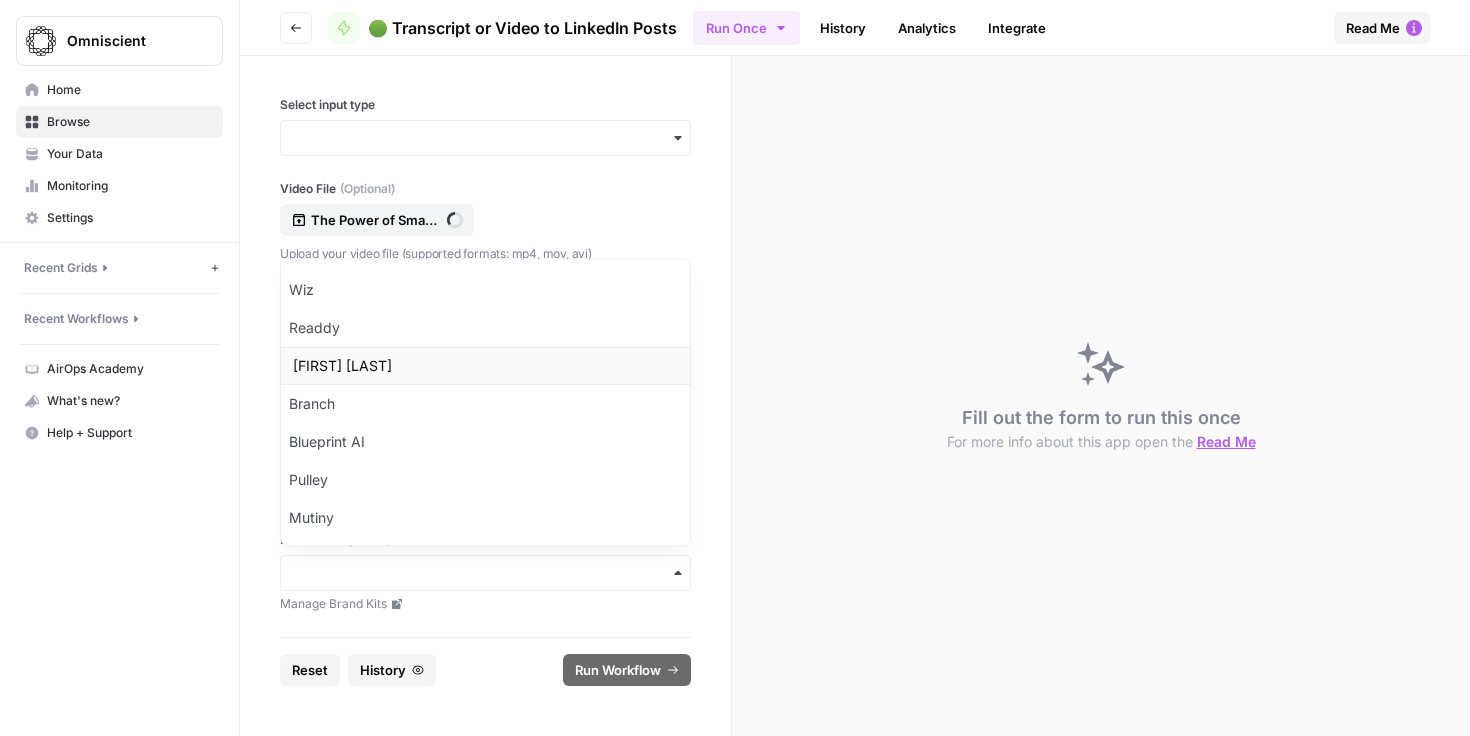 click on "[FIRST] [LAST]" at bounding box center (485, 367) 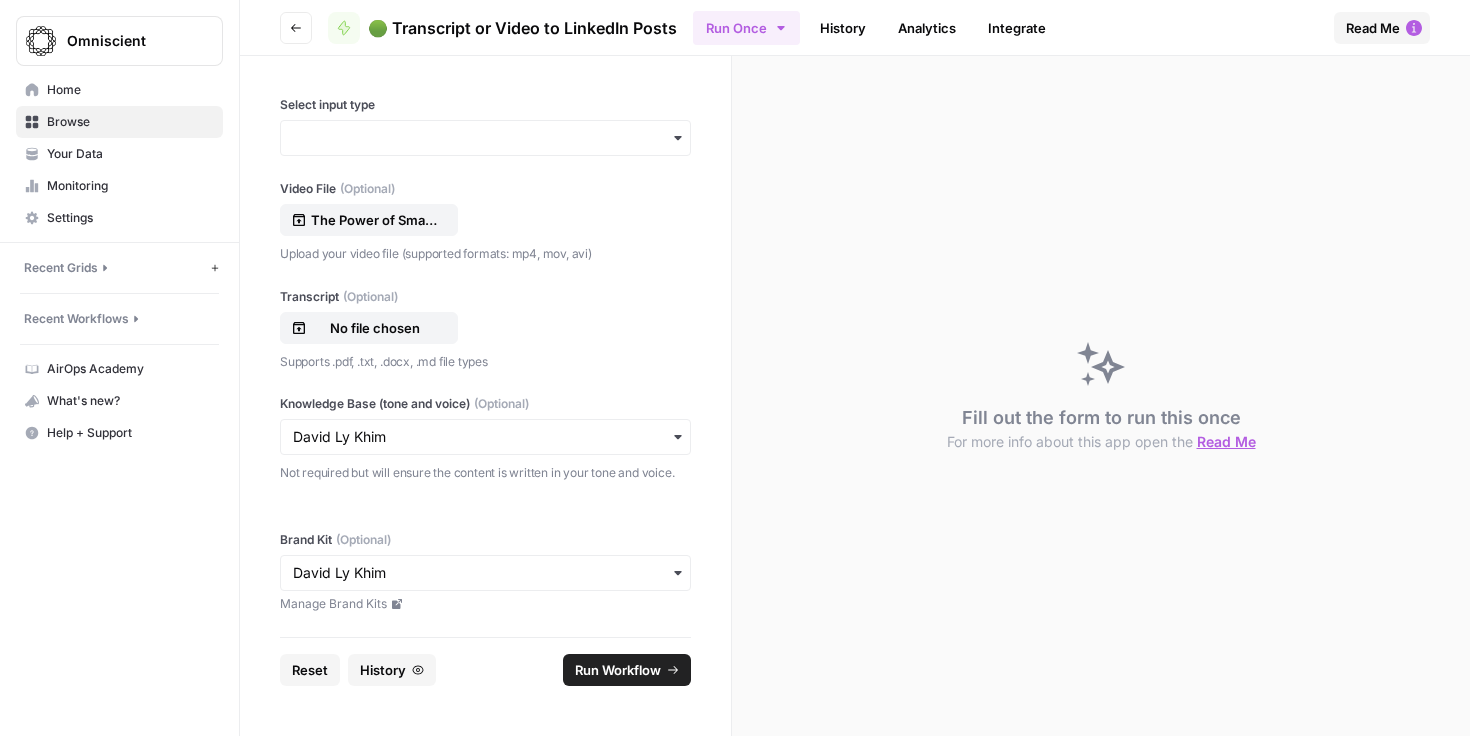 click on "Run Workflow" at bounding box center [618, 670] 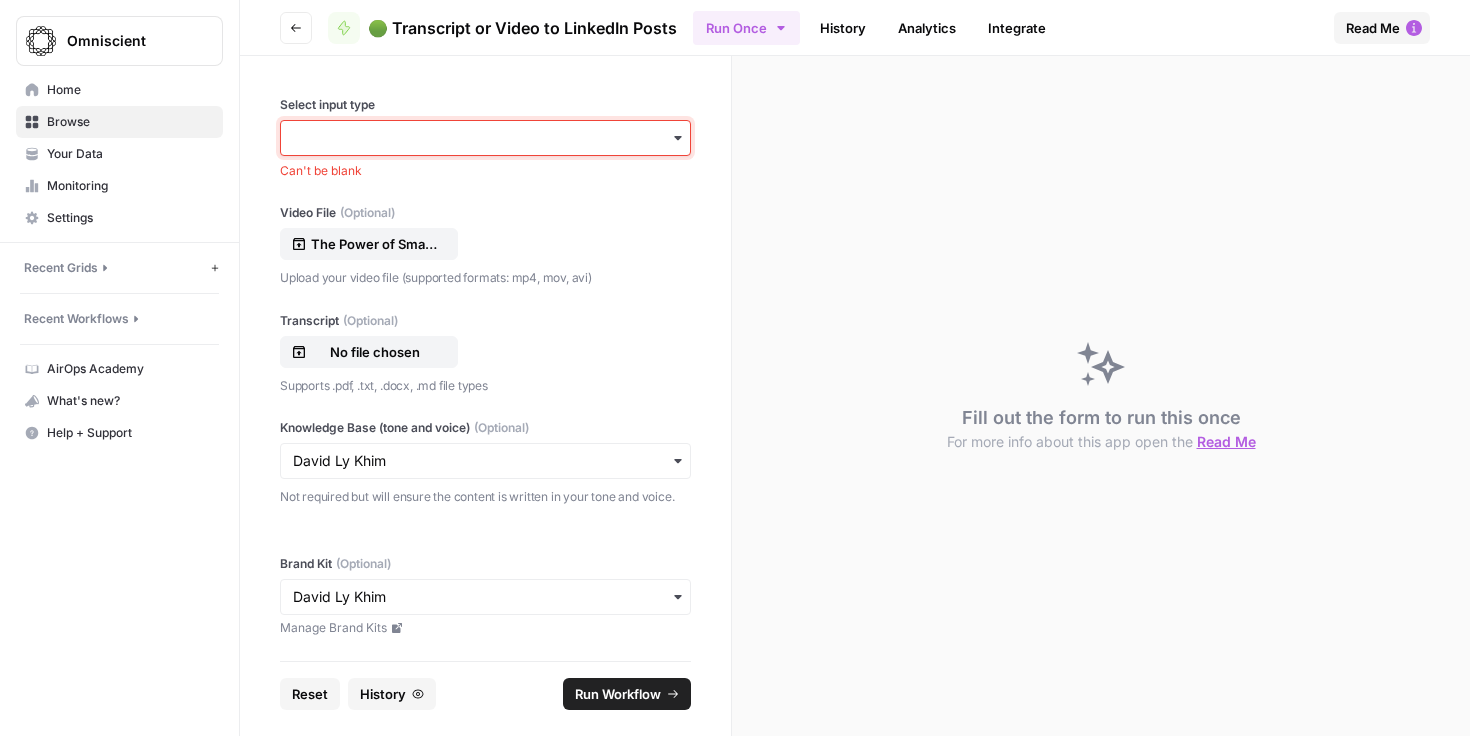 click on "Select input type" at bounding box center [485, 138] 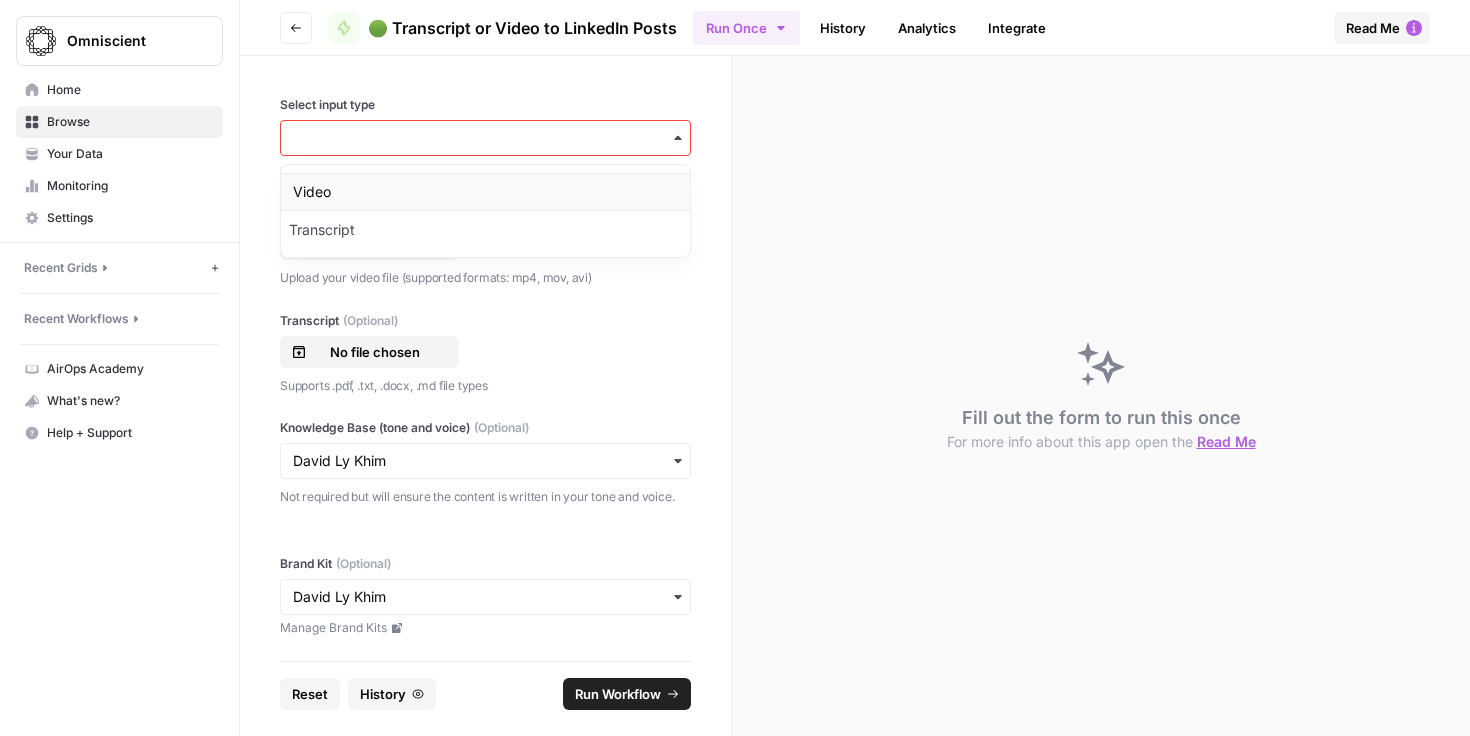 click on "Video" at bounding box center (485, 192) 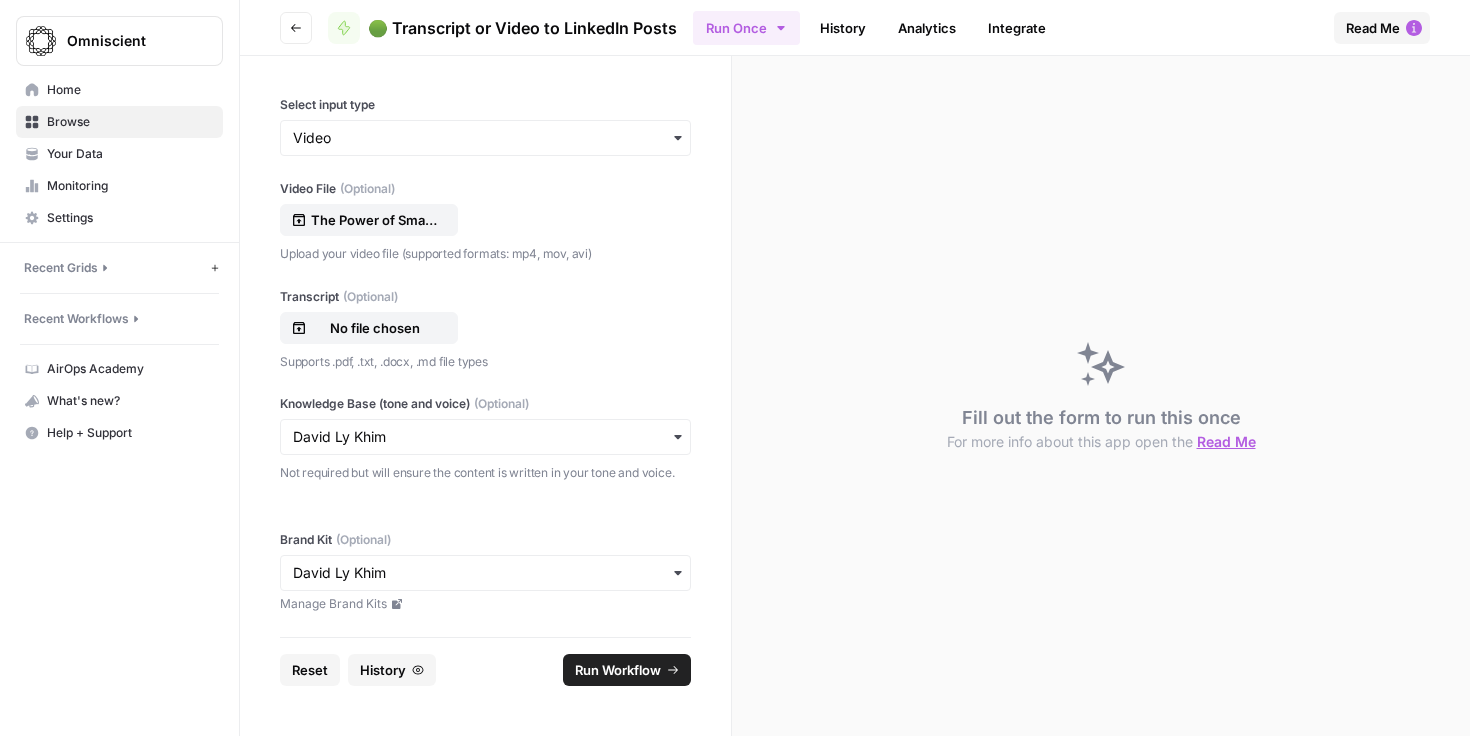 click on "Run Workflow" at bounding box center (618, 670) 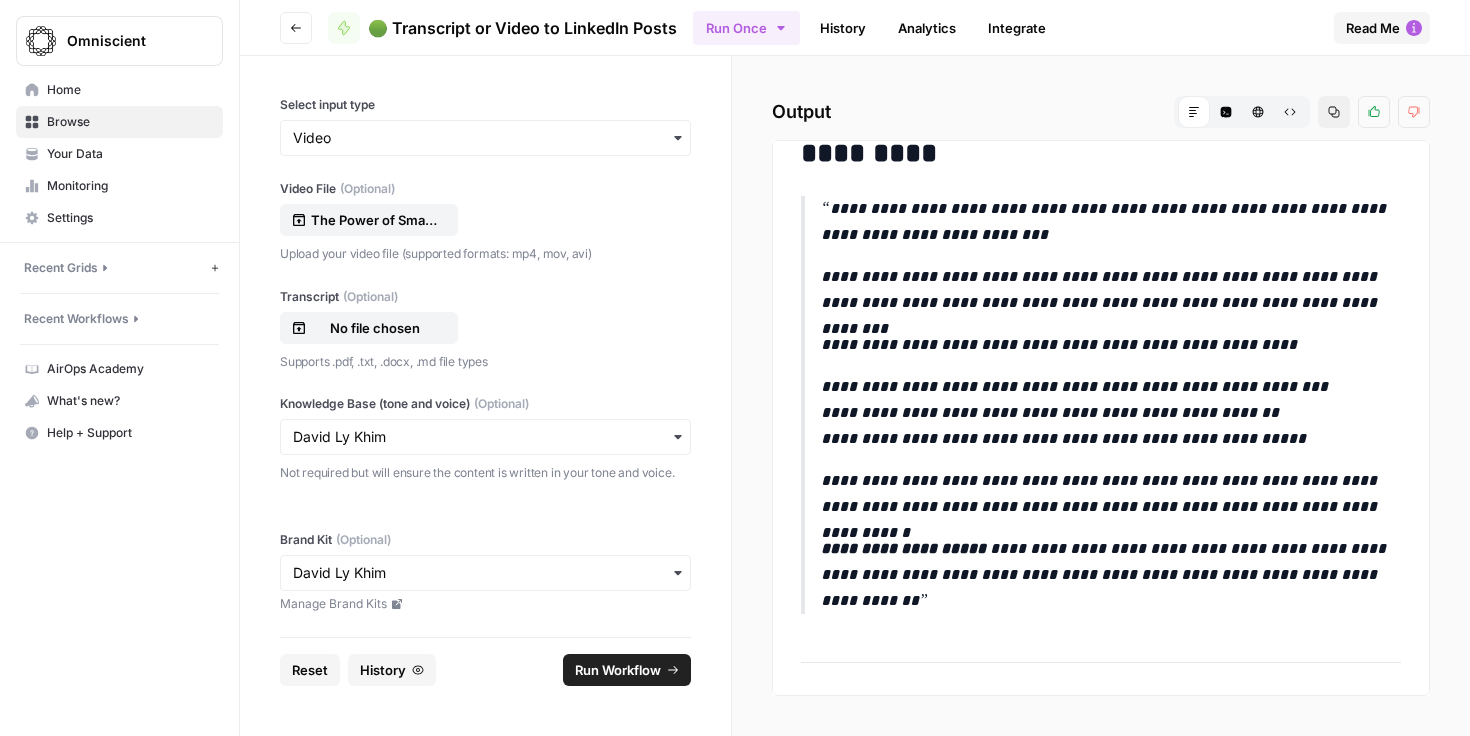 scroll, scrollTop: 0, scrollLeft: 0, axis: both 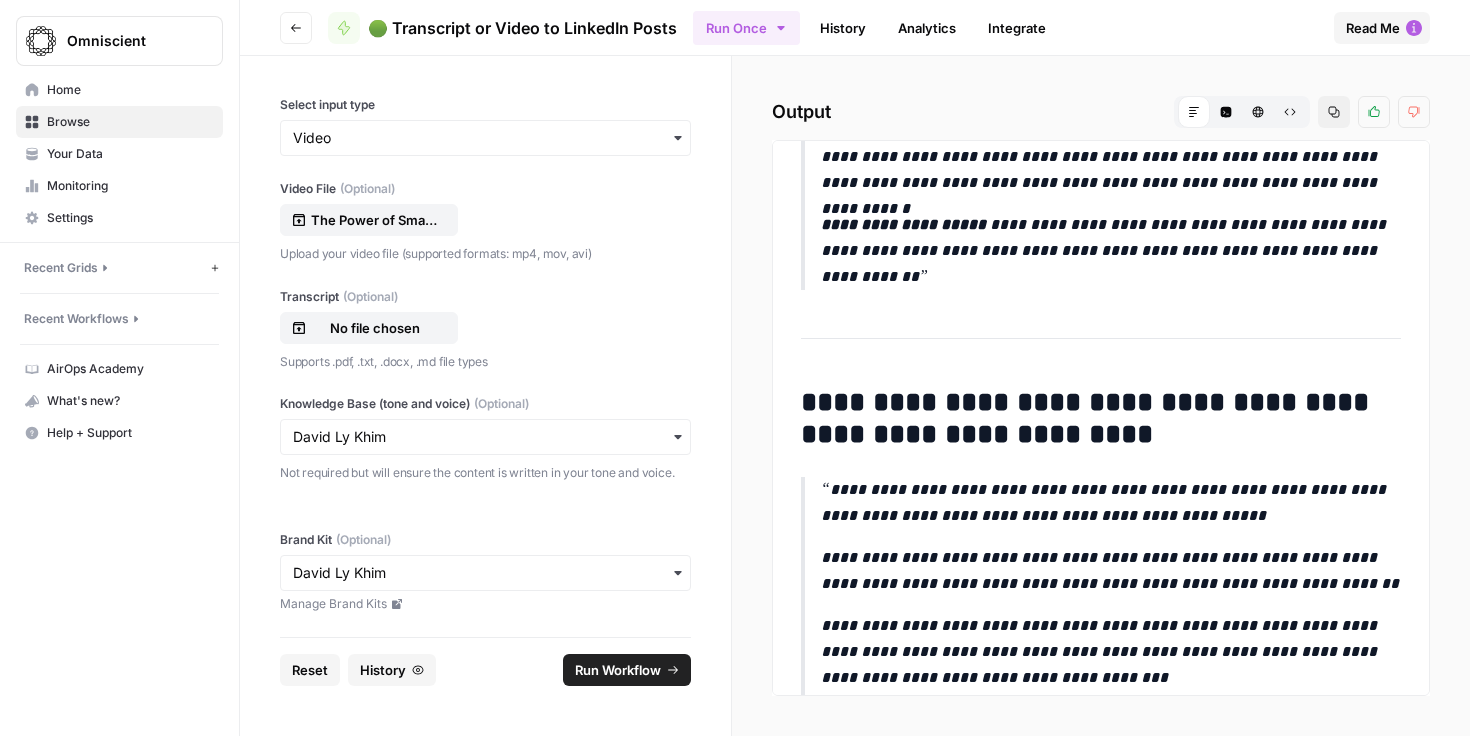 drag, startPoint x: 829, startPoint y: 273, endPoint x: 973, endPoint y: 313, distance: 149.45233 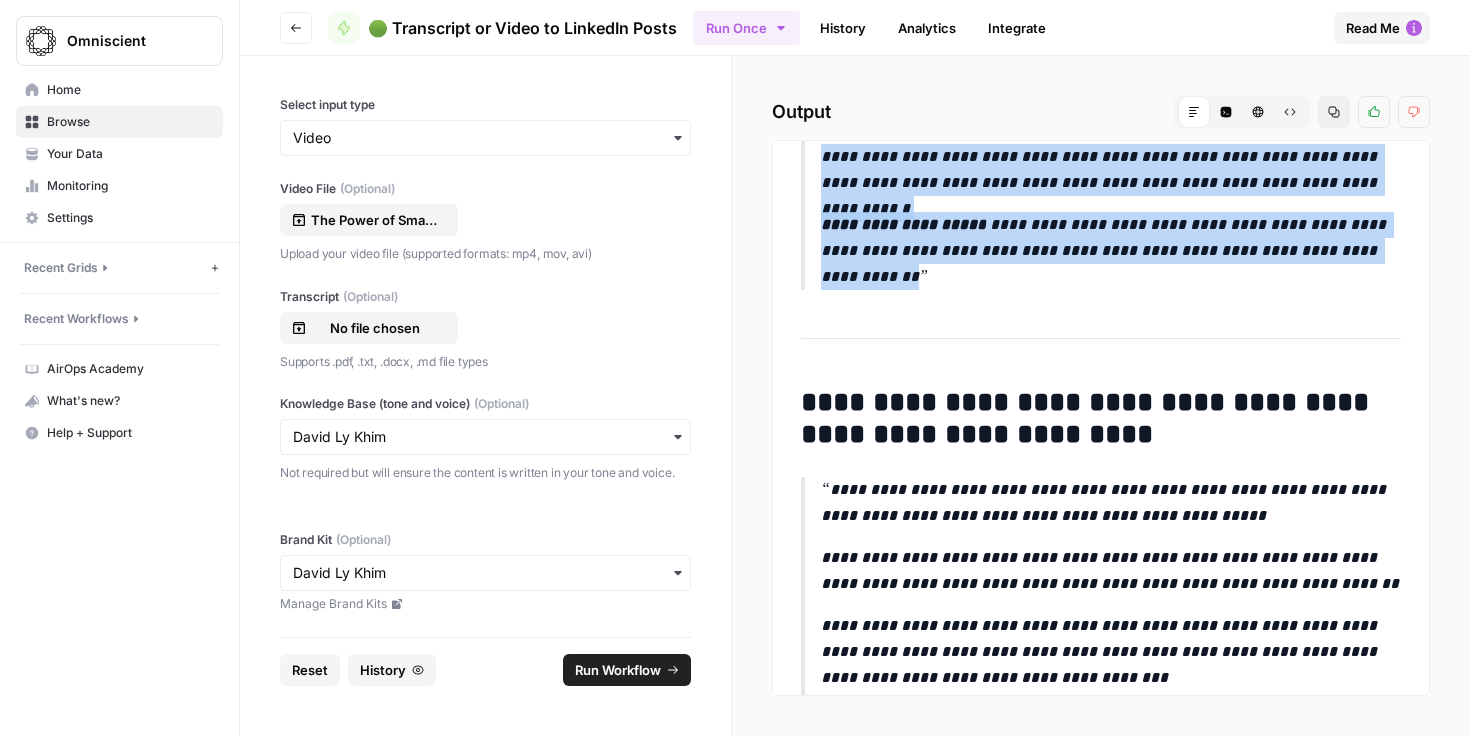copy 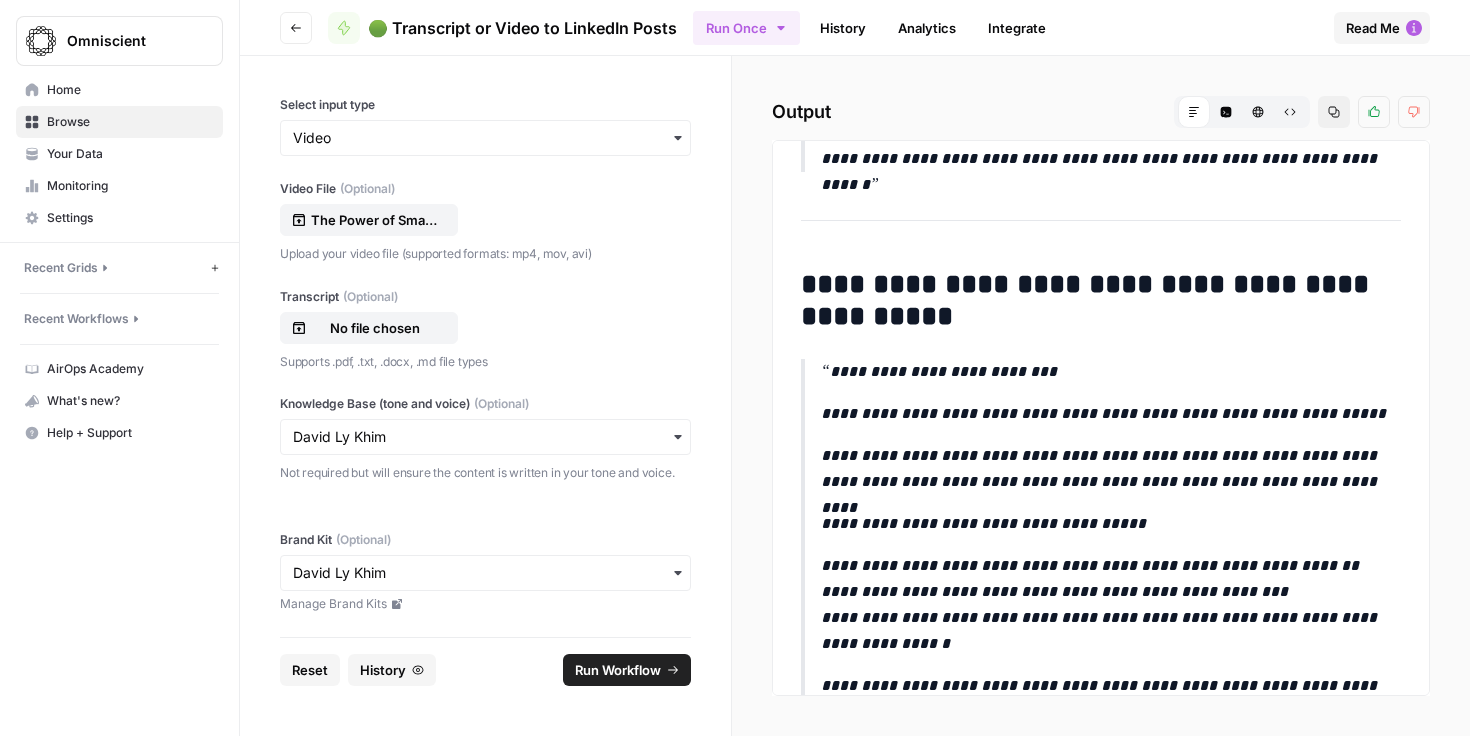 scroll, scrollTop: 1253, scrollLeft: 0, axis: vertical 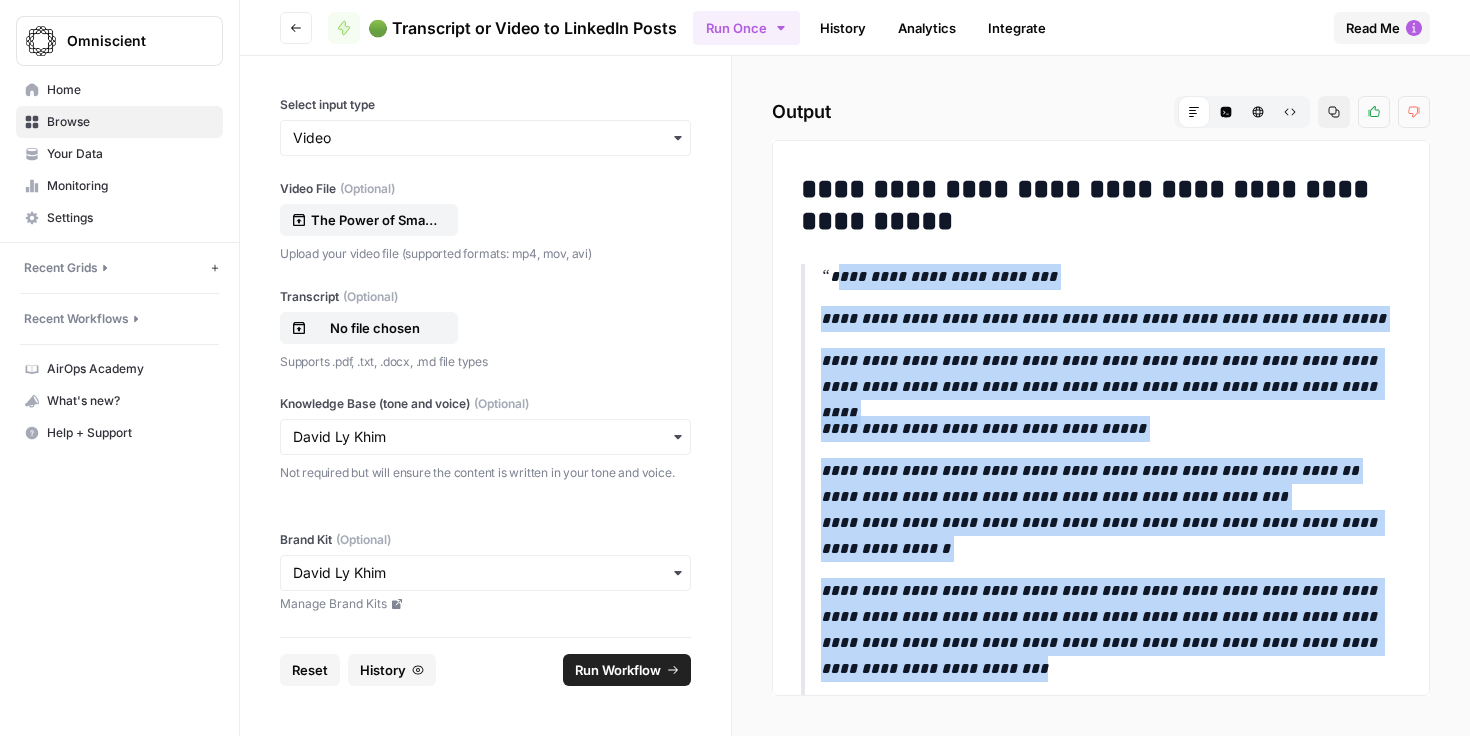 drag, startPoint x: 832, startPoint y: 279, endPoint x: 944, endPoint y: 669, distance: 405.7635 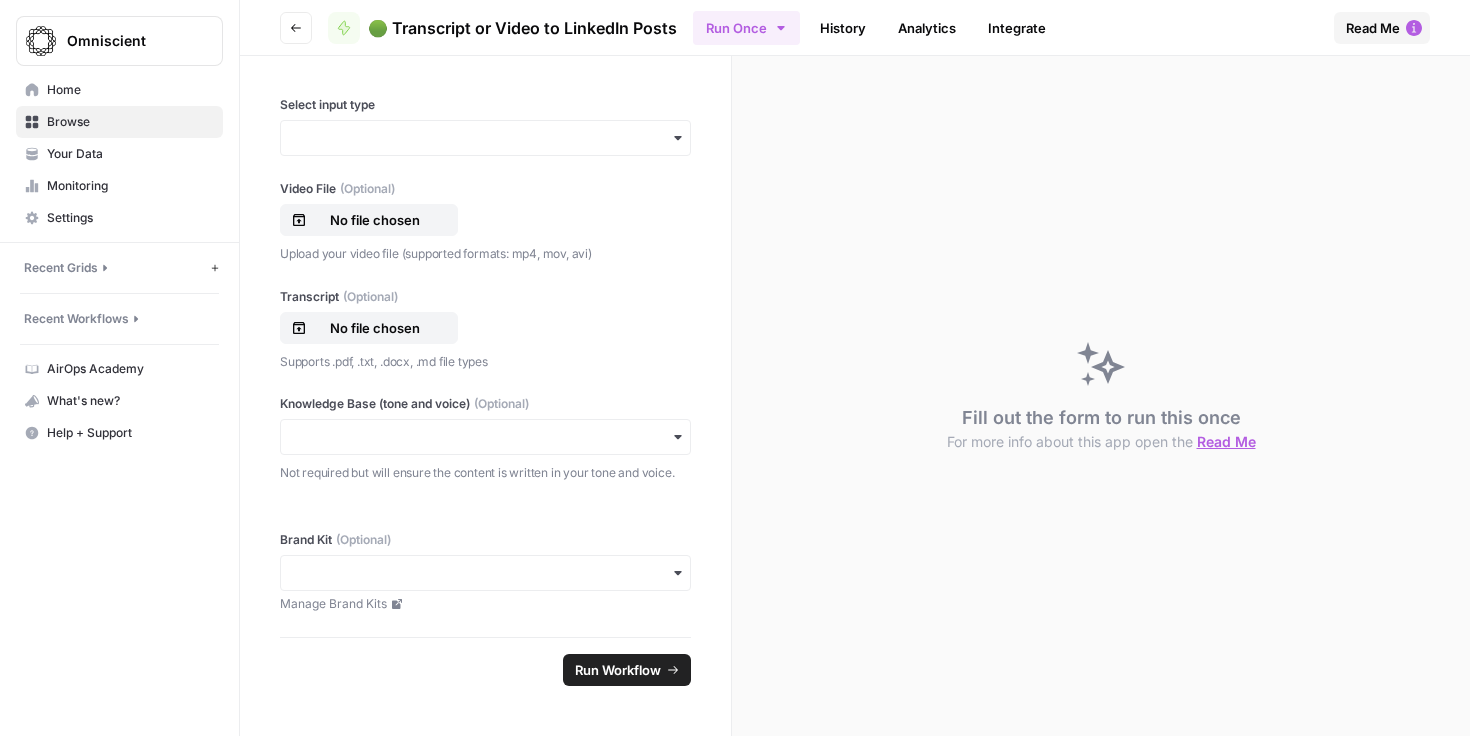 scroll, scrollTop: 0, scrollLeft: 0, axis: both 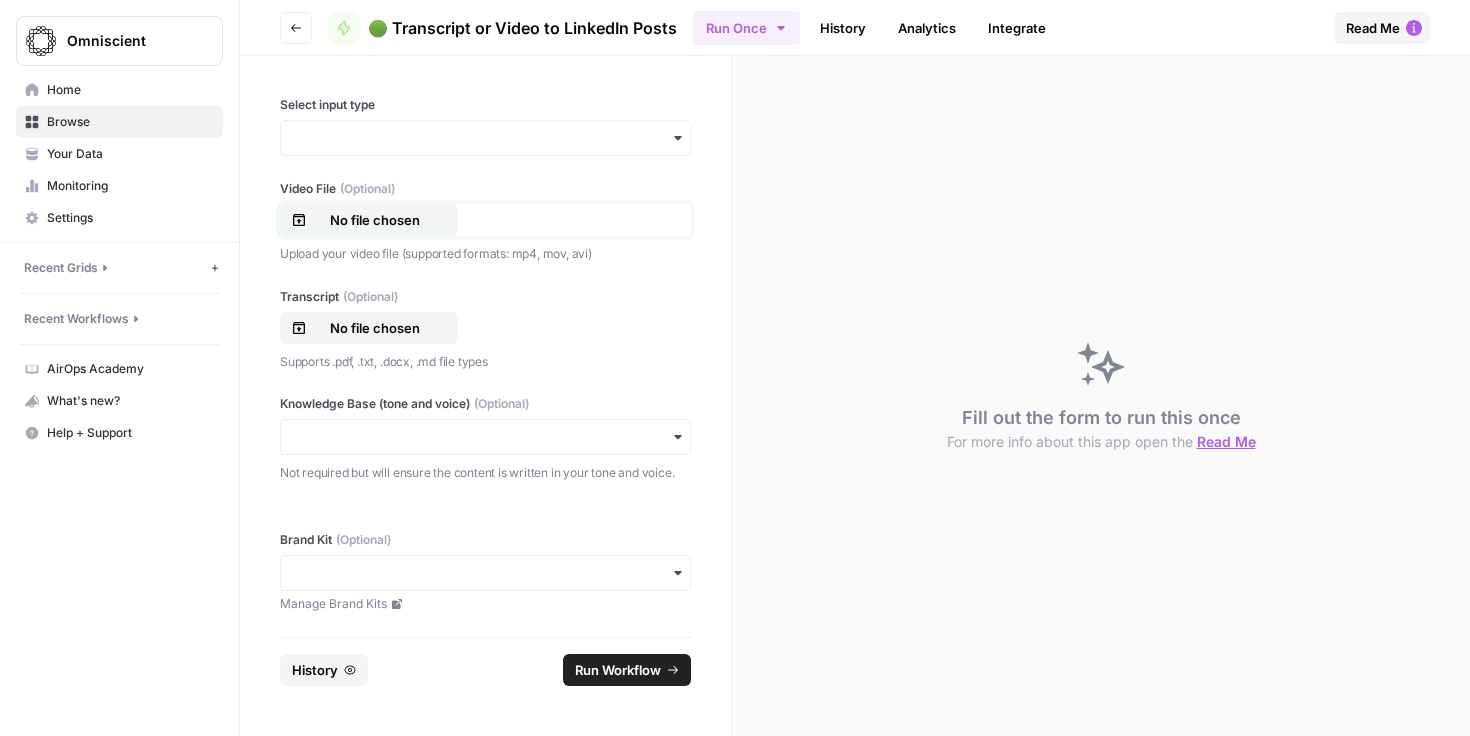 click on "No file chosen" at bounding box center [375, 220] 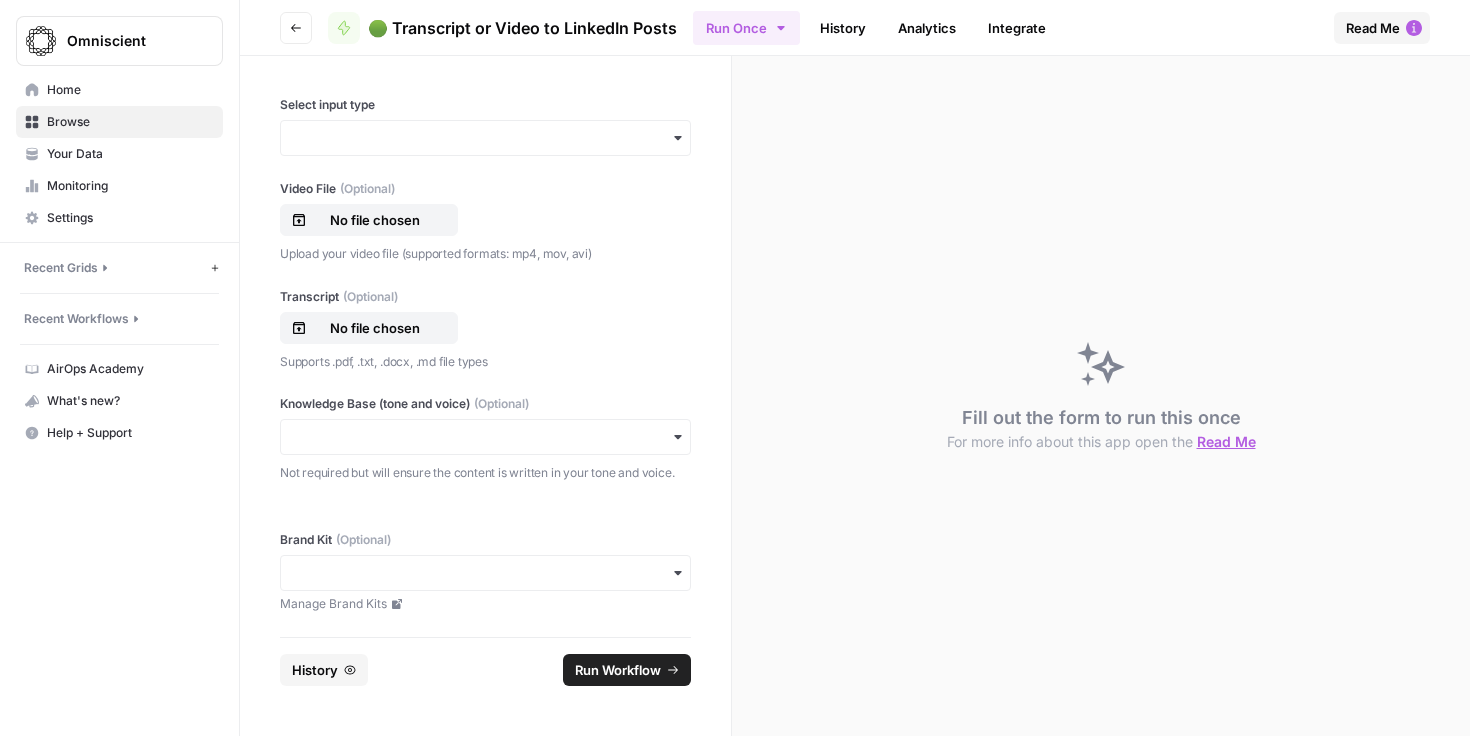 click at bounding box center (485, 138) 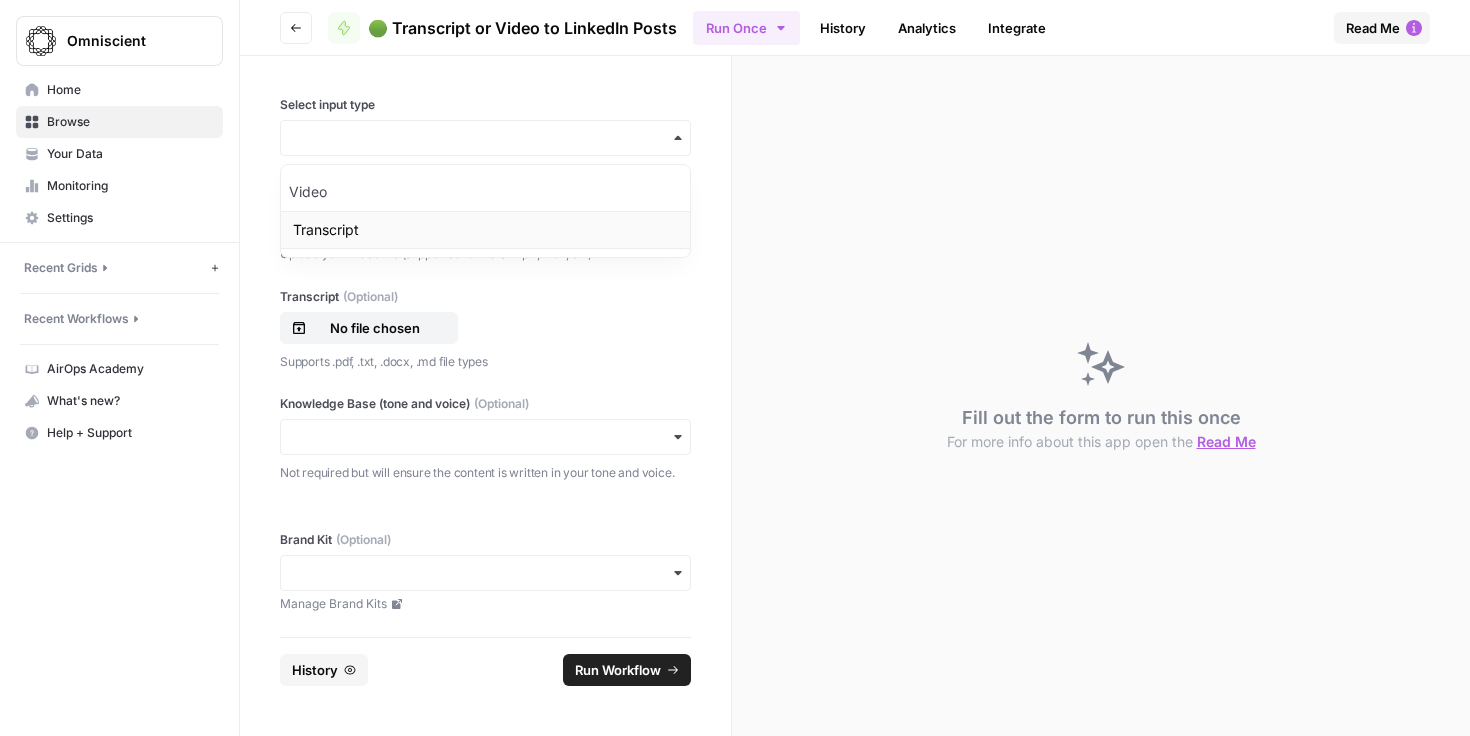 click on "Transcript" at bounding box center (485, 230) 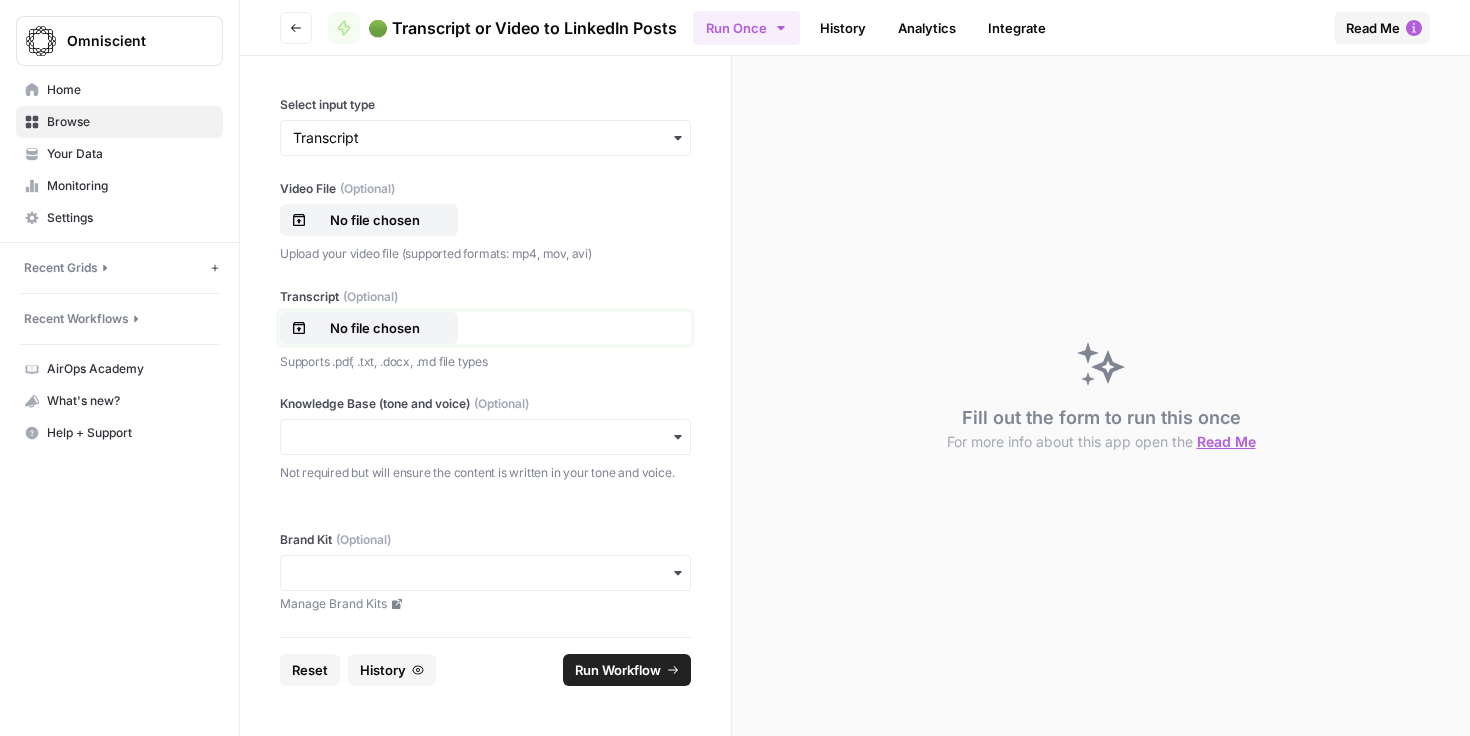 click on "No file chosen" at bounding box center (369, 328) 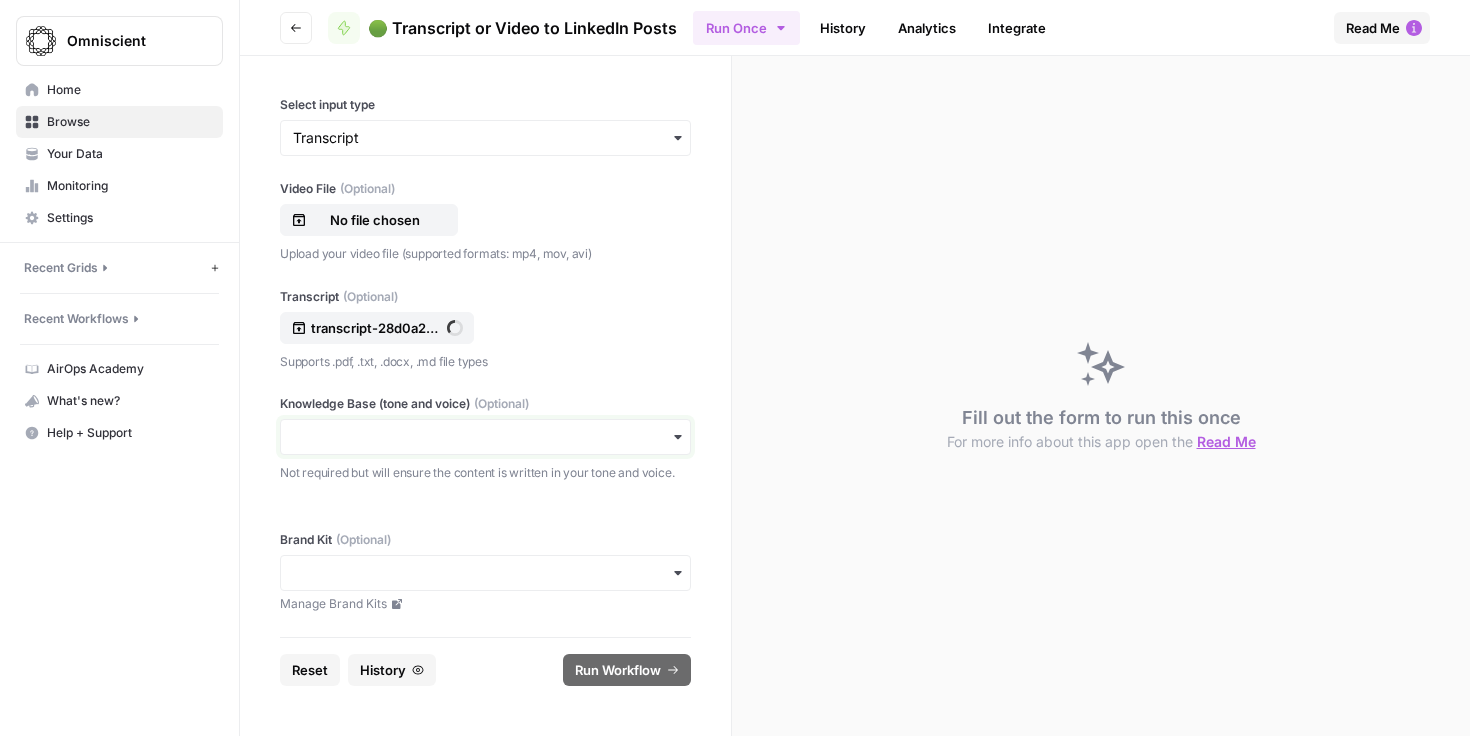 click on "Knowledge Base (tone and voice) (Optional)" at bounding box center (485, 437) 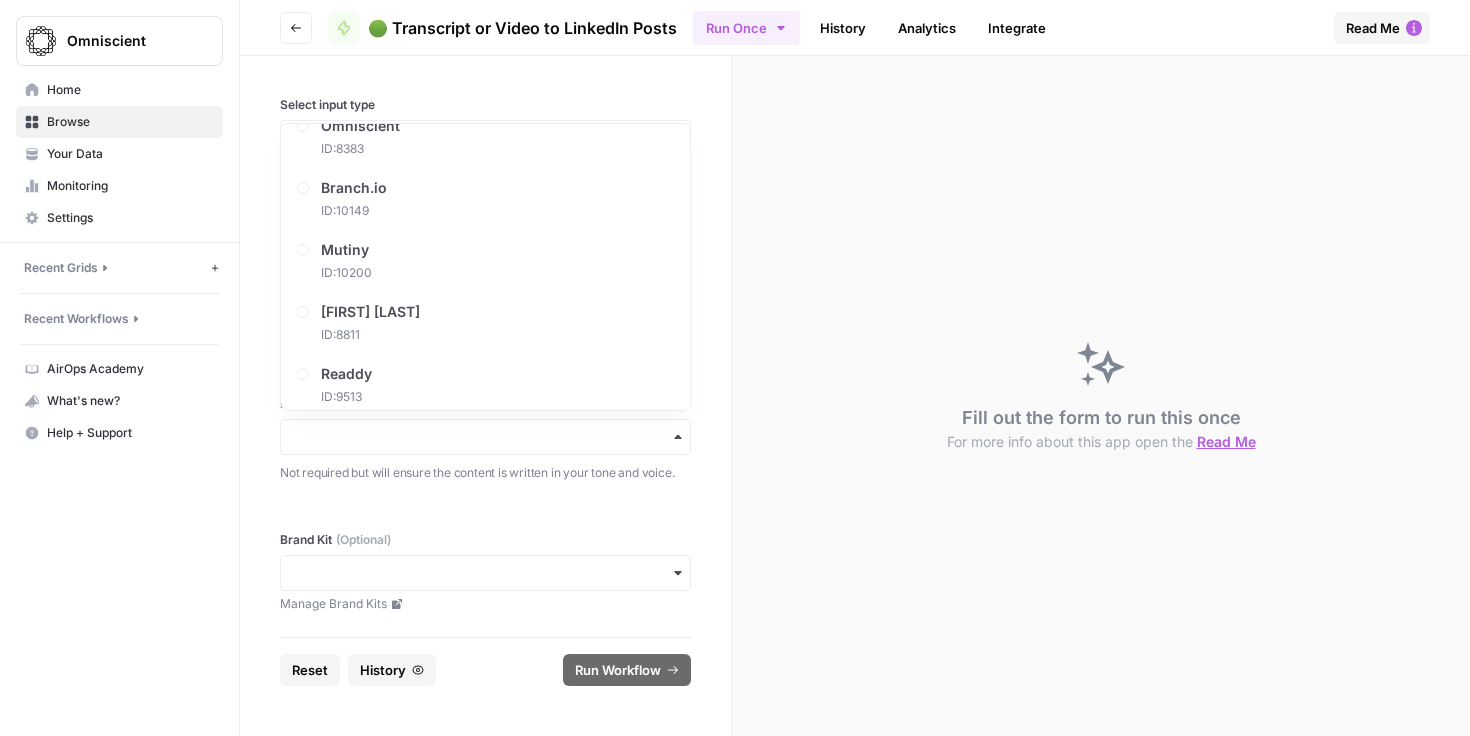 scroll, scrollTop: 1280, scrollLeft: 0, axis: vertical 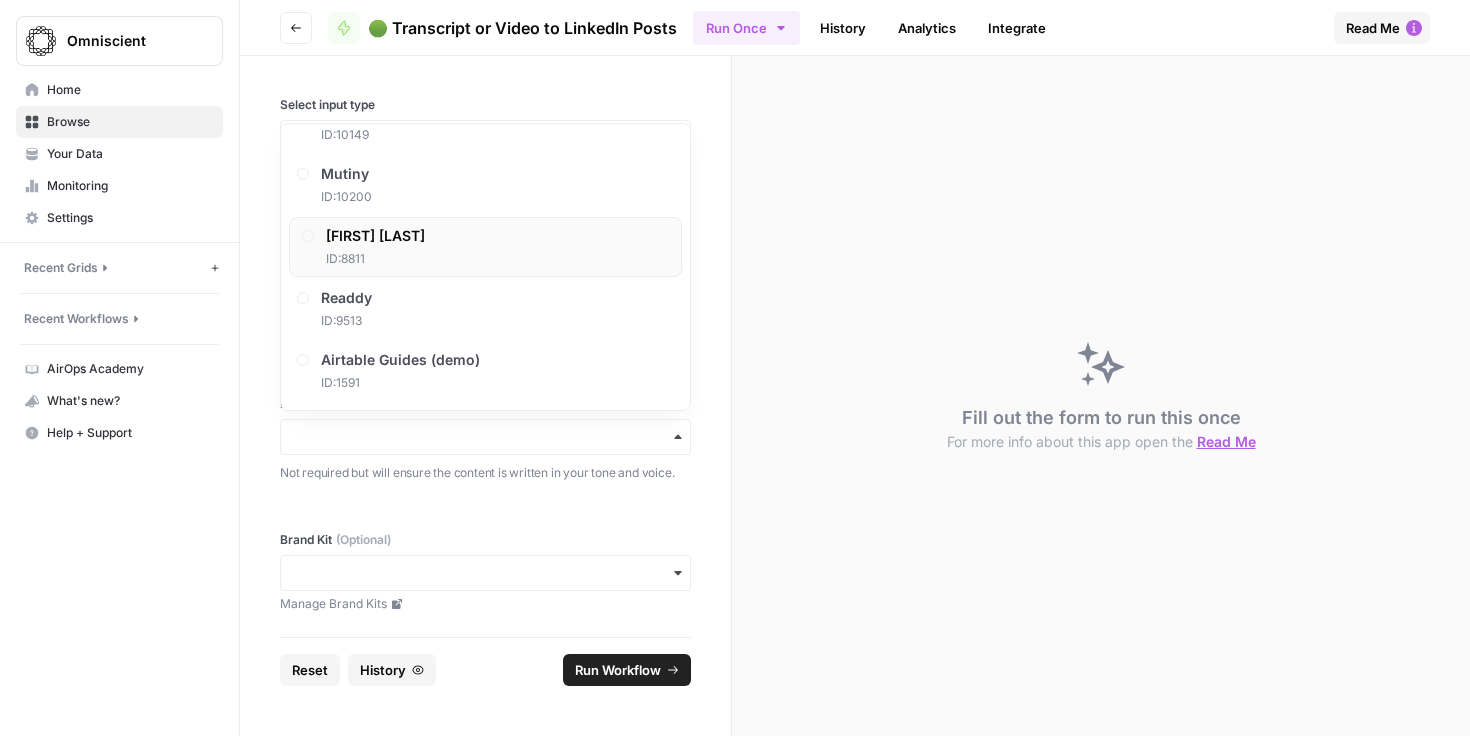 click on "[FIRST] [LAST] ID:  [NUMBER]" at bounding box center [485, 247] 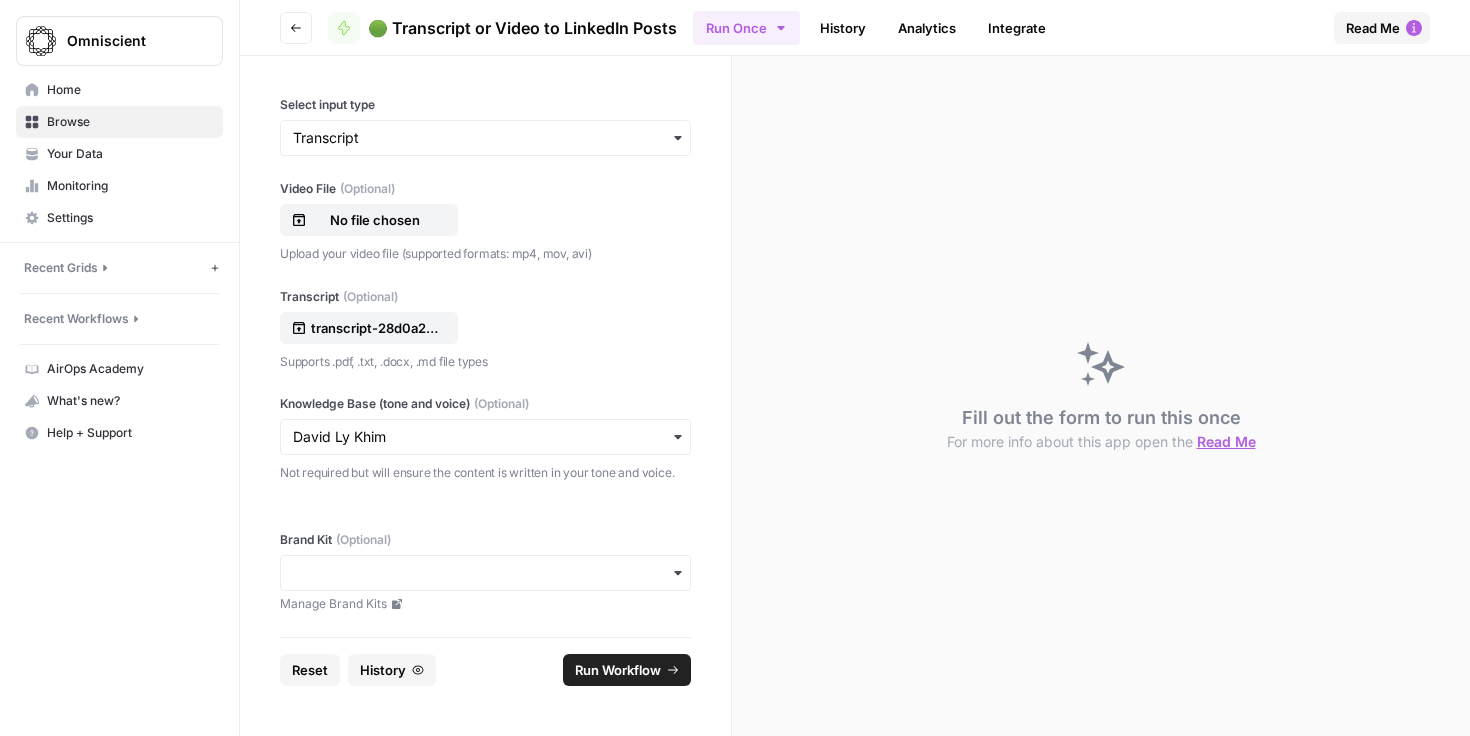 click at bounding box center [485, 573] 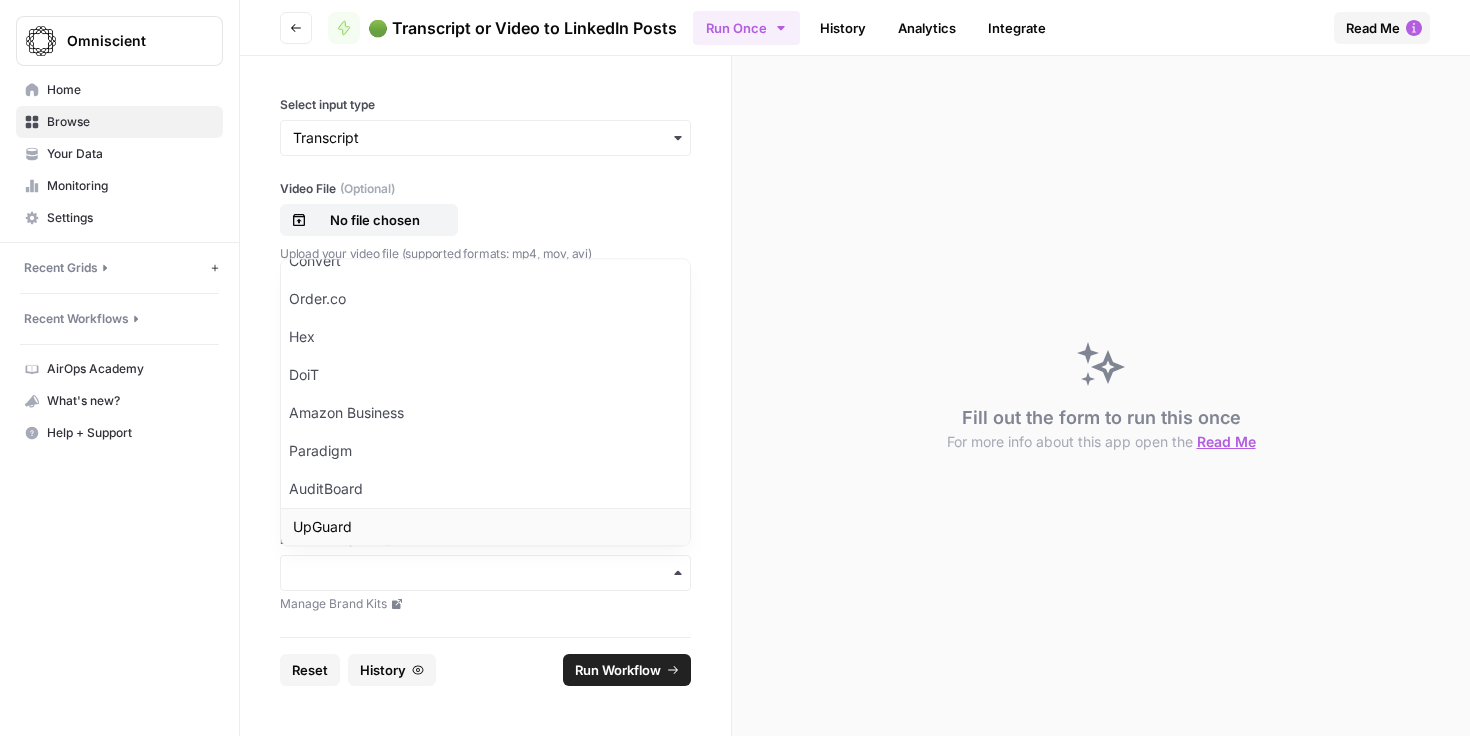 scroll, scrollTop: 528, scrollLeft: 0, axis: vertical 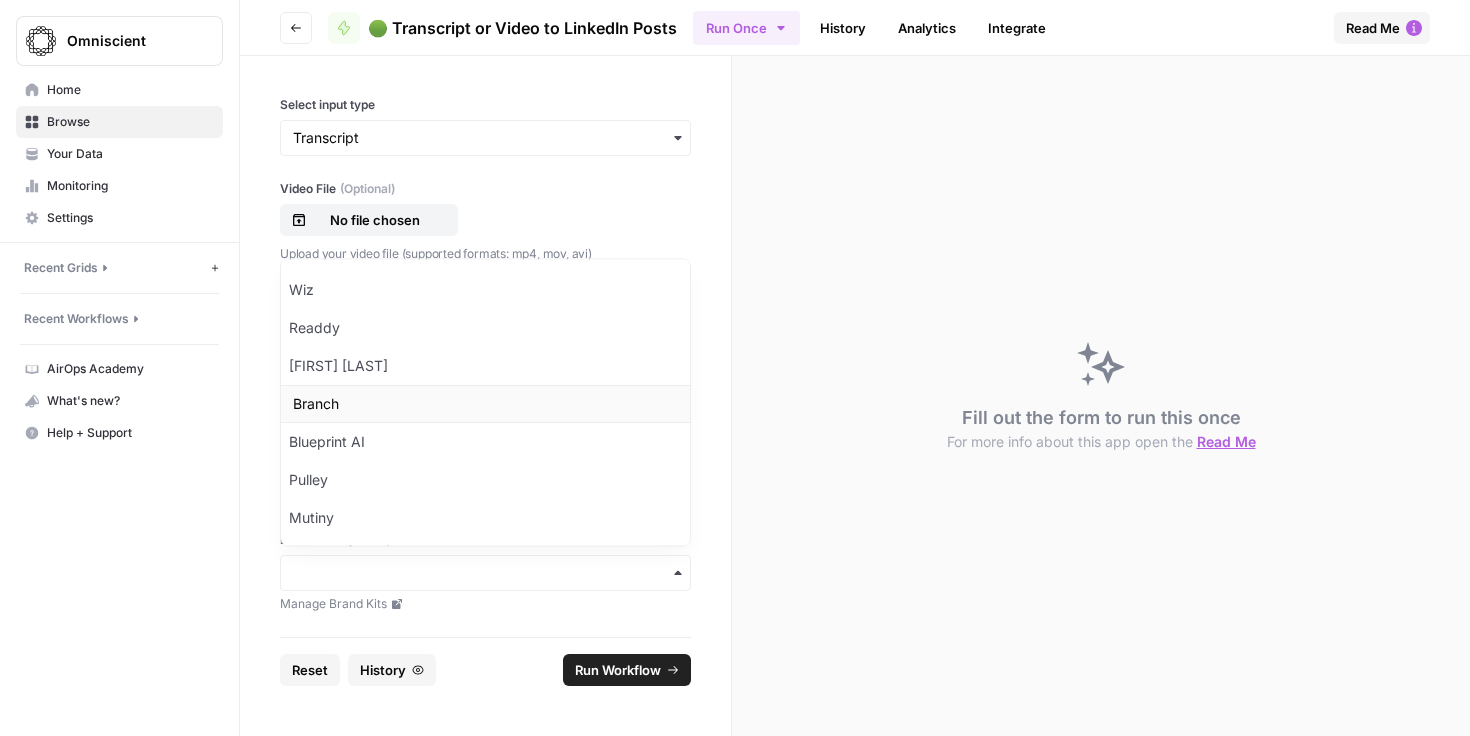 click on "Branch" at bounding box center (485, 405) 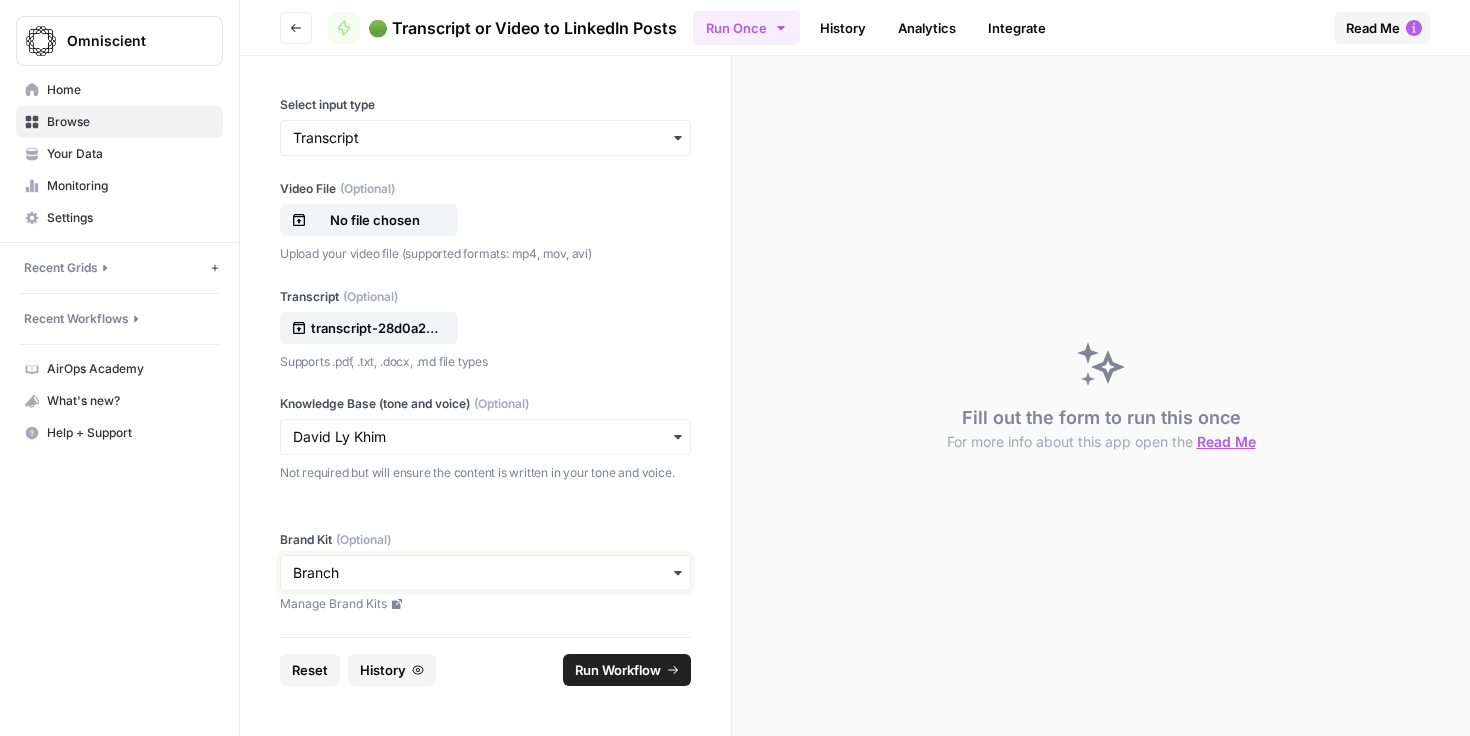 click on "Brand Kit (Optional)" at bounding box center (485, 573) 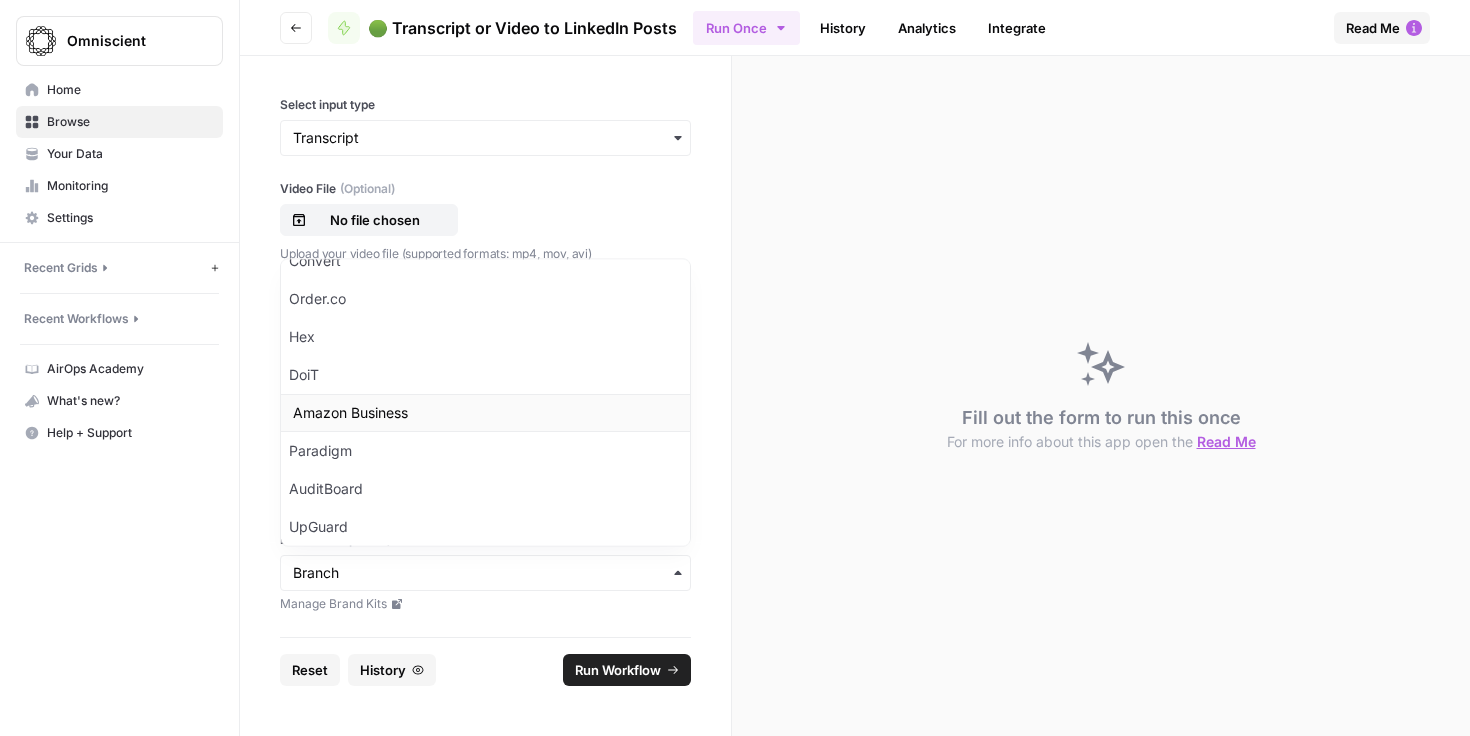 scroll, scrollTop: 528, scrollLeft: 0, axis: vertical 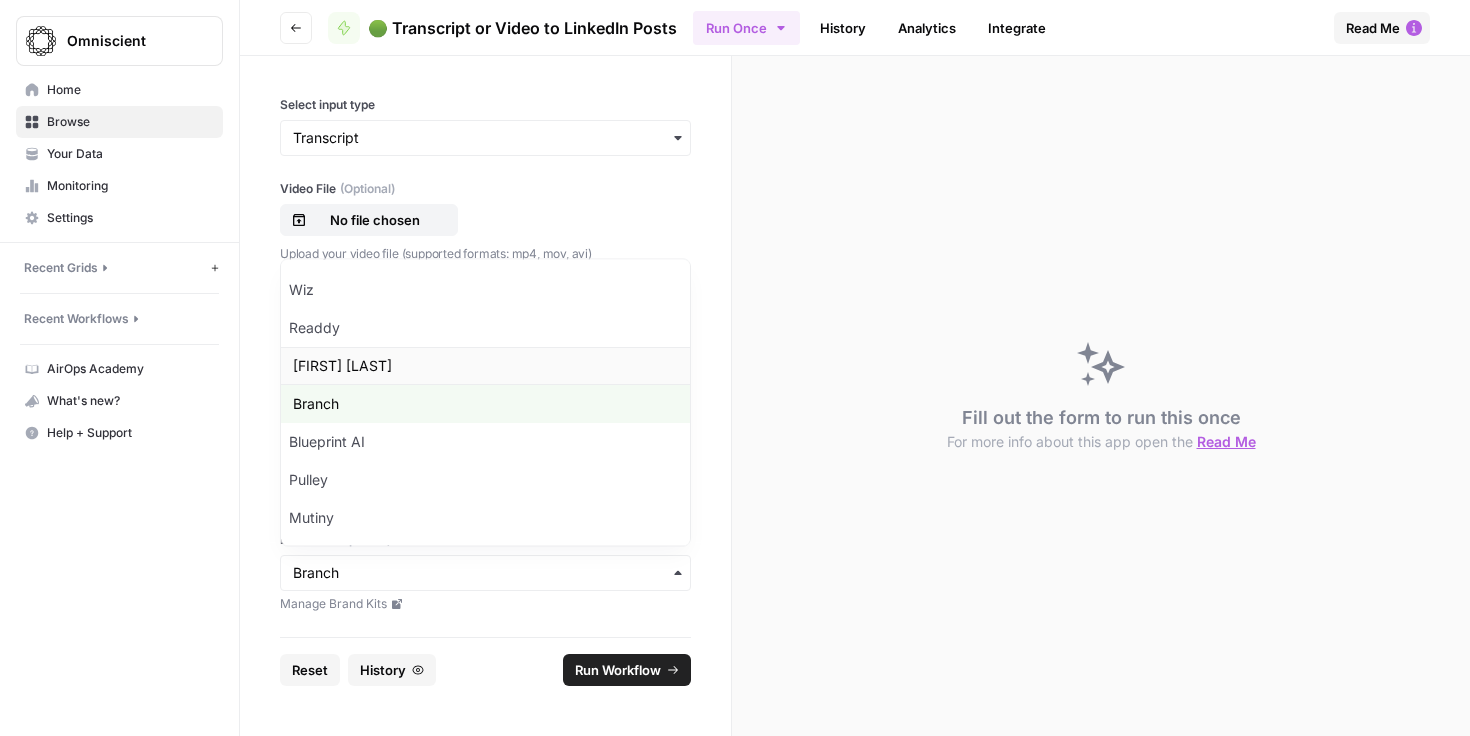 click on "[FIRST] [LAST]" at bounding box center (485, 367) 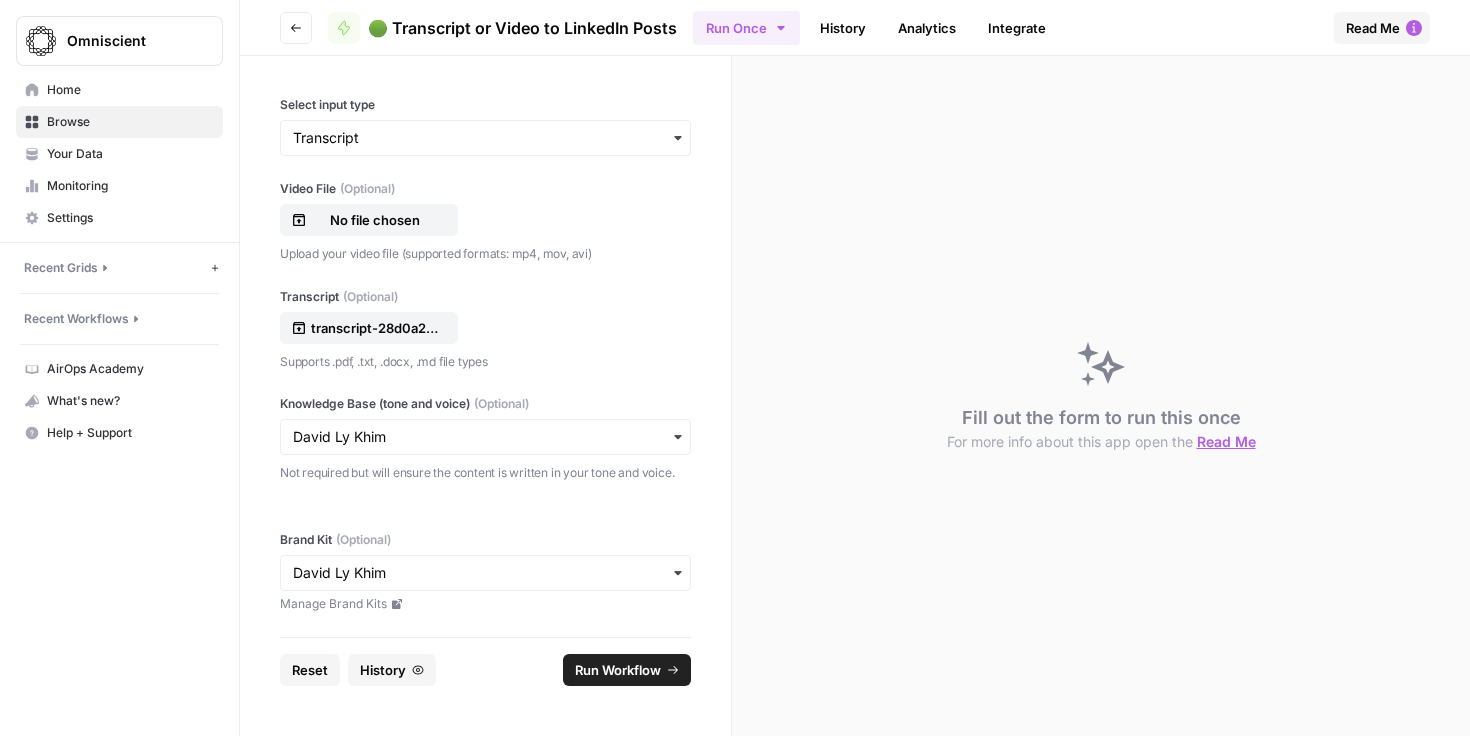 click on "Run Workflow" at bounding box center [618, 670] 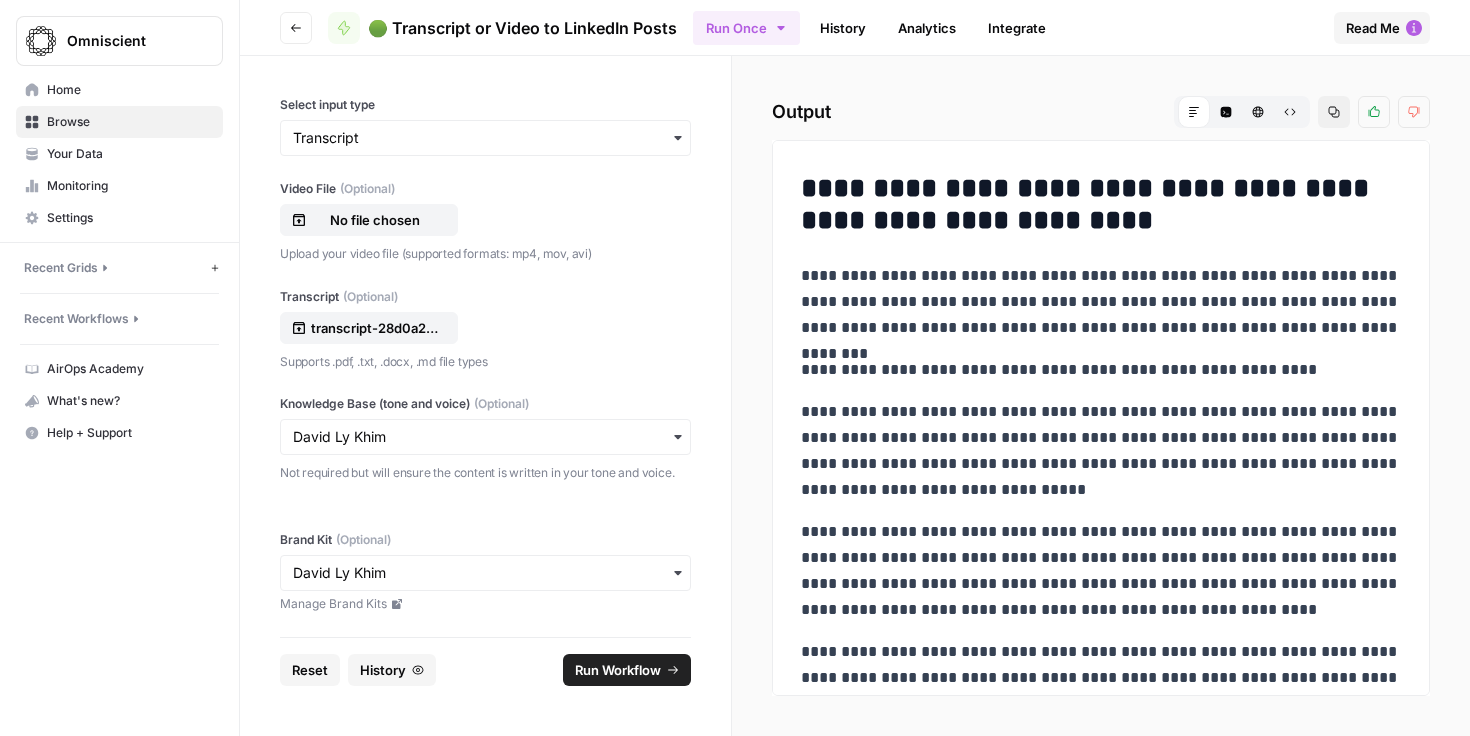 scroll, scrollTop: 764, scrollLeft: 0, axis: vertical 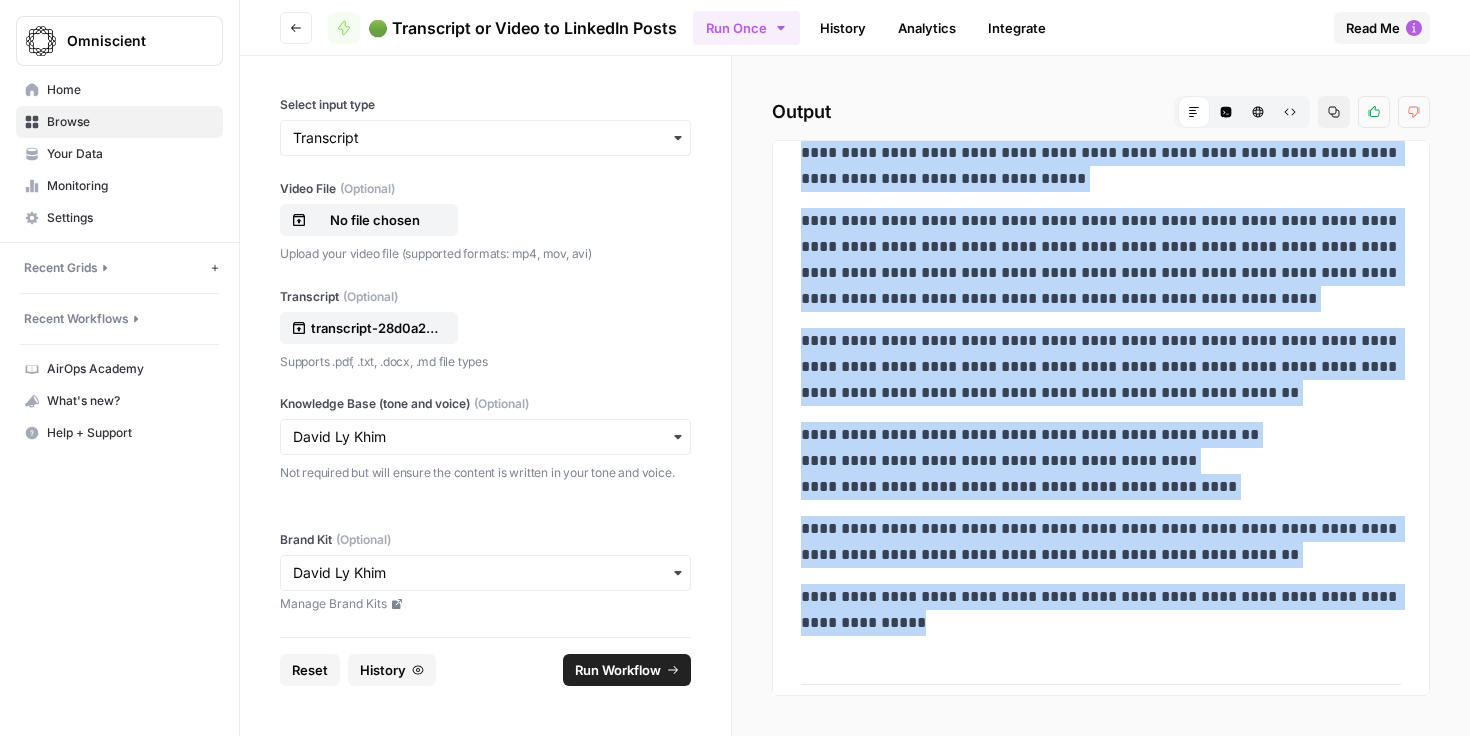 drag, startPoint x: 801, startPoint y: 266, endPoint x: 1070, endPoint y: 628, distance: 451.00443 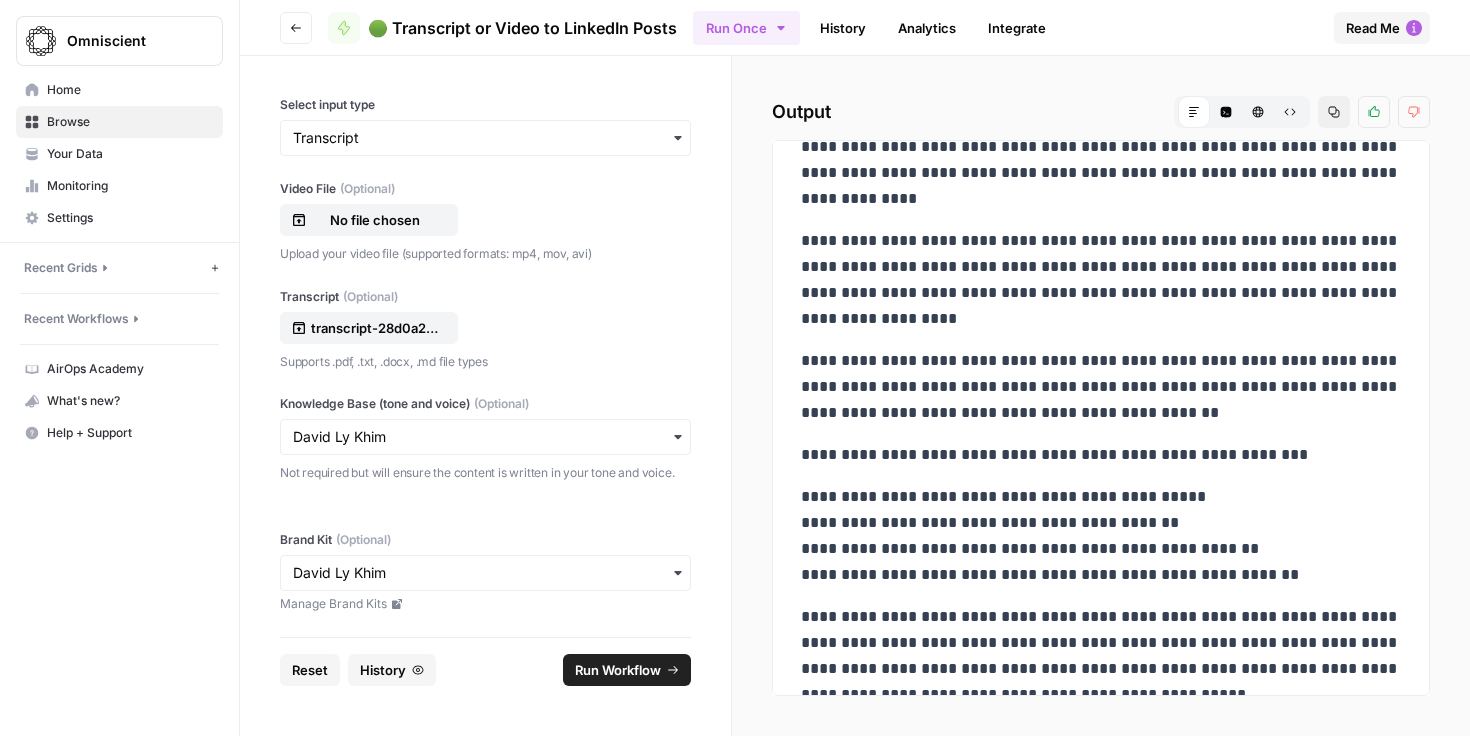 scroll, scrollTop: 2571, scrollLeft: 0, axis: vertical 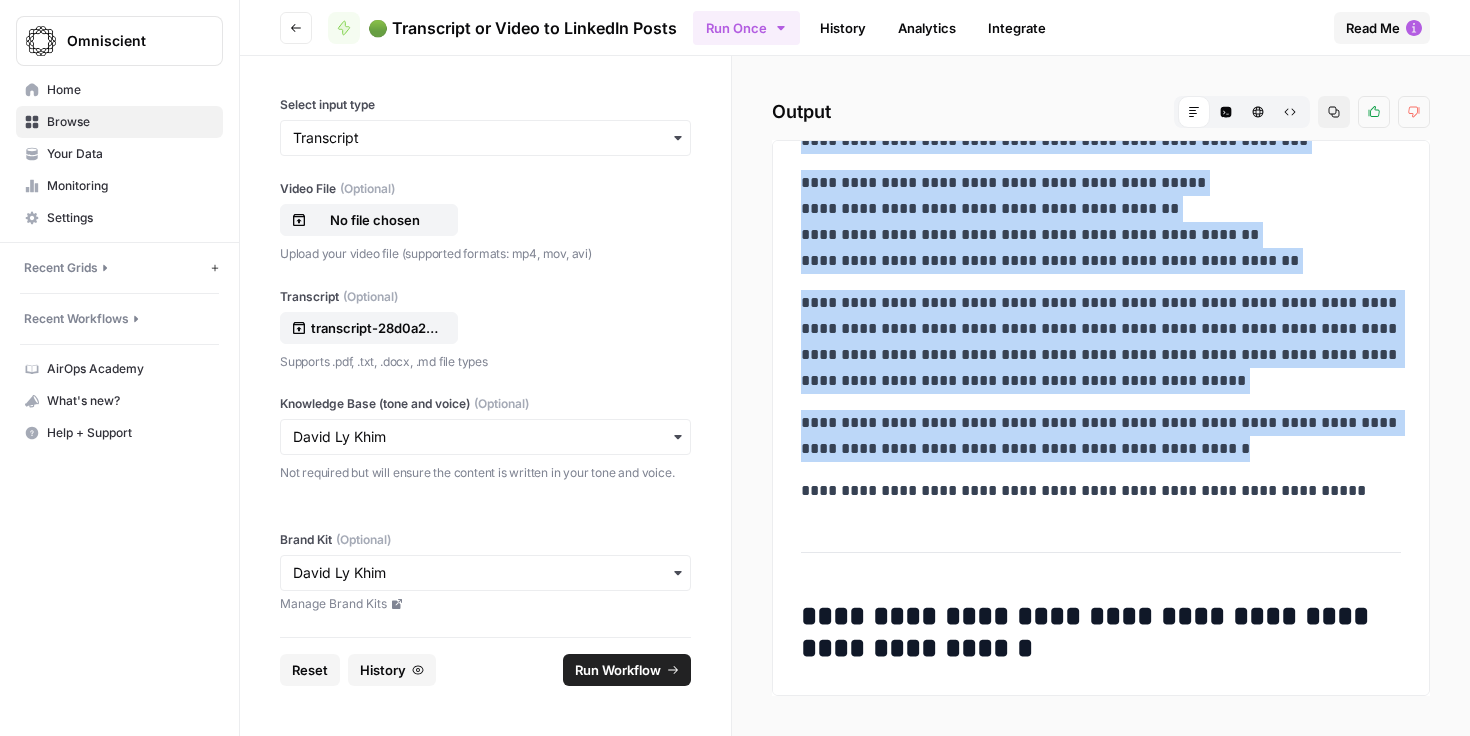 drag, startPoint x: 802, startPoint y: 221, endPoint x: 1277, endPoint y: 528, distance: 565.57404 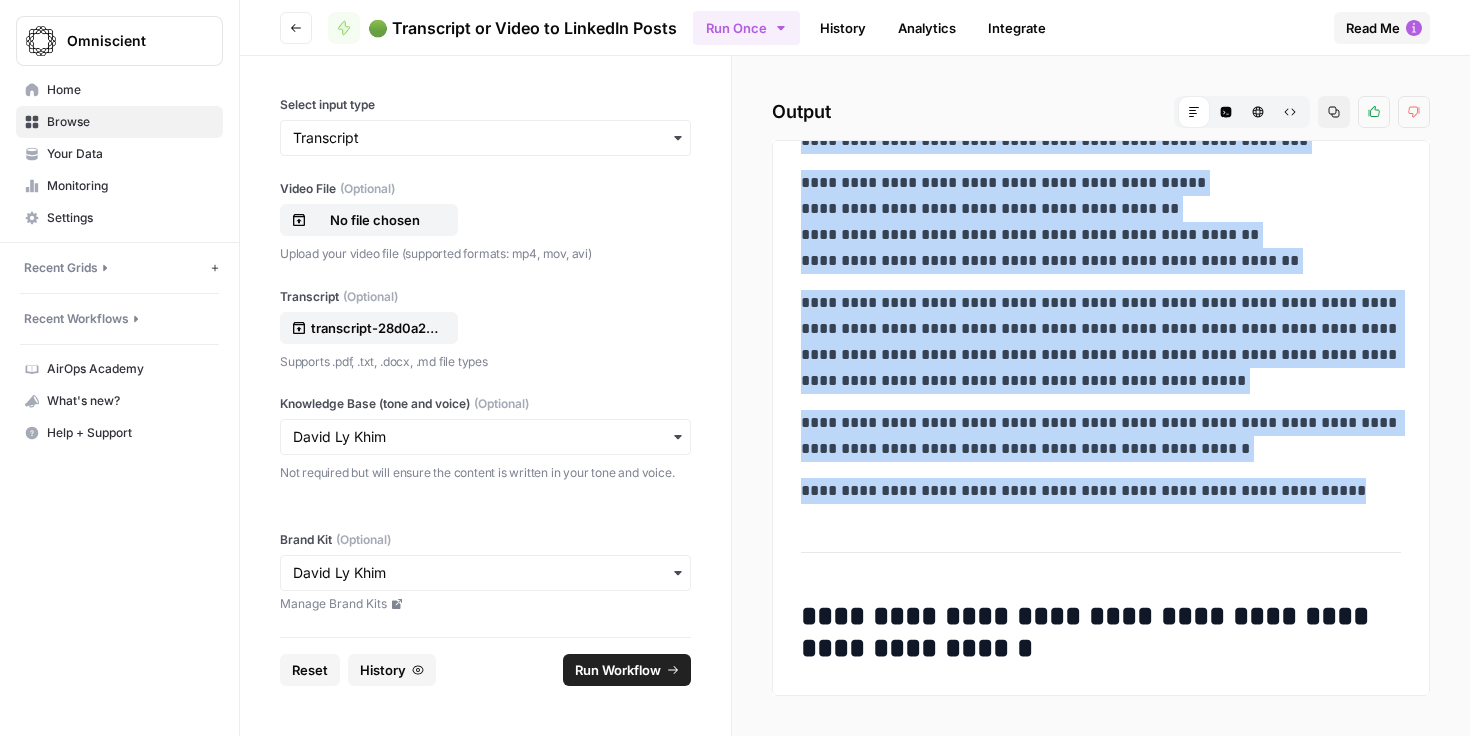 copy on "**********" 